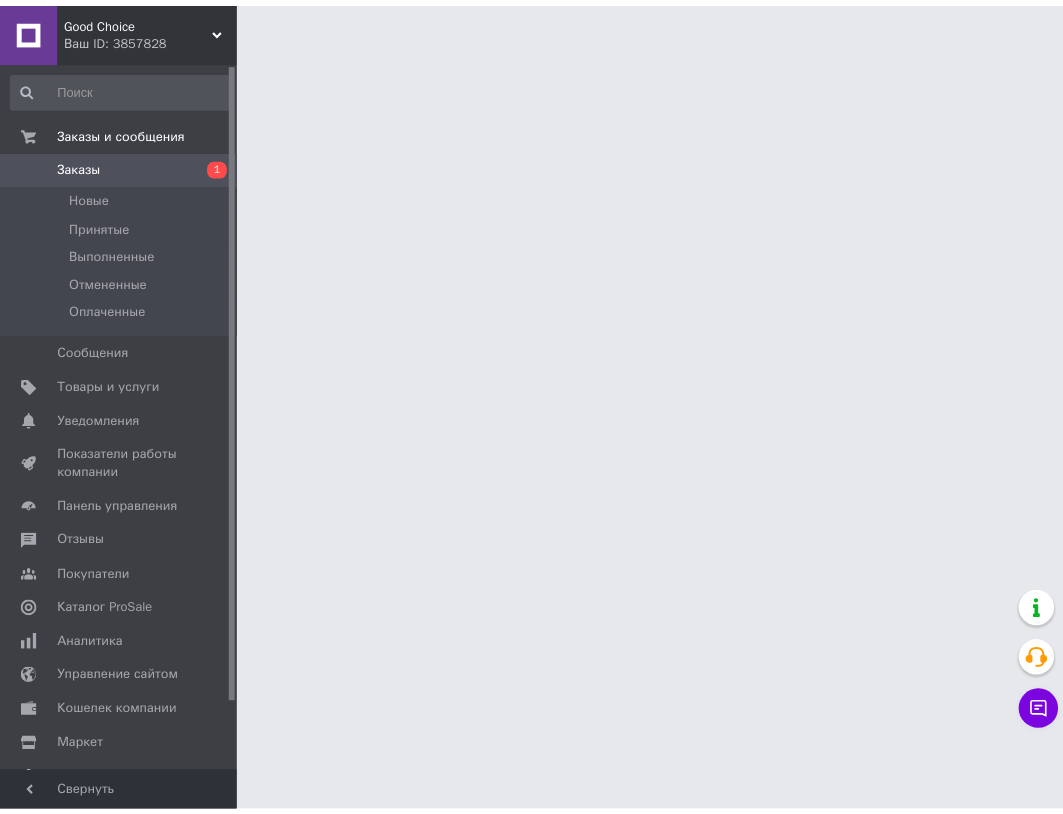 scroll, scrollTop: 0, scrollLeft: 0, axis: both 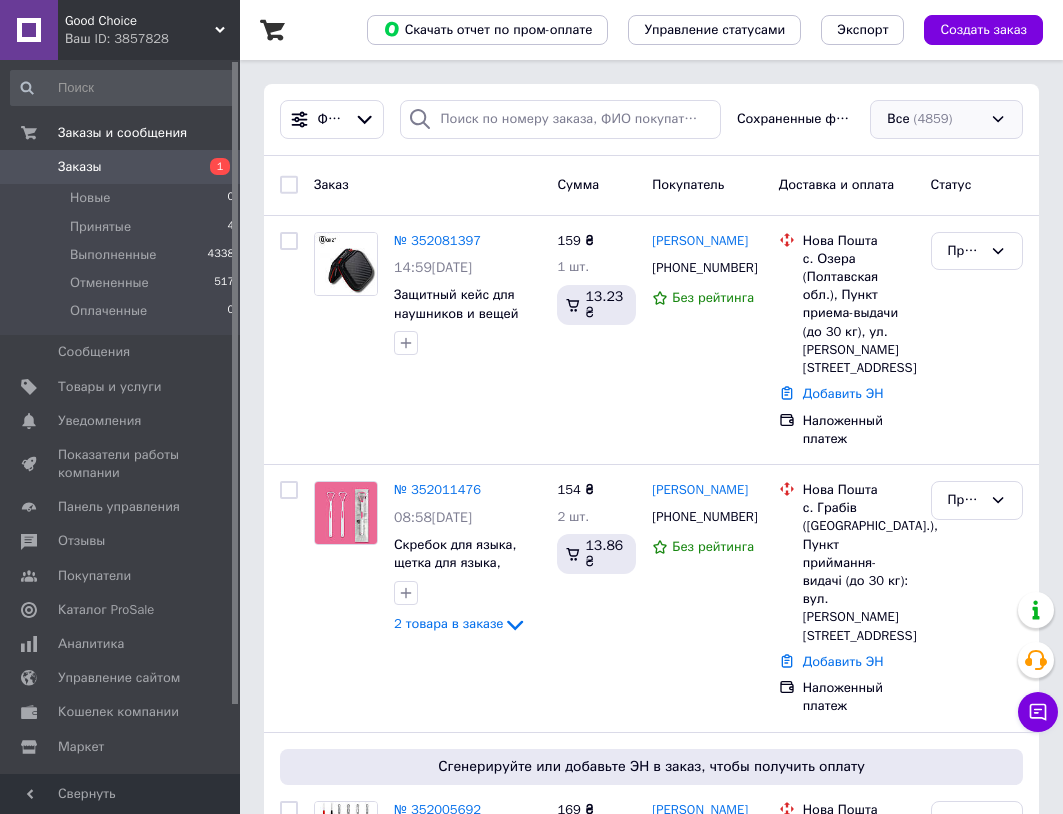 click on "Все (4859)" at bounding box center (946, 119) 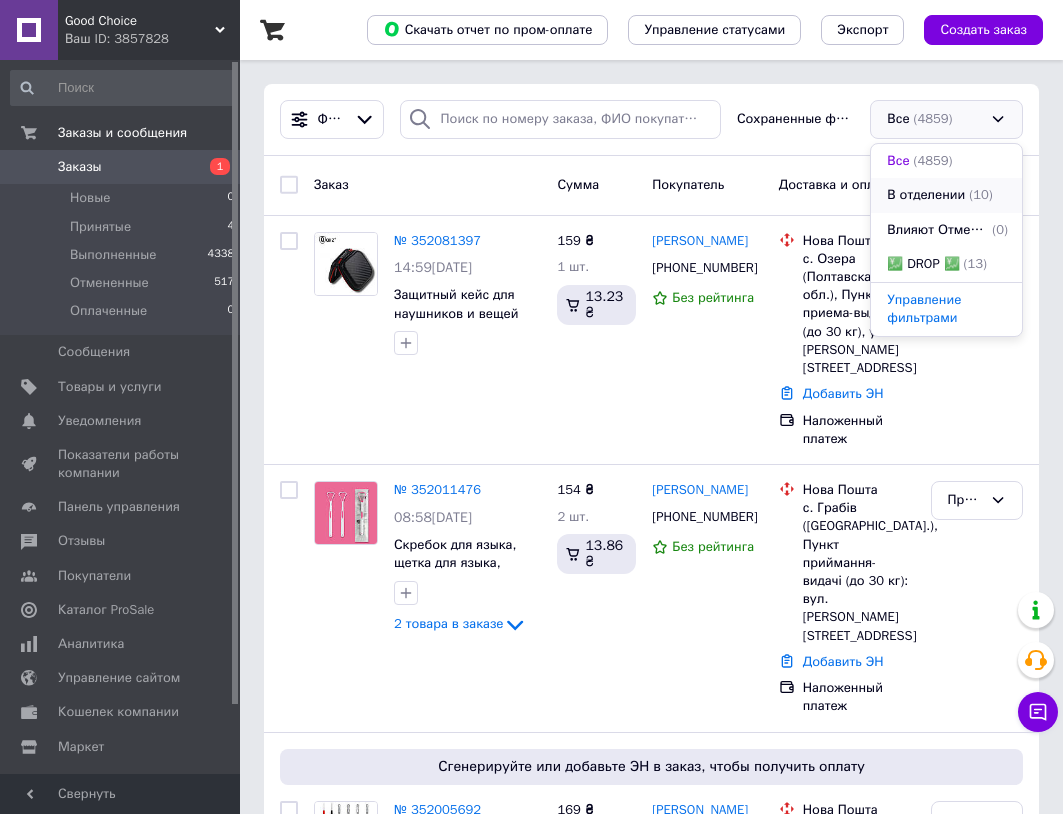 click on "В отделении" at bounding box center [926, 195] 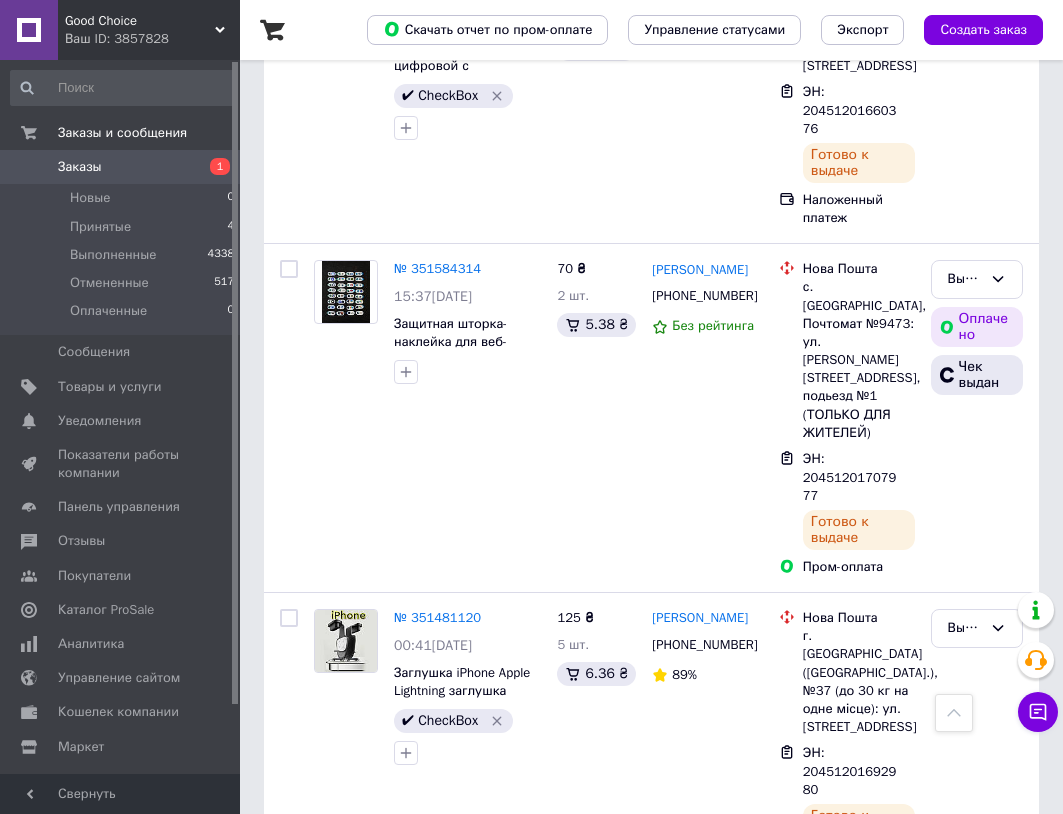 scroll, scrollTop: 1500, scrollLeft: 0, axis: vertical 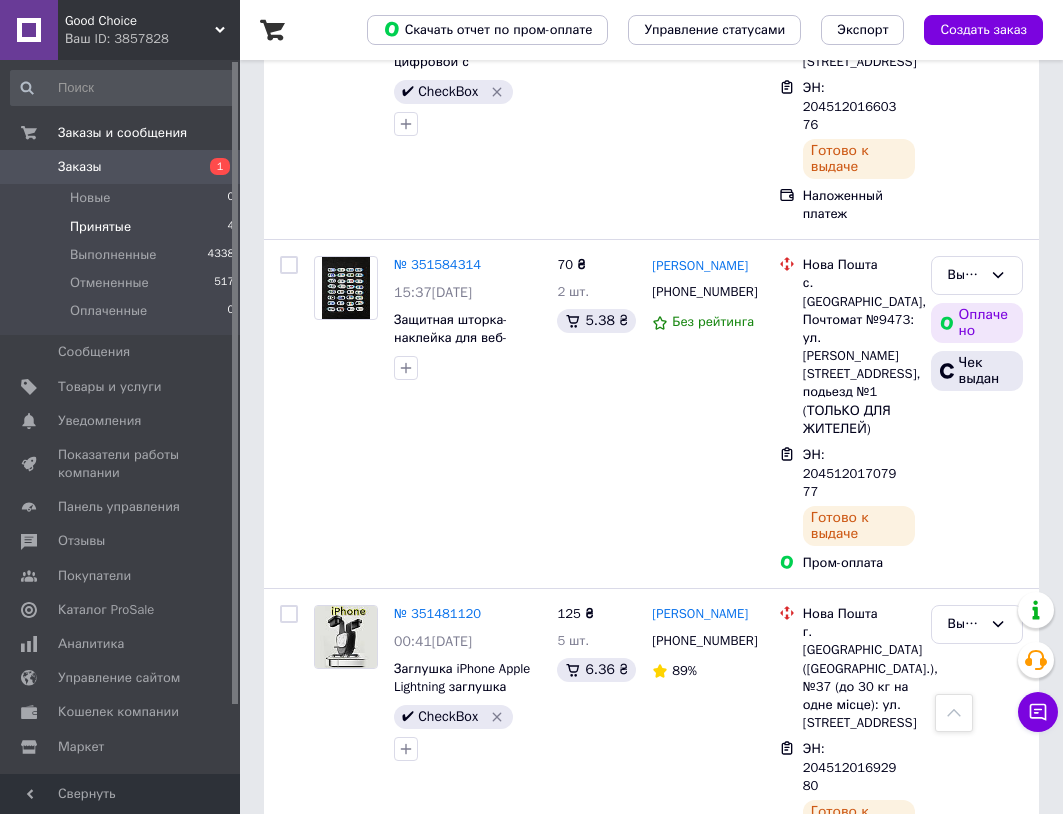 click on "Принятые 4" at bounding box center [123, 227] 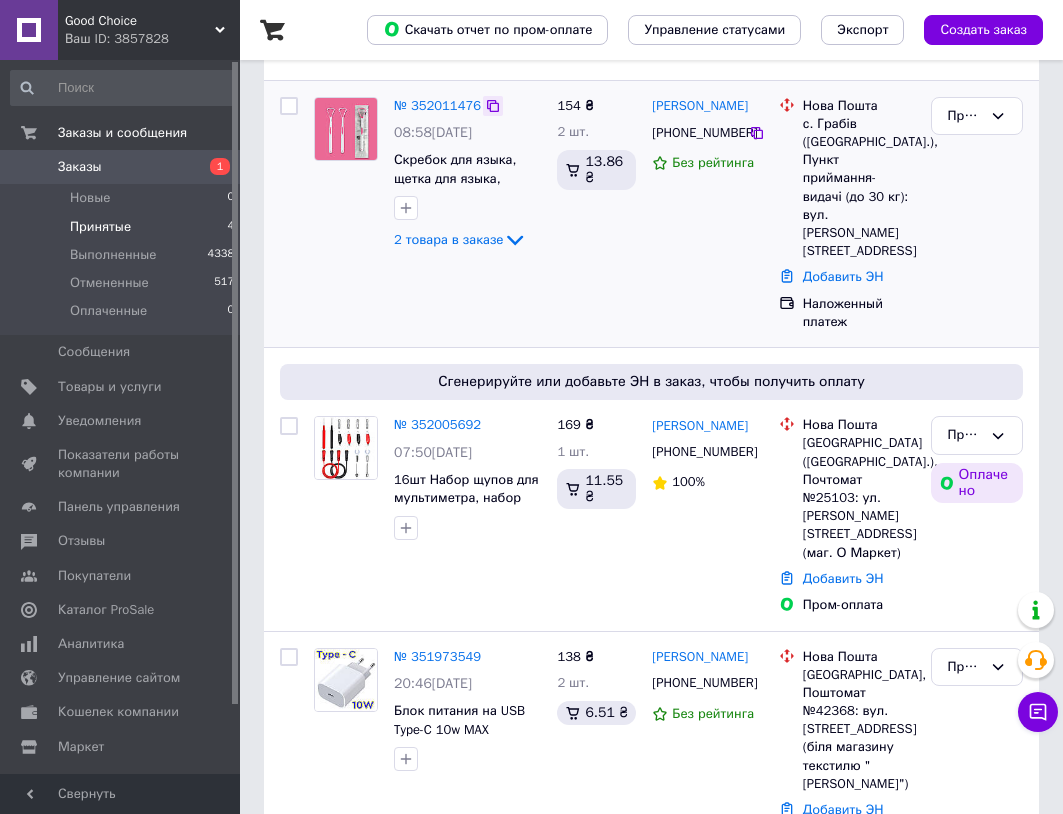 scroll, scrollTop: 473, scrollLeft: 0, axis: vertical 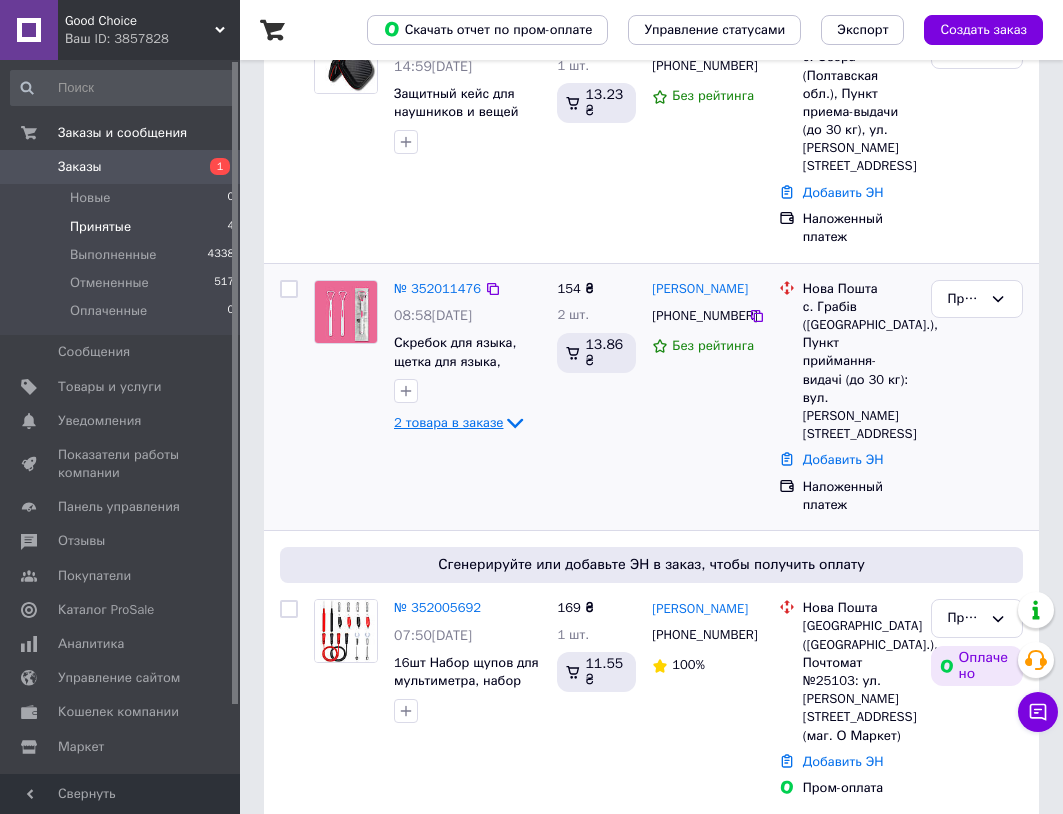 click on "2 товара в заказе" at bounding box center (448, 422) 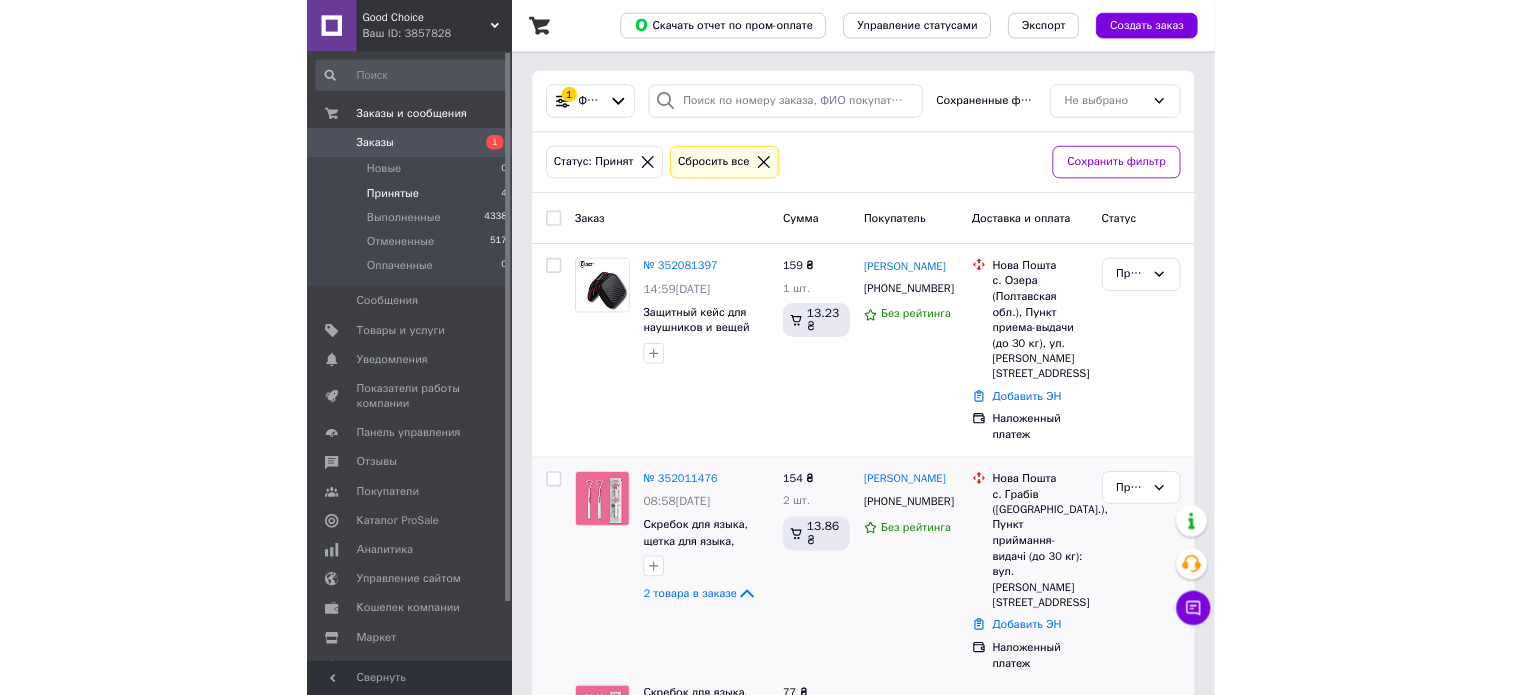 scroll, scrollTop: 0, scrollLeft: 0, axis: both 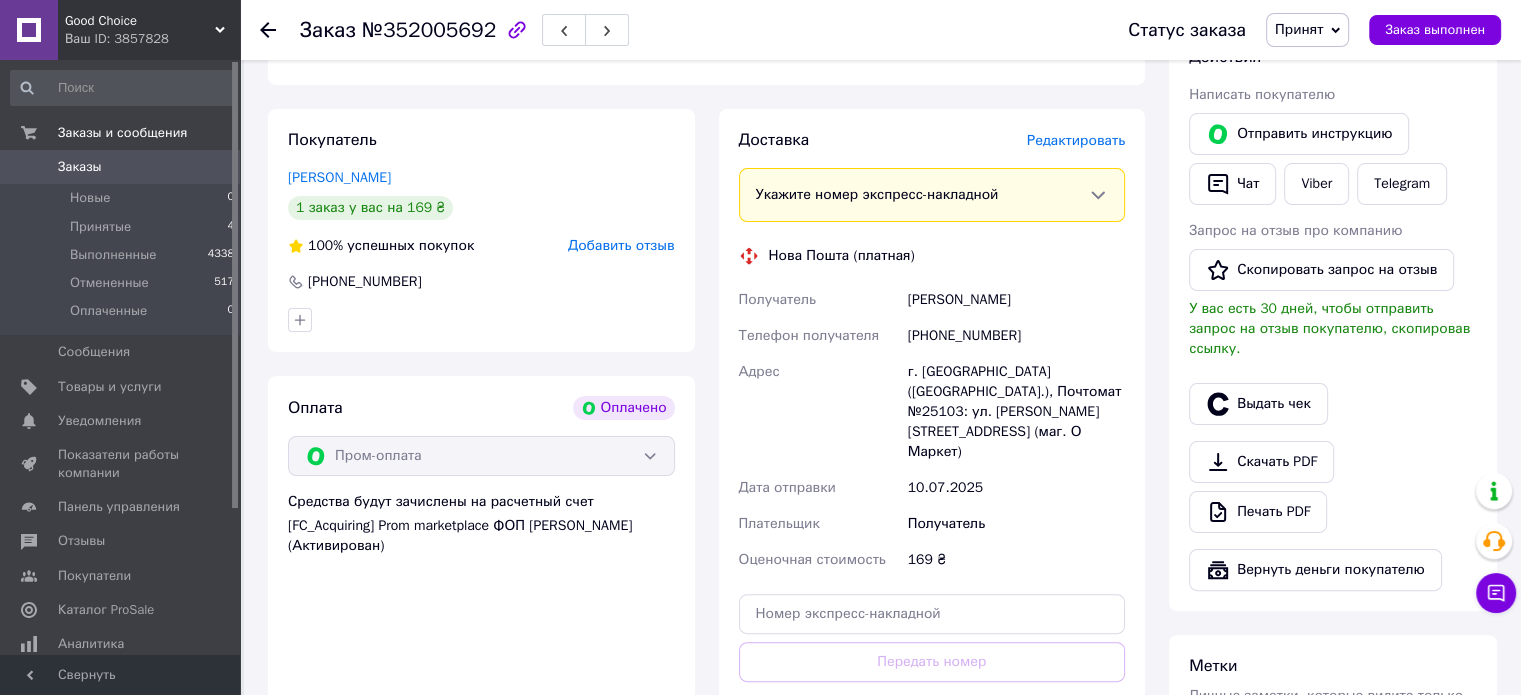 click on "Редактировать" at bounding box center (1076, 140) 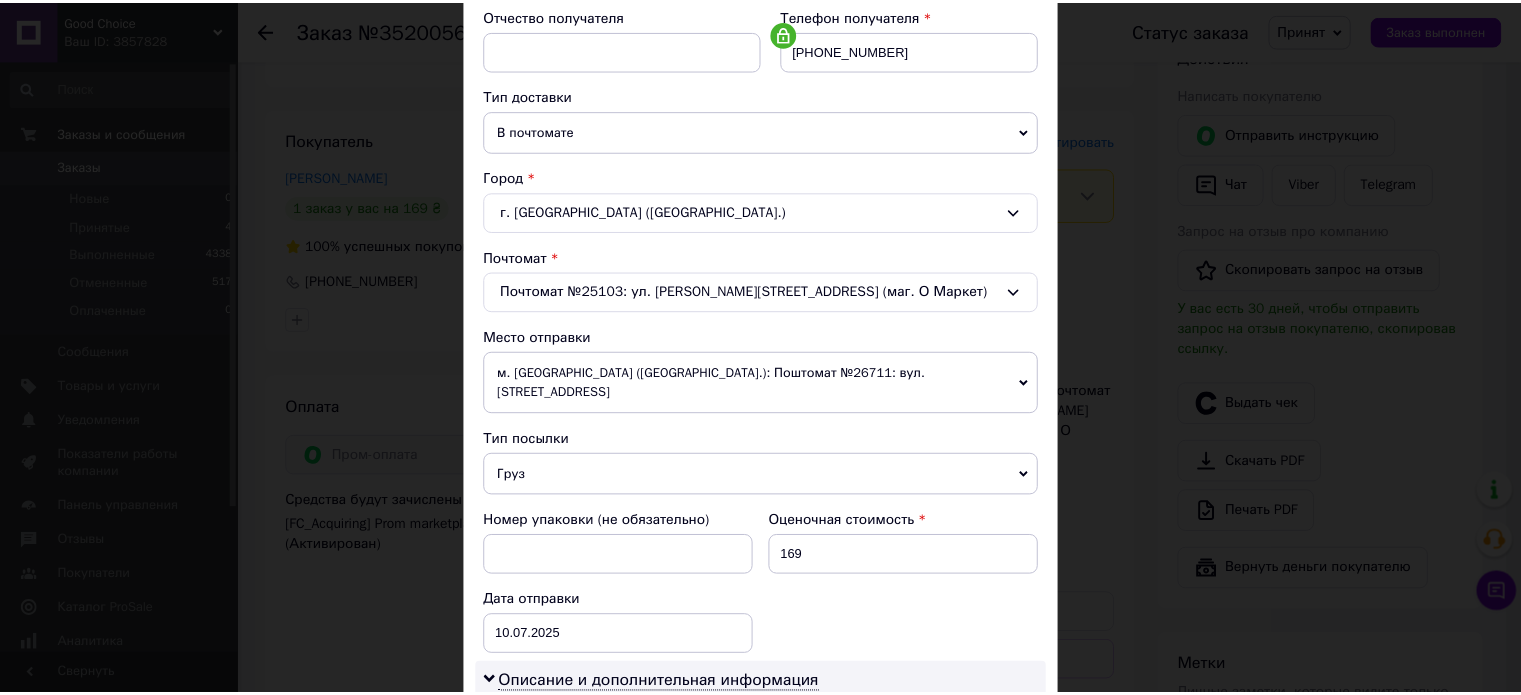 scroll, scrollTop: 400, scrollLeft: 0, axis: vertical 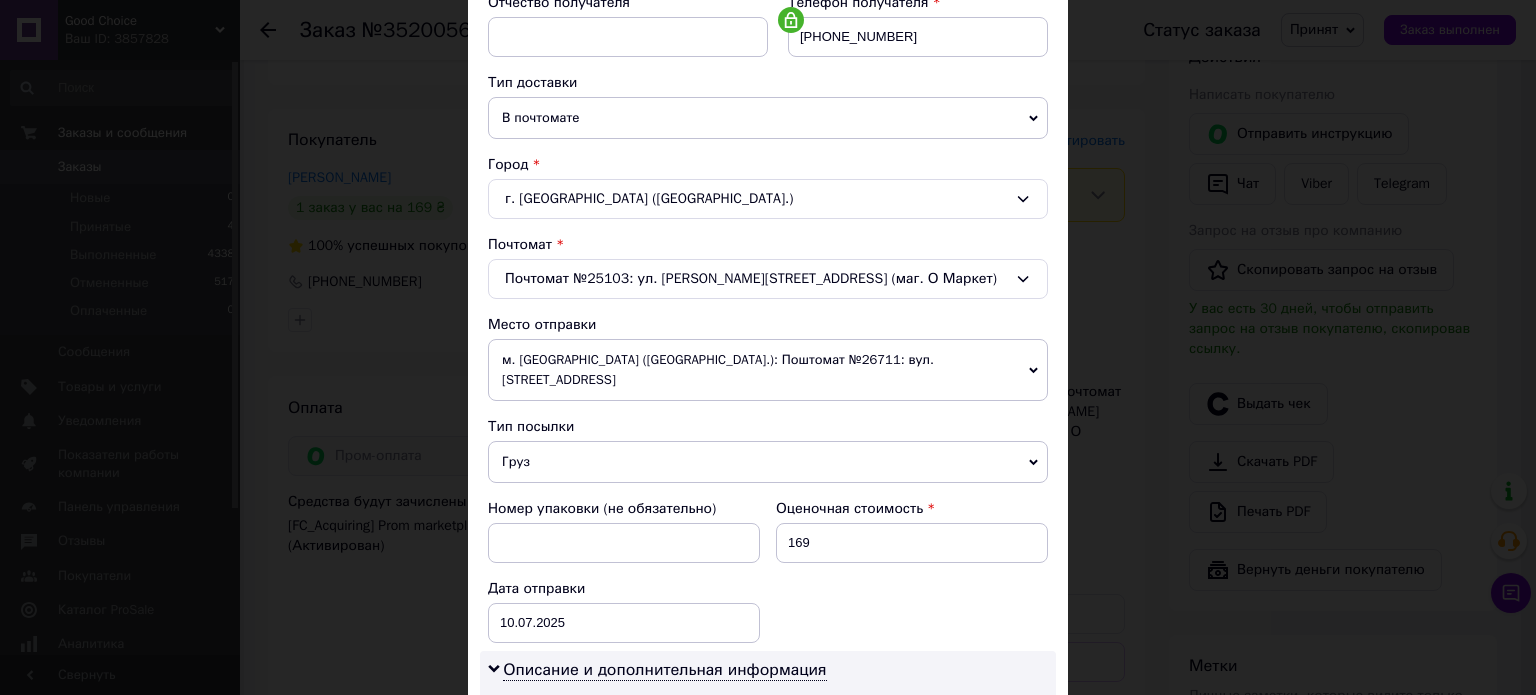 click on "м. [GEOGRAPHIC_DATA] ([GEOGRAPHIC_DATA].): Поштомат №26711: вул. [STREET_ADDRESS]" at bounding box center [768, 370] 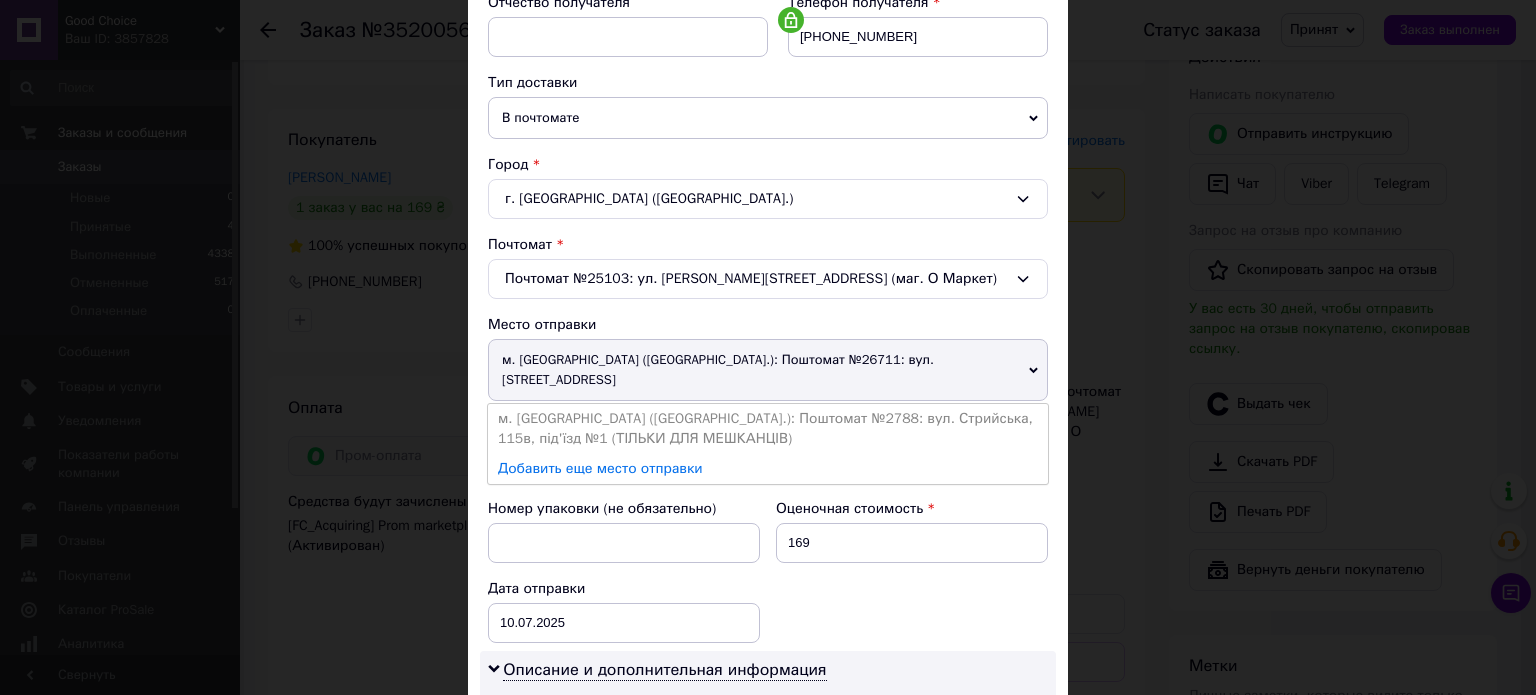 click on "× Редактирование доставки Способ доставки Нова Пошта (платная) Плательщик Получатель Отправитель Фамилия получателя [PERSON_NAME] Имя получателя [PERSON_NAME] Отчество получателя Телефон получателя [PHONE_NUMBER] Тип доставки В почтомате В отделении Курьером Город г. [GEOGRAPHIC_DATA] ([GEOGRAPHIC_DATA].) Почтомат Почтомат №25103: ул. [PERSON_NAME][STREET_ADDRESS] (маг. О [PERSON_NAME]) Место отправки м. [GEOGRAPHIC_DATA] ([GEOGRAPHIC_DATA].): Поштомат №26711: вул. [STREET_ADDRESS] [GEOGRAPHIC_DATA] ([GEOGRAPHIC_DATA].): Поштомат №2788: вул. Стрийська, 115в, під'їзд №1 (ТІЛЬКИ ДЛЯ МЕШКАНЦІВ) Добавить еще место отправки Тип посылки Груз Документы 169 < > <" at bounding box center (768, 347) 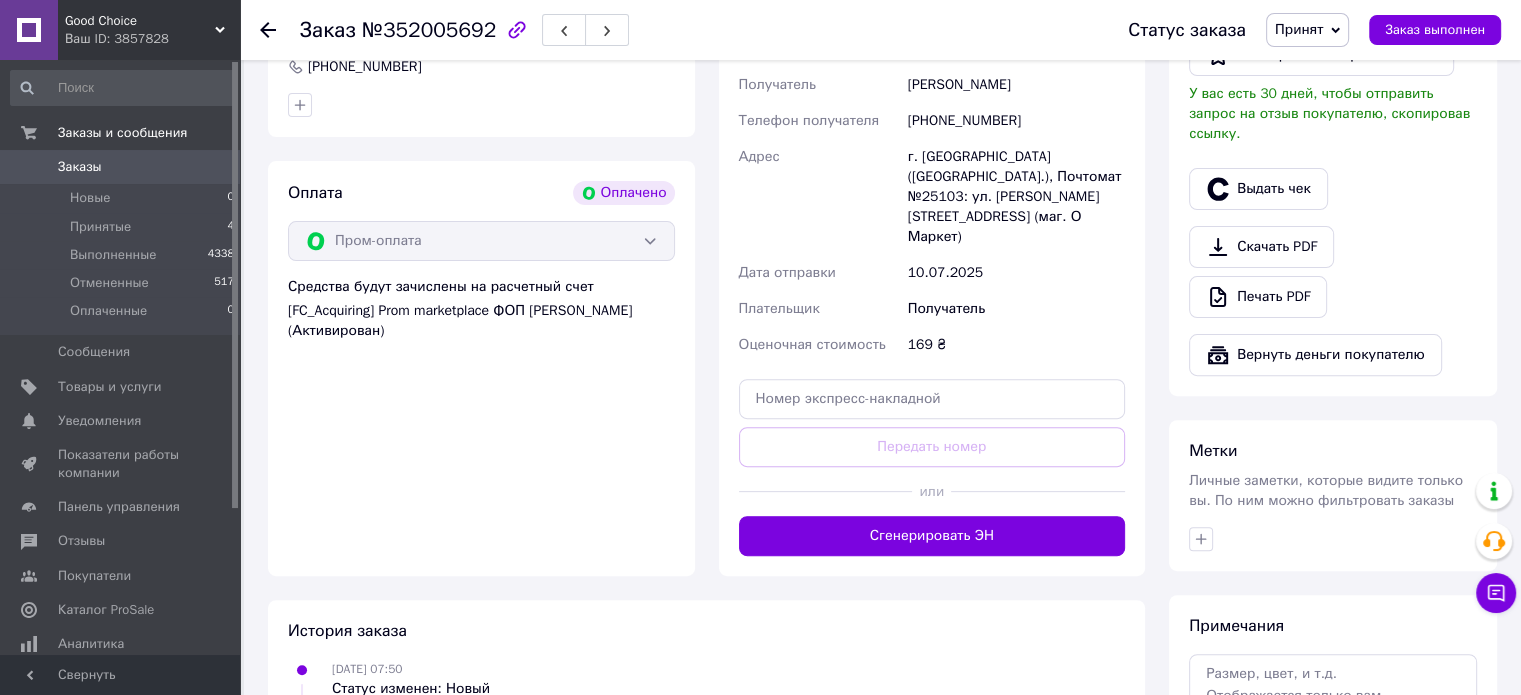 scroll, scrollTop: 700, scrollLeft: 0, axis: vertical 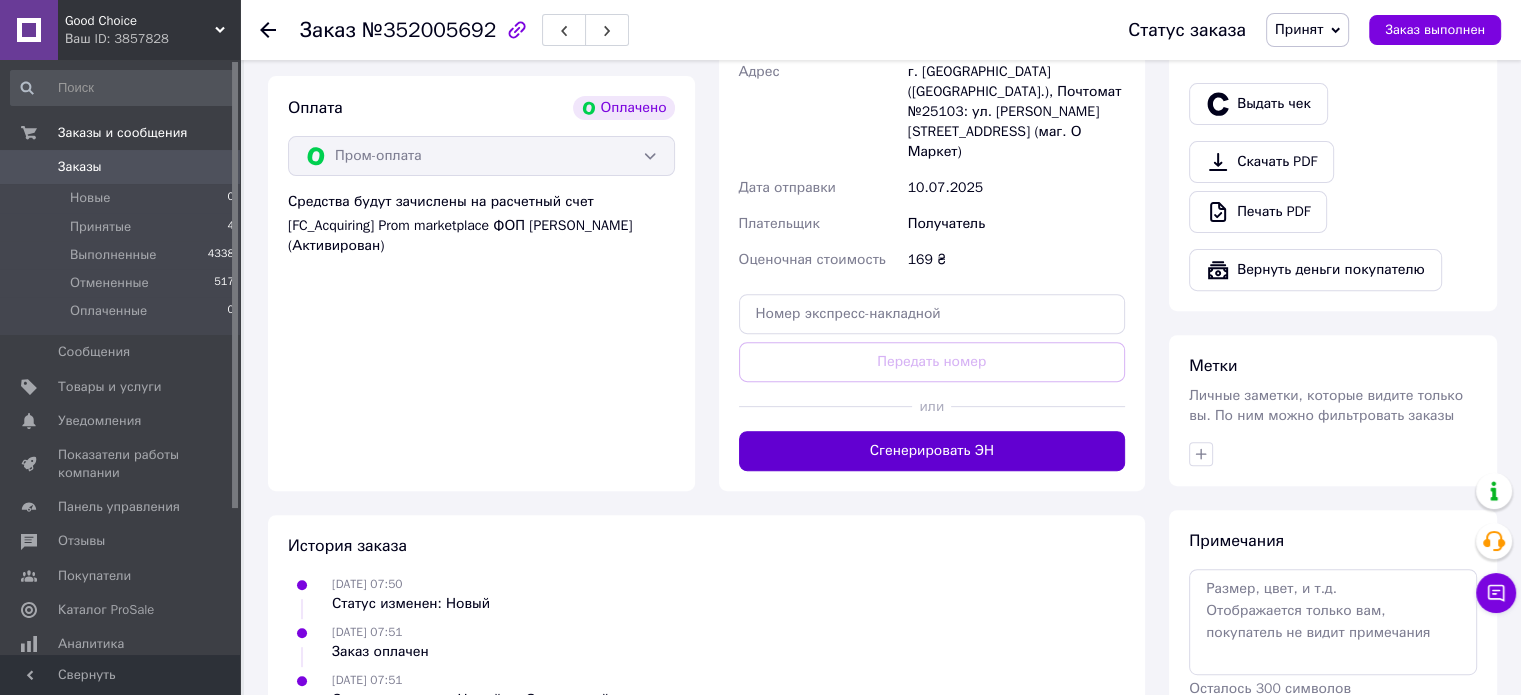 click on "Сгенерировать ЭН" at bounding box center (932, 451) 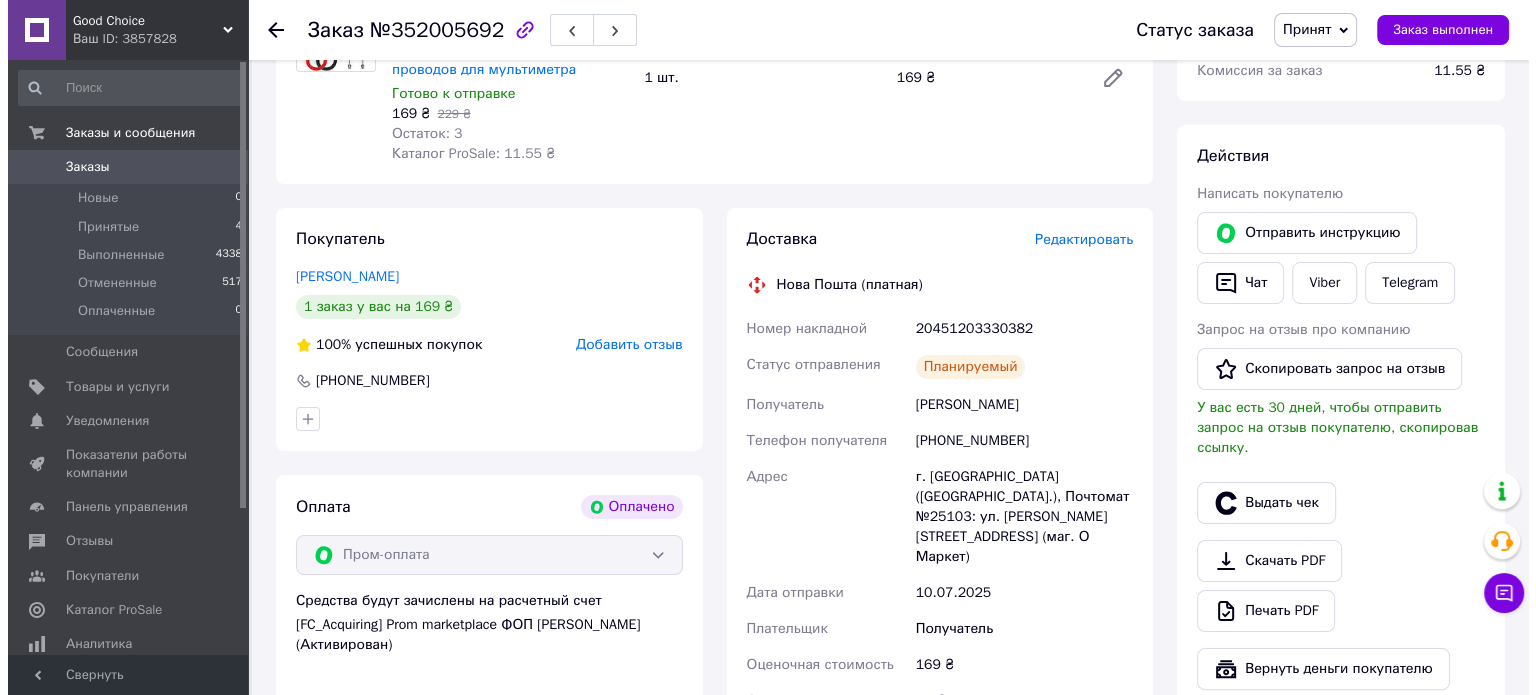 scroll, scrollTop: 400, scrollLeft: 0, axis: vertical 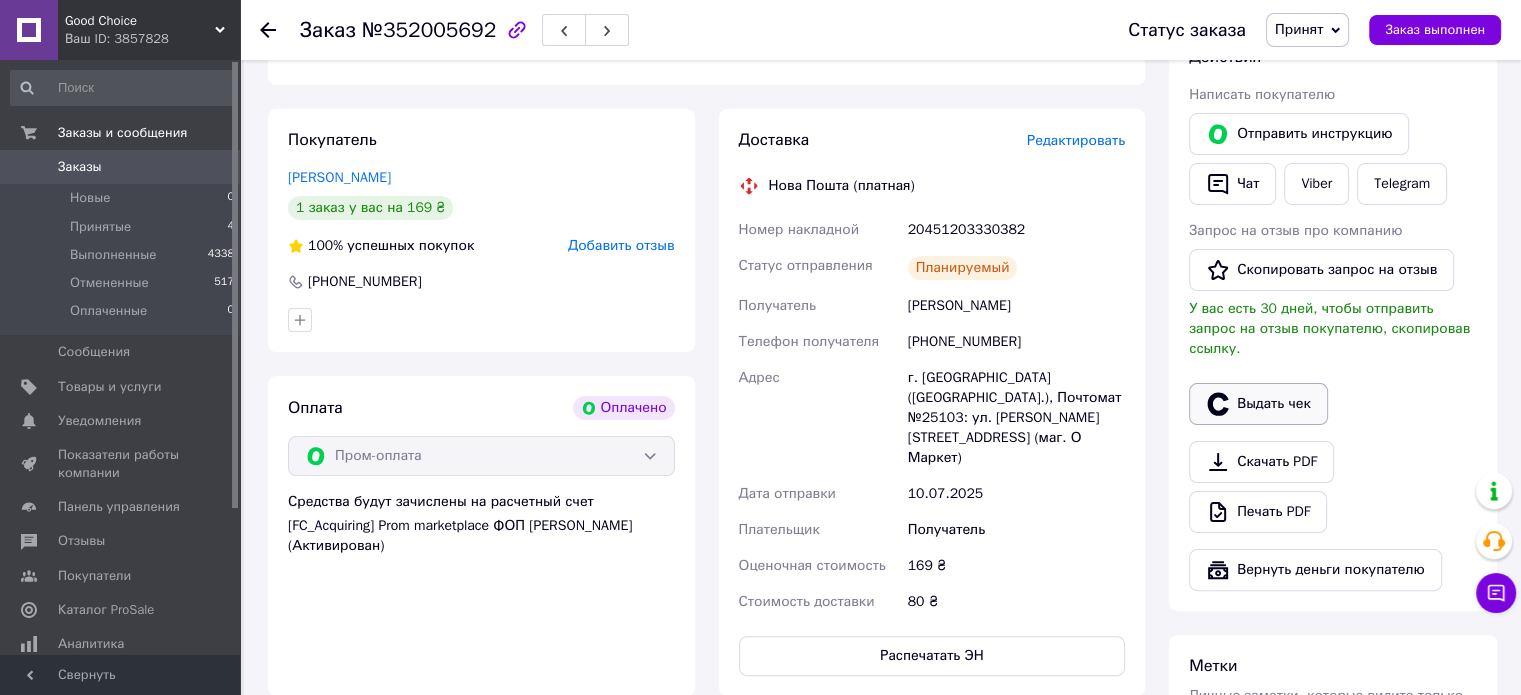 click on "Выдать чек" at bounding box center (1258, 404) 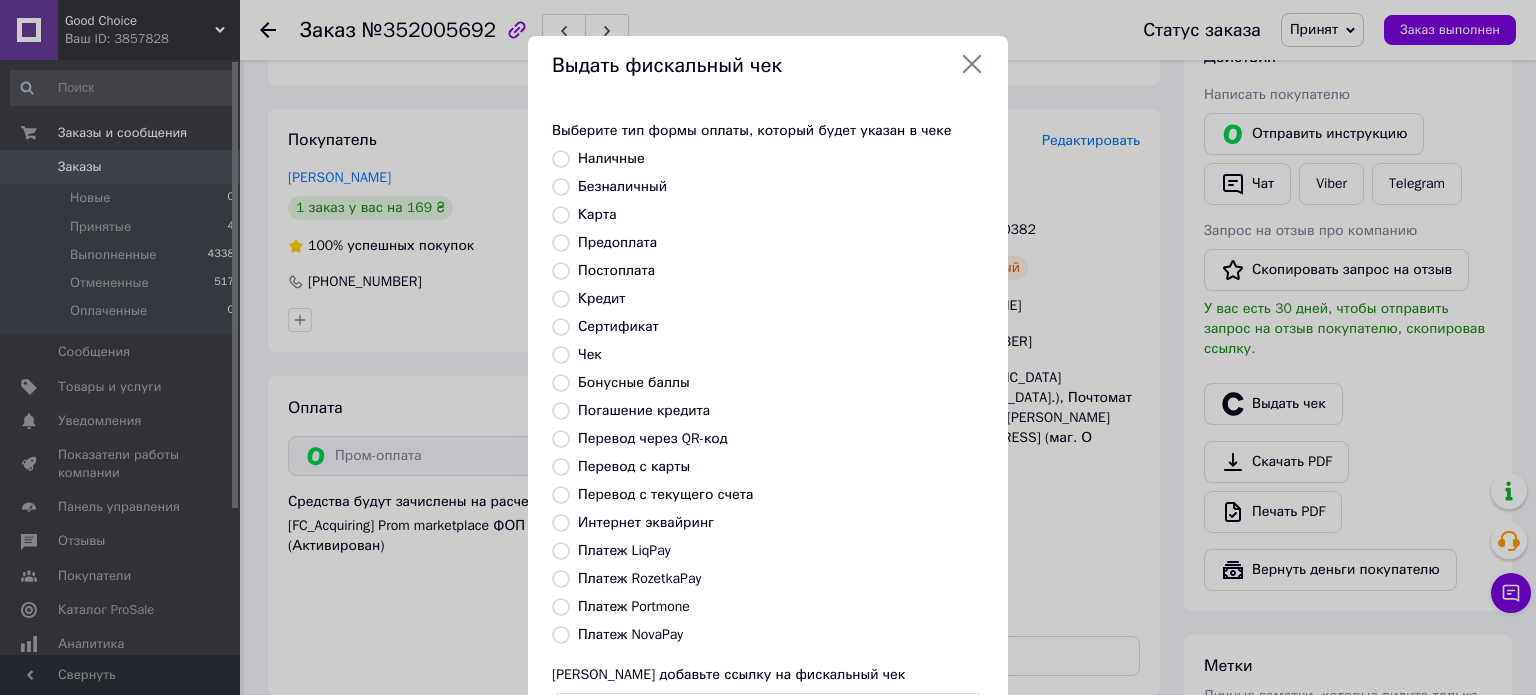 click on "Платеж RozetkaPay" at bounding box center [639, 578] 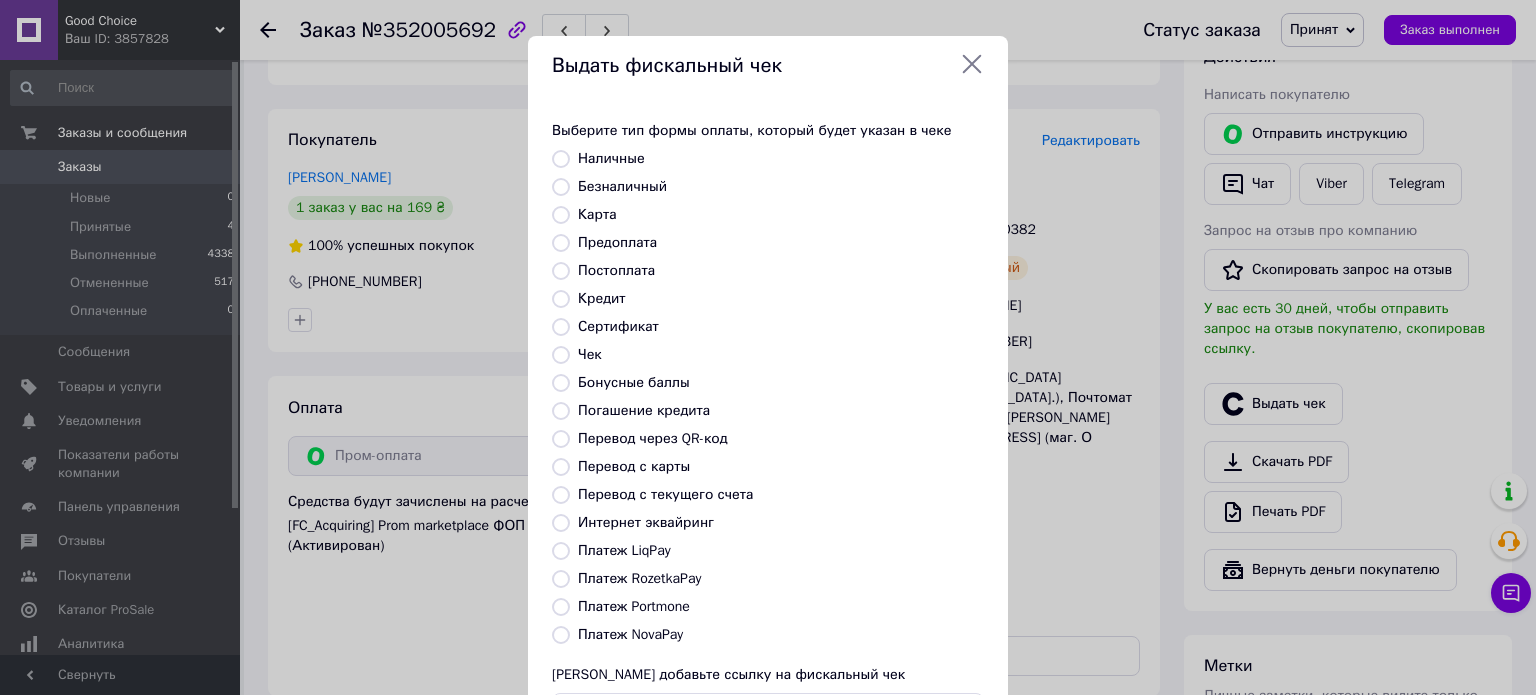 radio on "true" 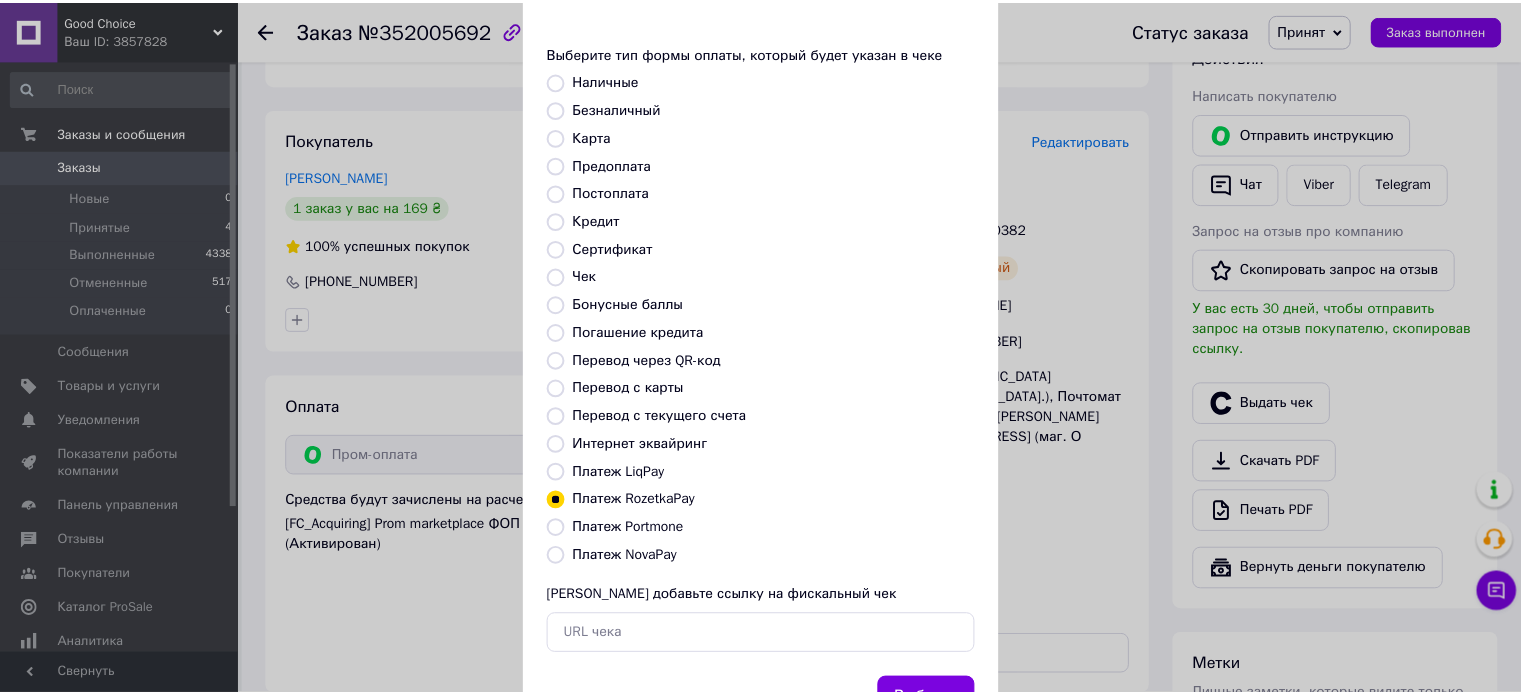 scroll, scrollTop: 163, scrollLeft: 0, axis: vertical 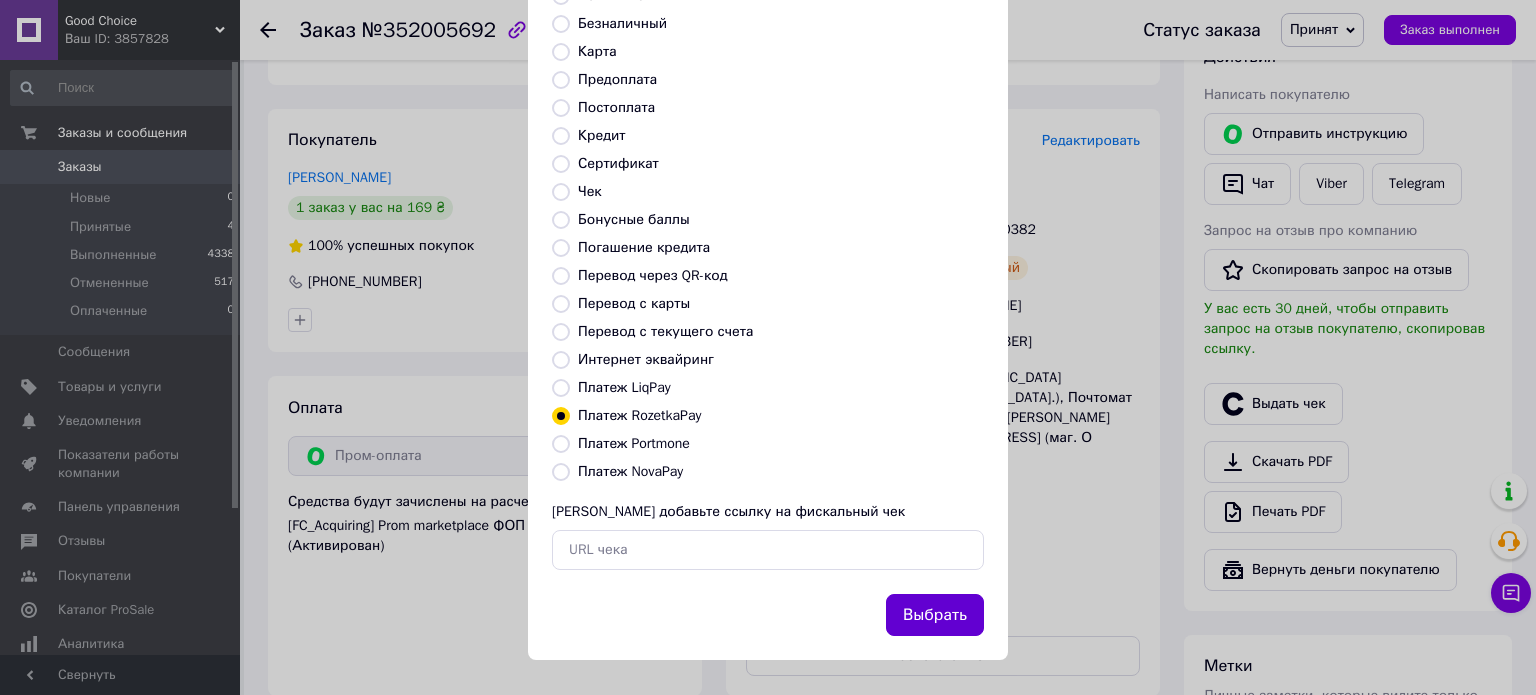 click on "Выбрать" at bounding box center [935, 615] 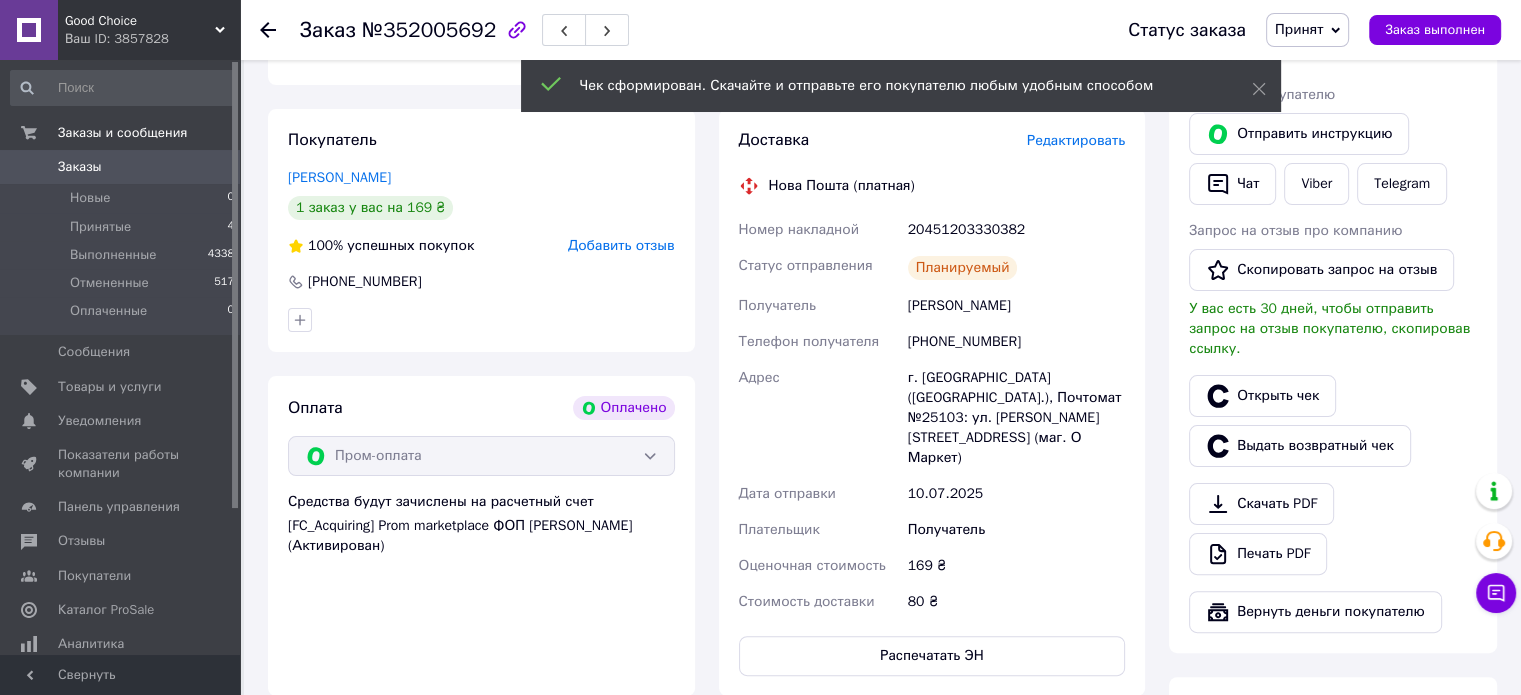 scroll, scrollTop: 0, scrollLeft: 0, axis: both 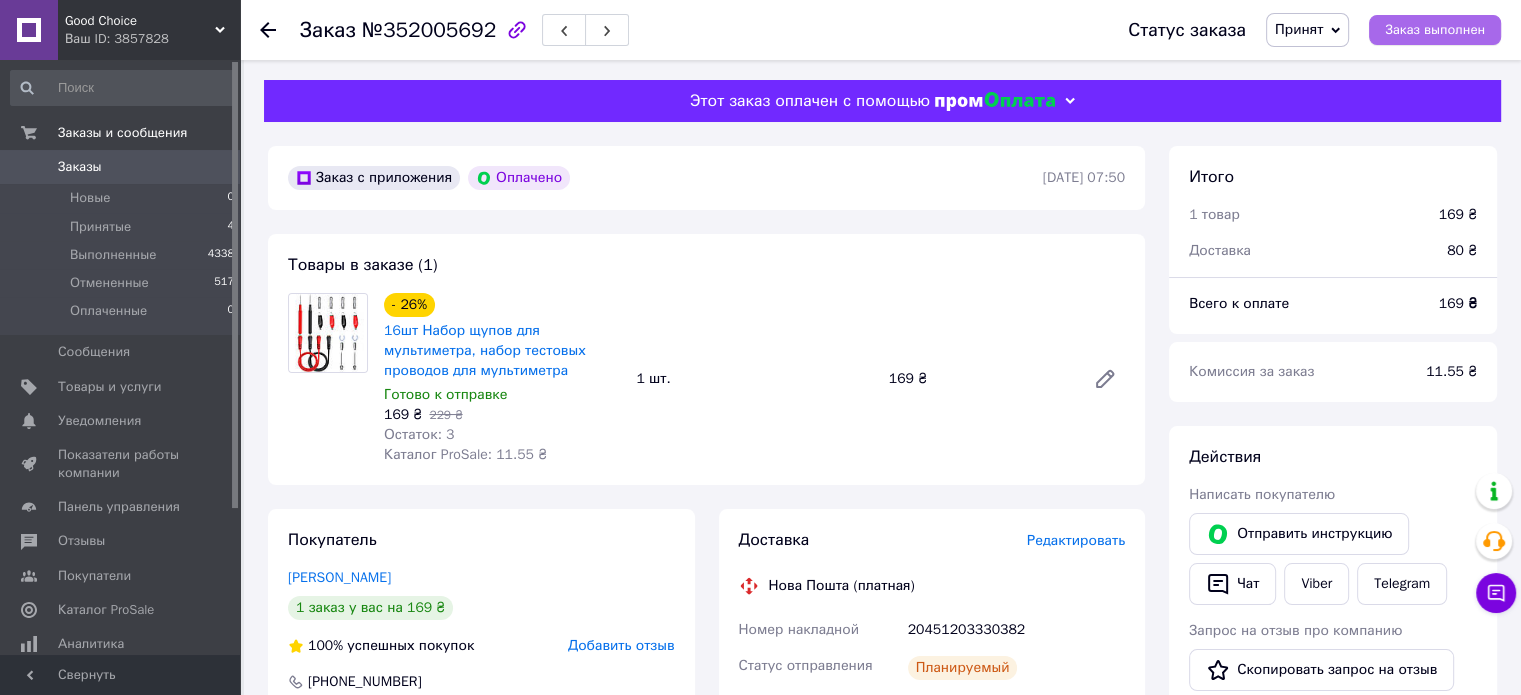click on "Заказ выполнен" at bounding box center (1435, 30) 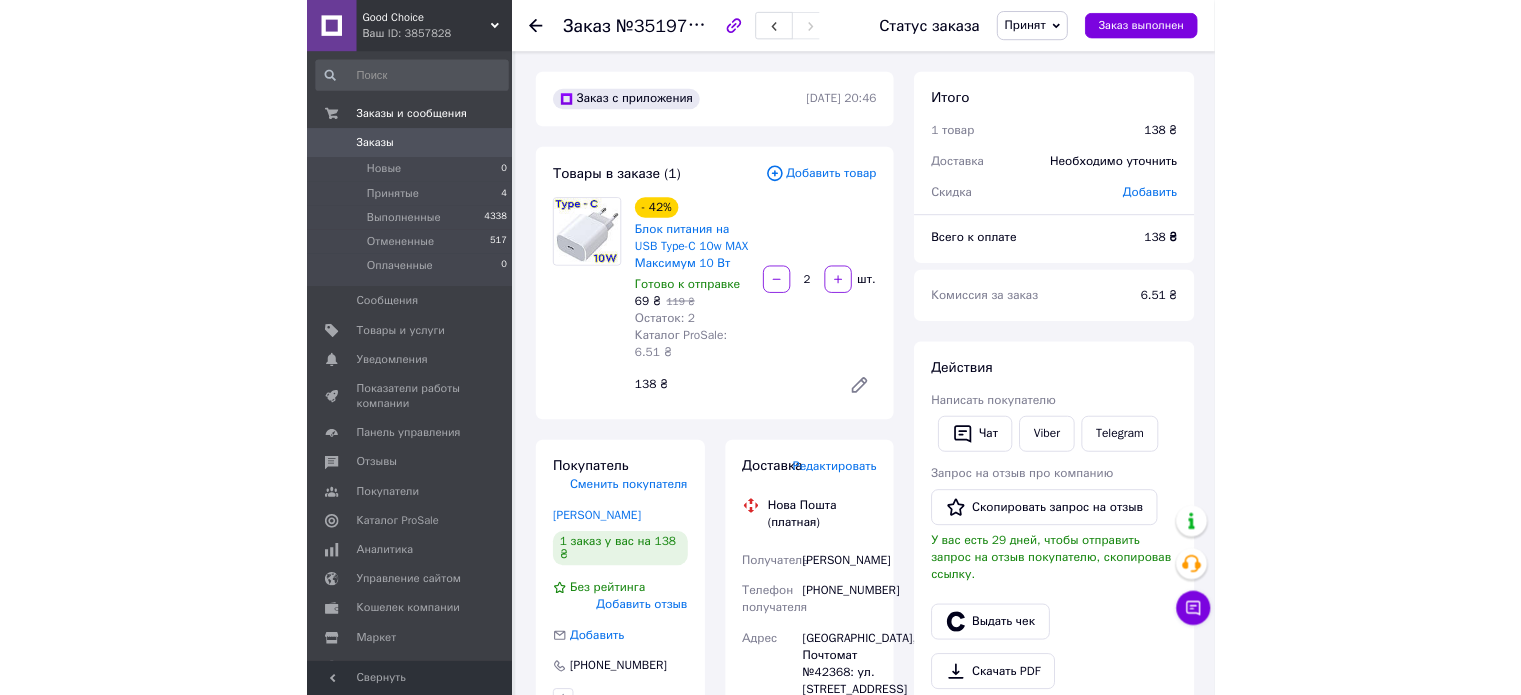 scroll, scrollTop: 0, scrollLeft: 0, axis: both 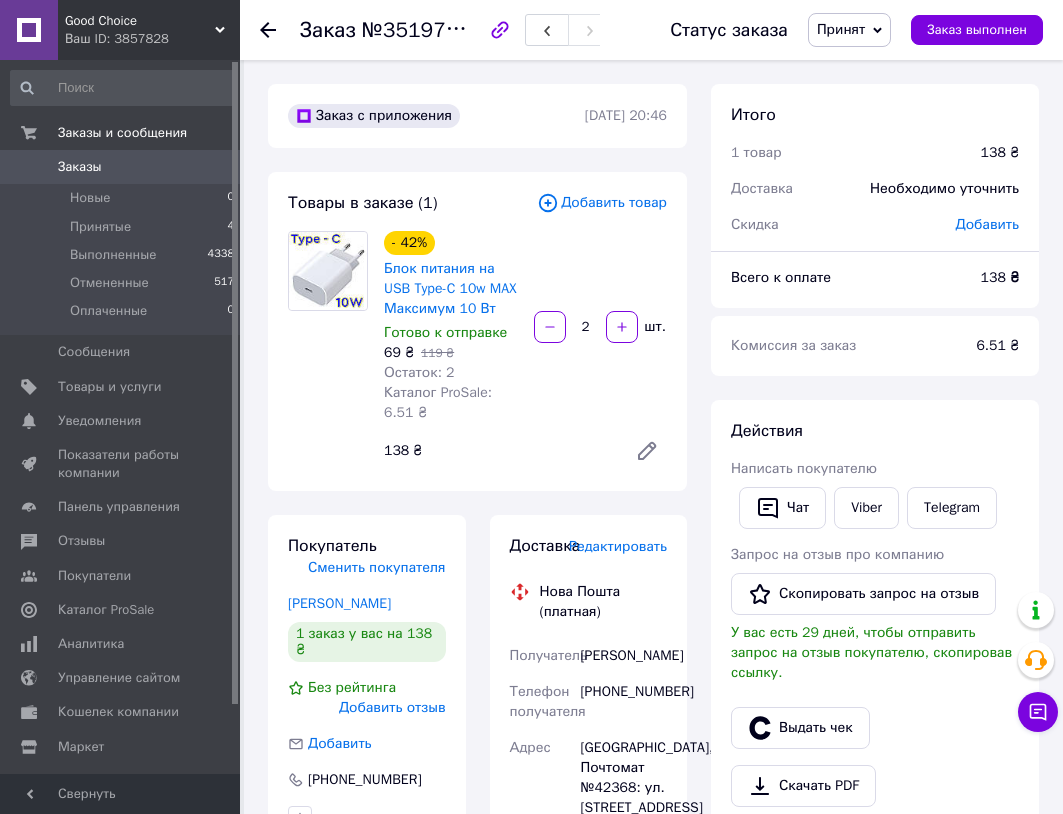 click 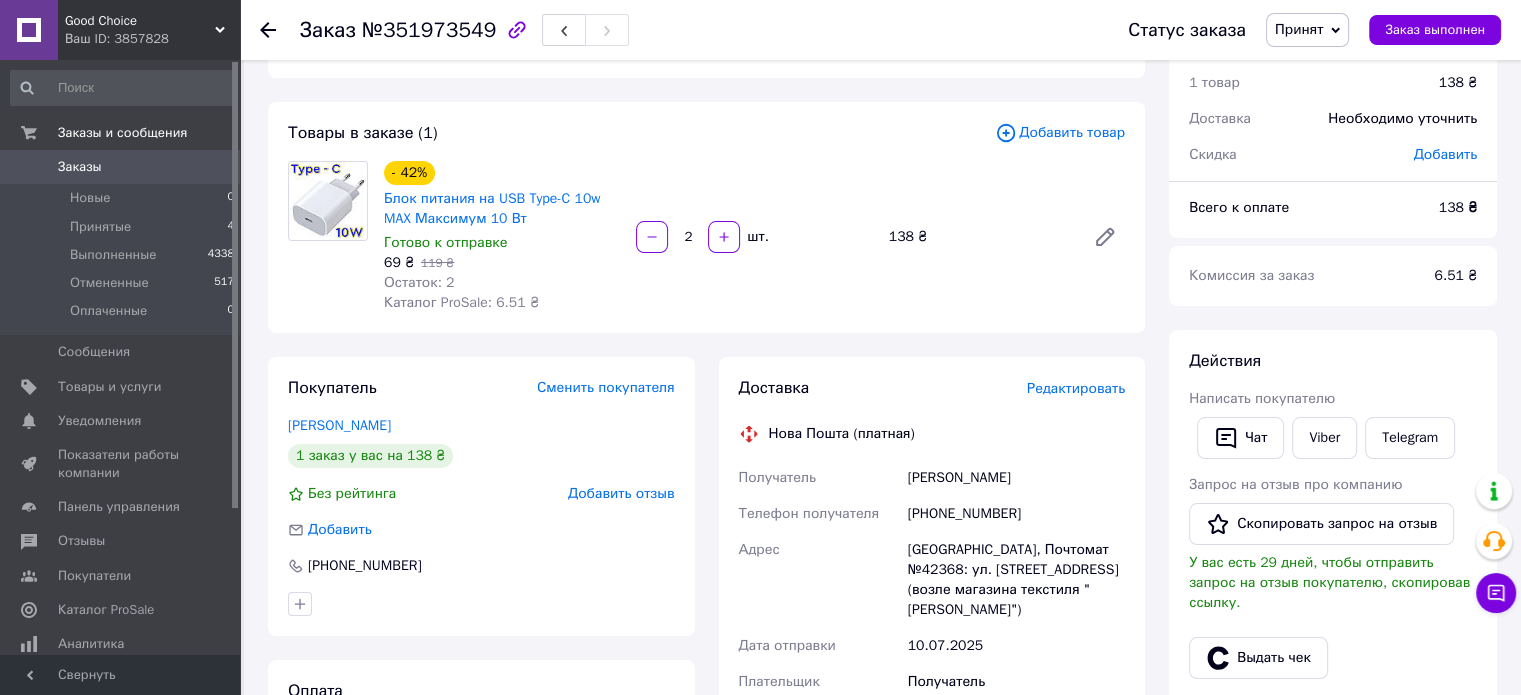 scroll, scrollTop: 100, scrollLeft: 0, axis: vertical 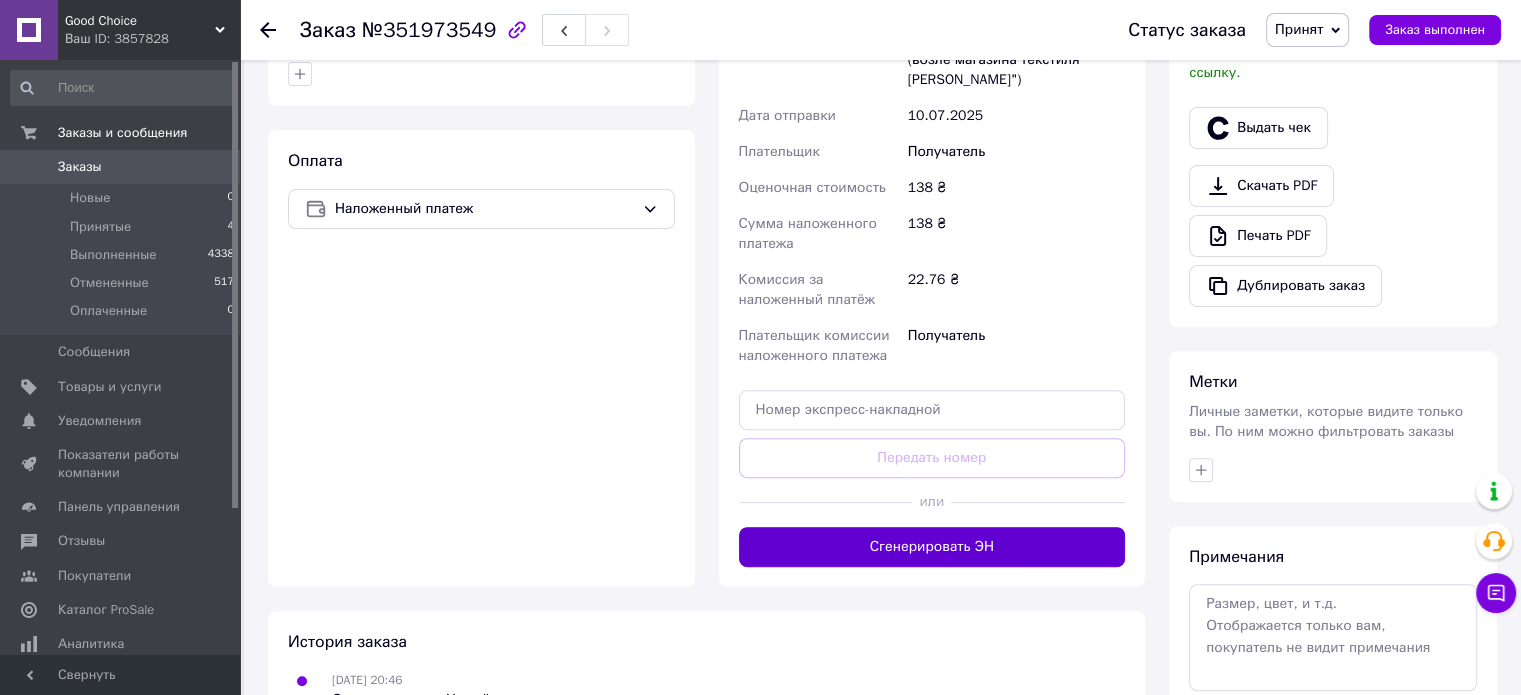 click on "Сгенерировать ЭН" at bounding box center (932, 547) 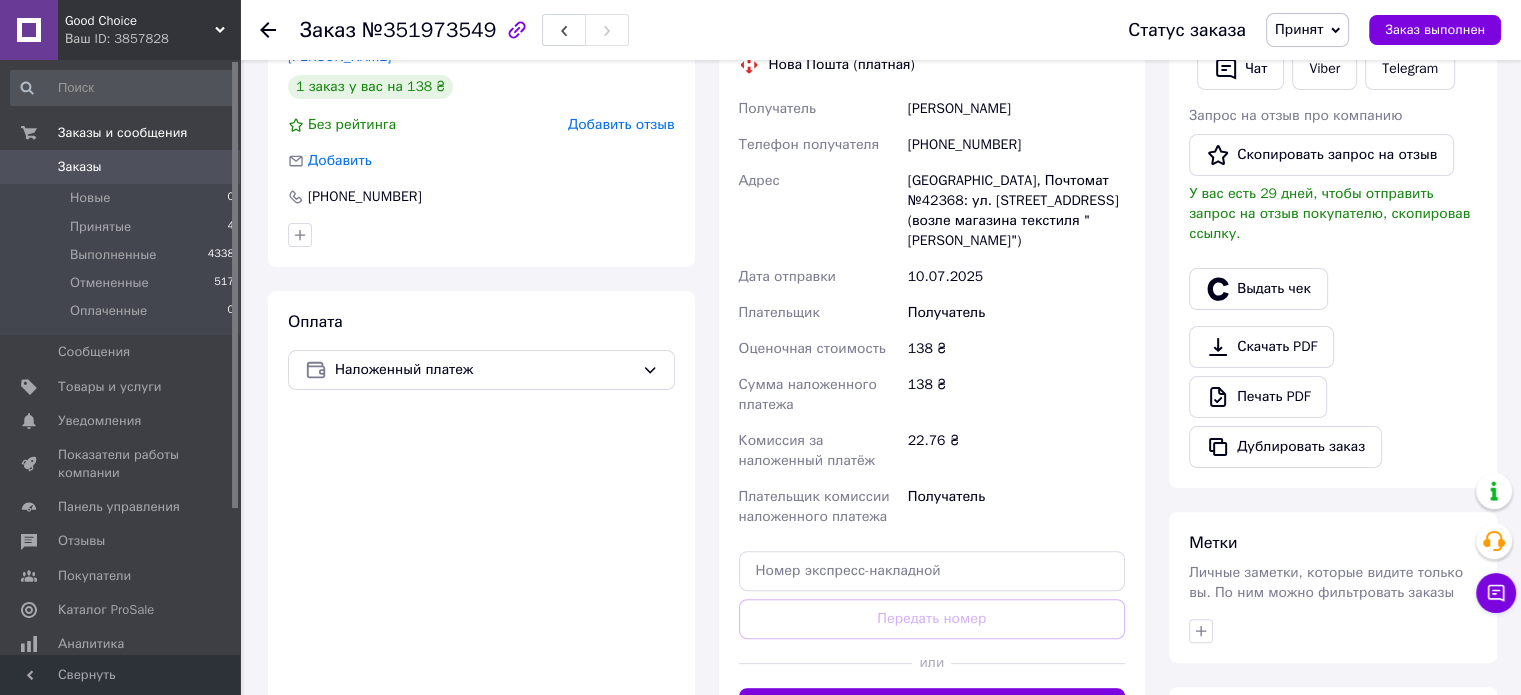 scroll, scrollTop: 400, scrollLeft: 0, axis: vertical 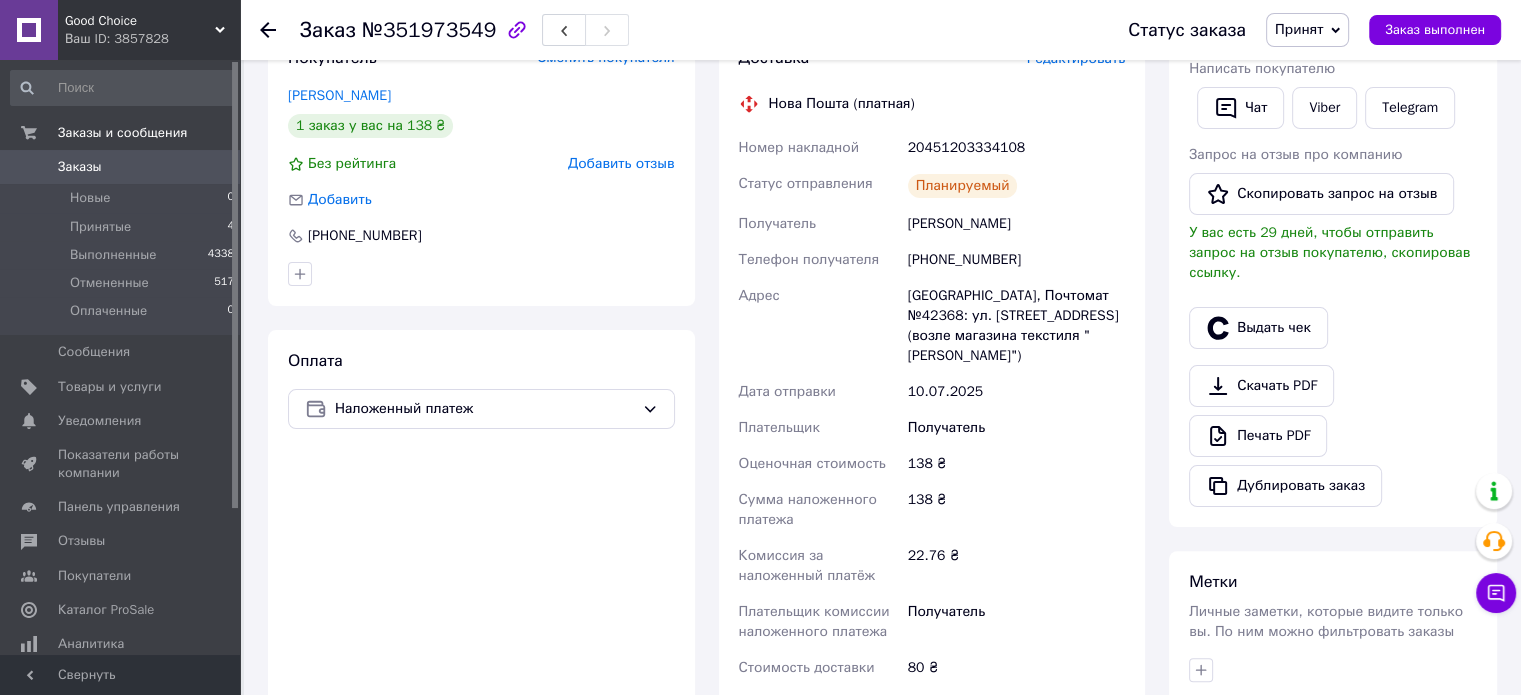 click on "20451203334108" at bounding box center (1016, 148) 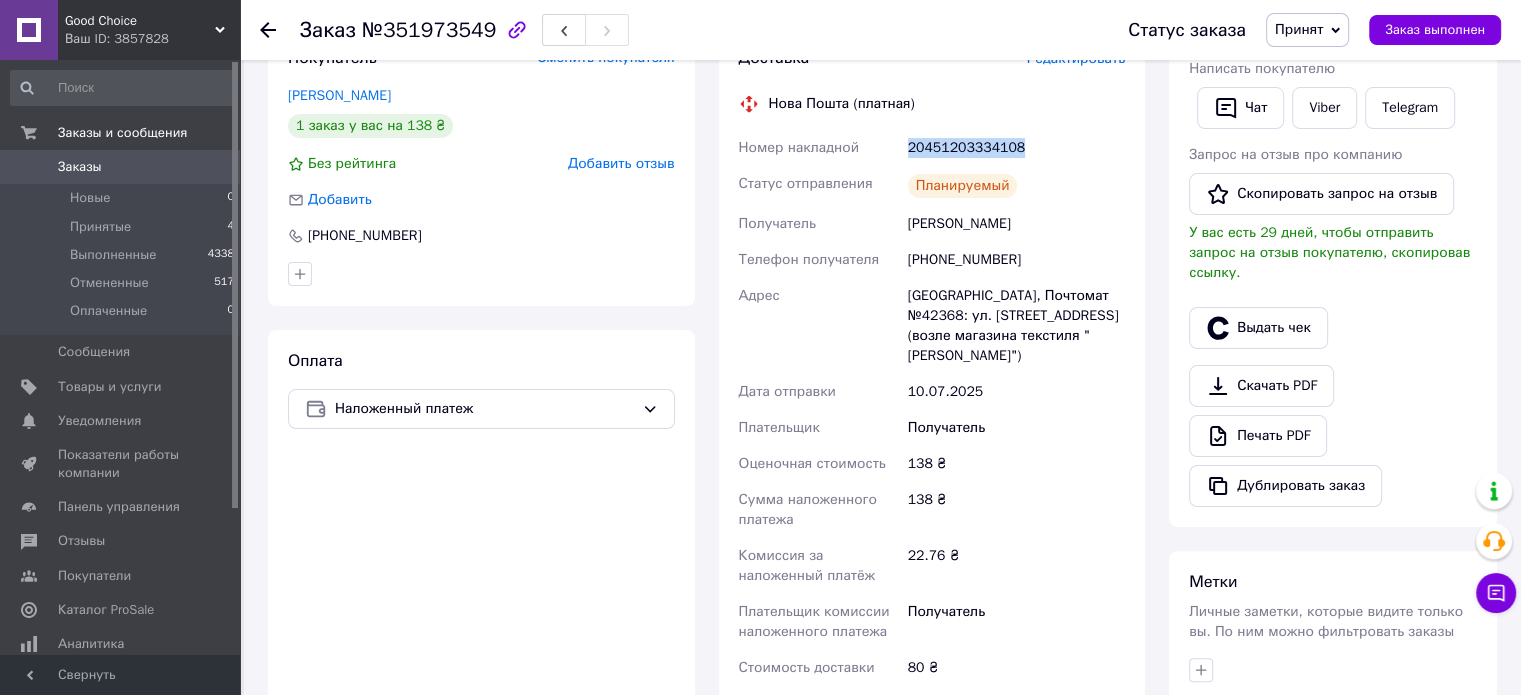 click on "20451203334108" at bounding box center (1016, 148) 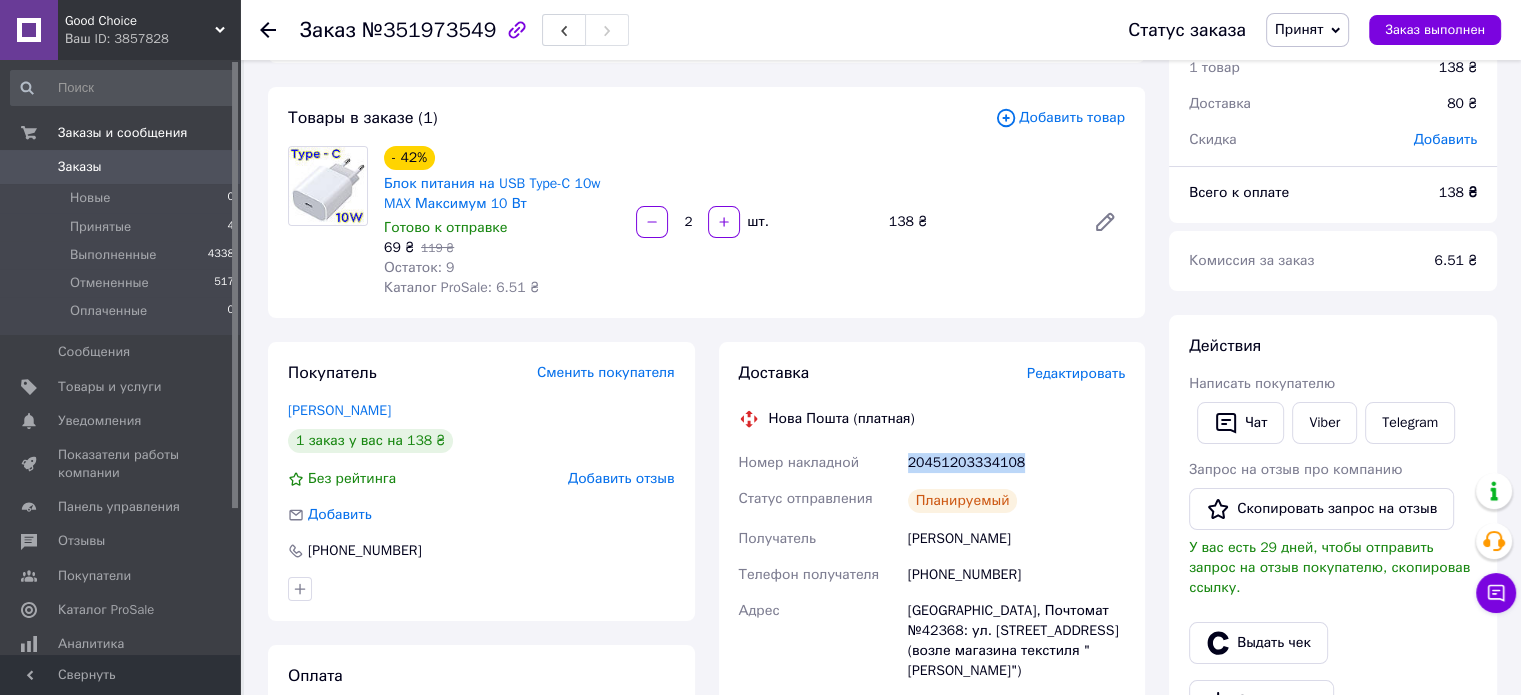 scroll, scrollTop: 0, scrollLeft: 0, axis: both 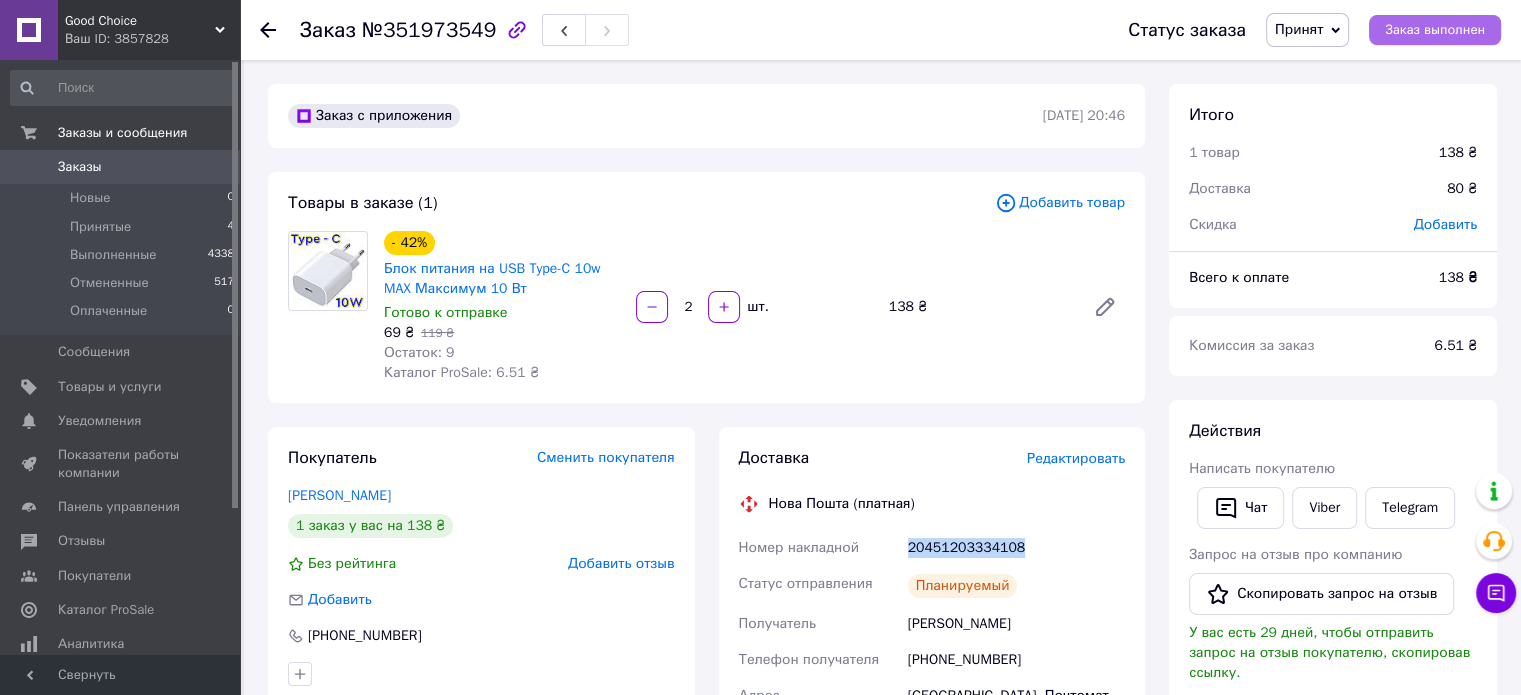 click on "Заказ выполнен" at bounding box center (1435, 30) 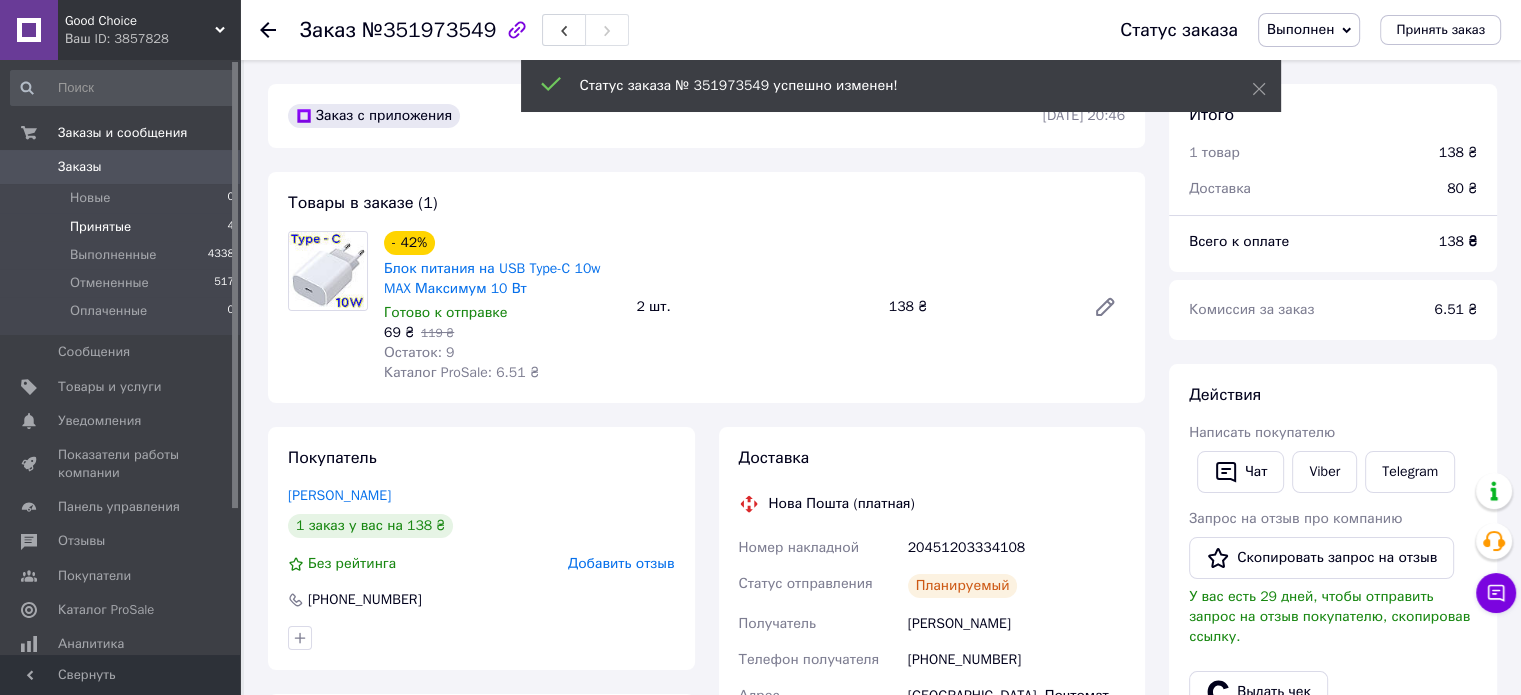 click on "Принятые 4" at bounding box center (123, 227) 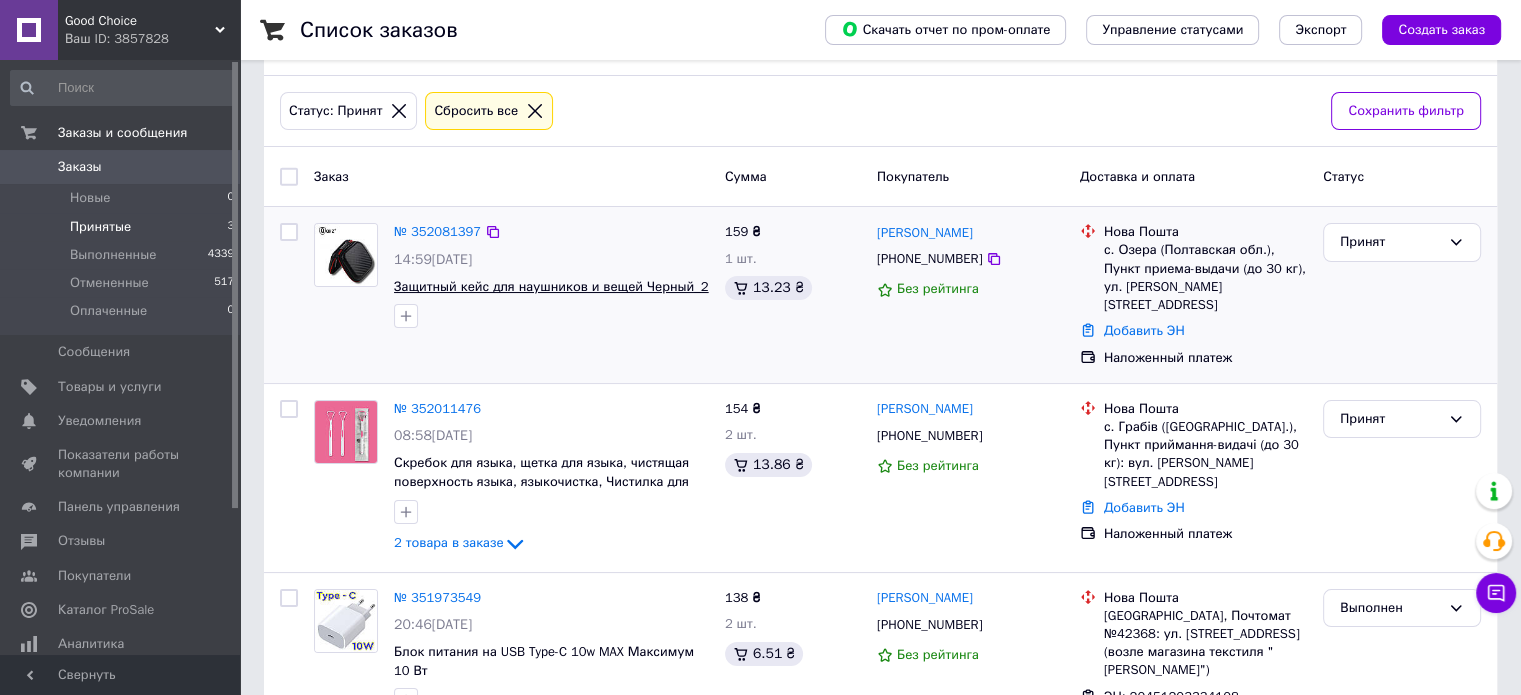 scroll, scrollTop: 147, scrollLeft: 0, axis: vertical 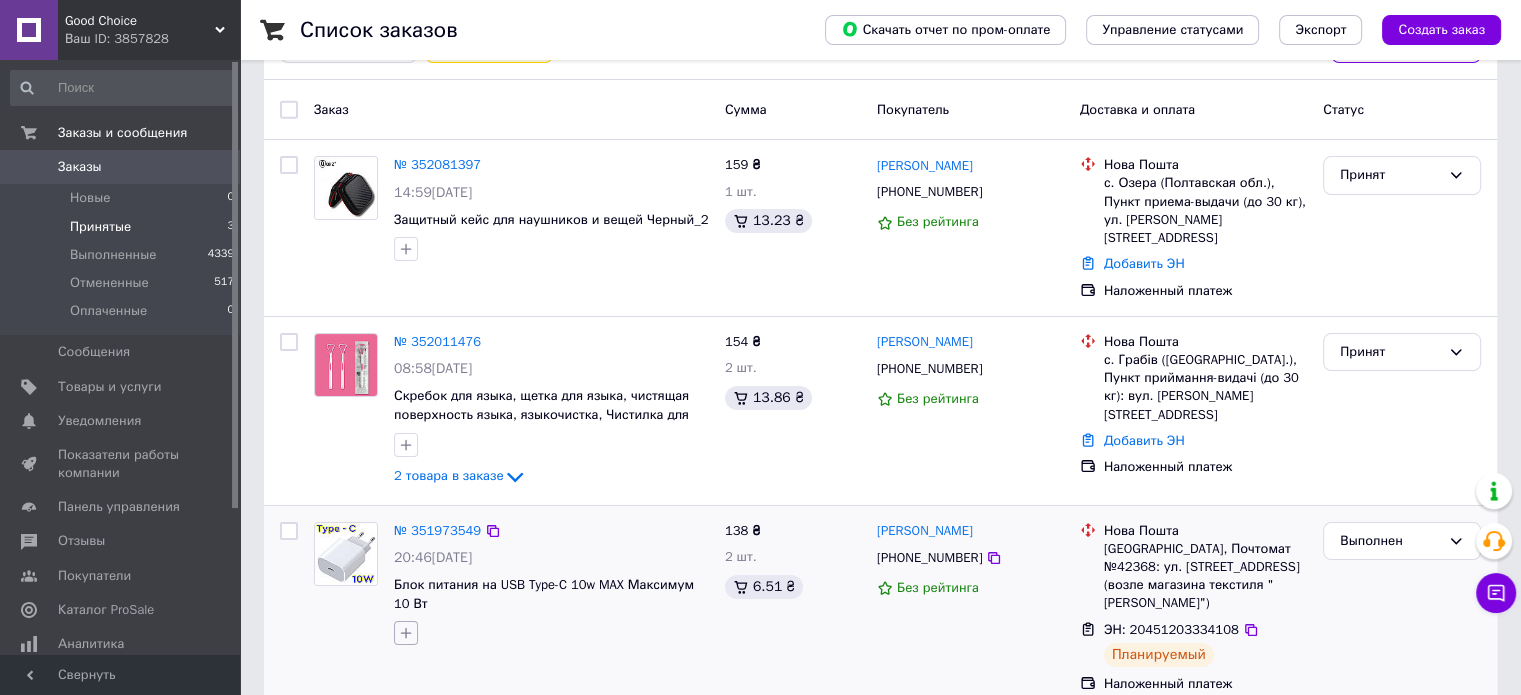 click at bounding box center (406, 633) 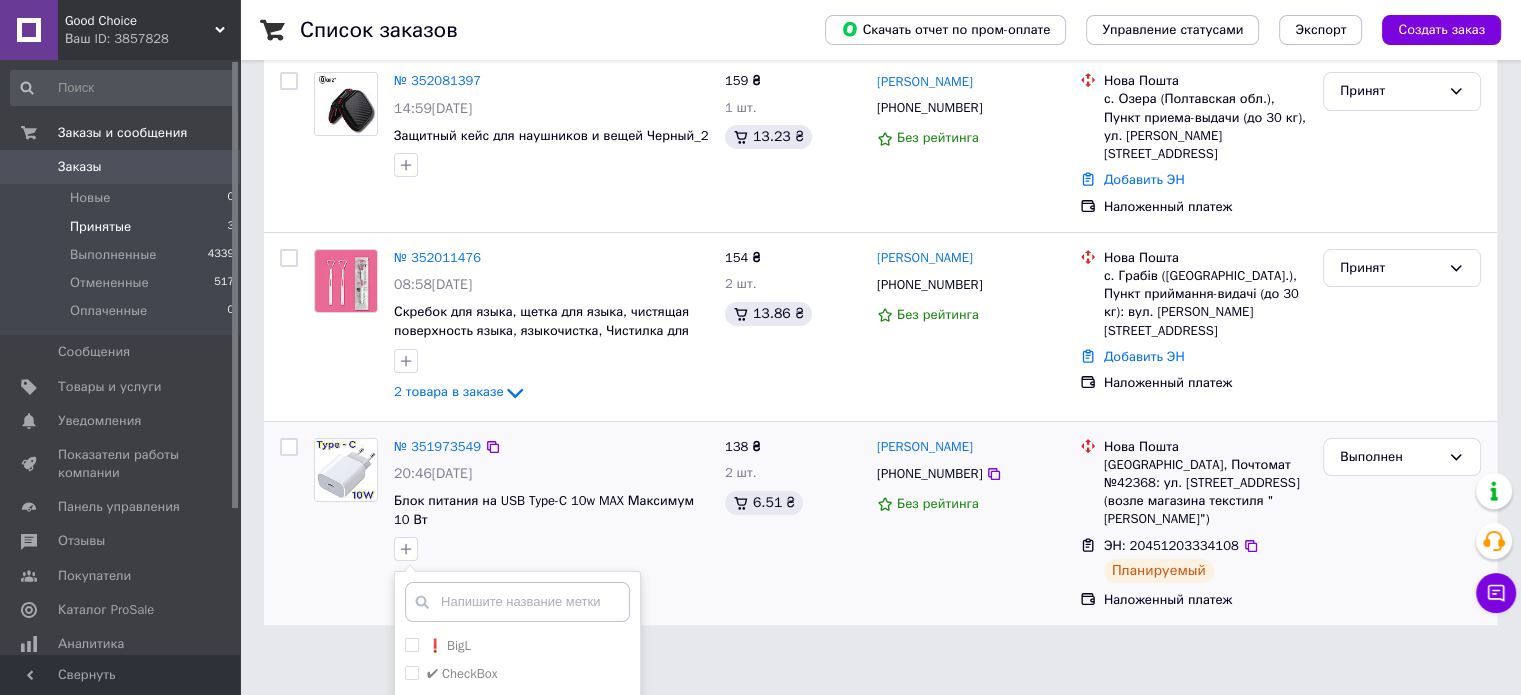 scroll, scrollTop: 413, scrollLeft: 0, axis: vertical 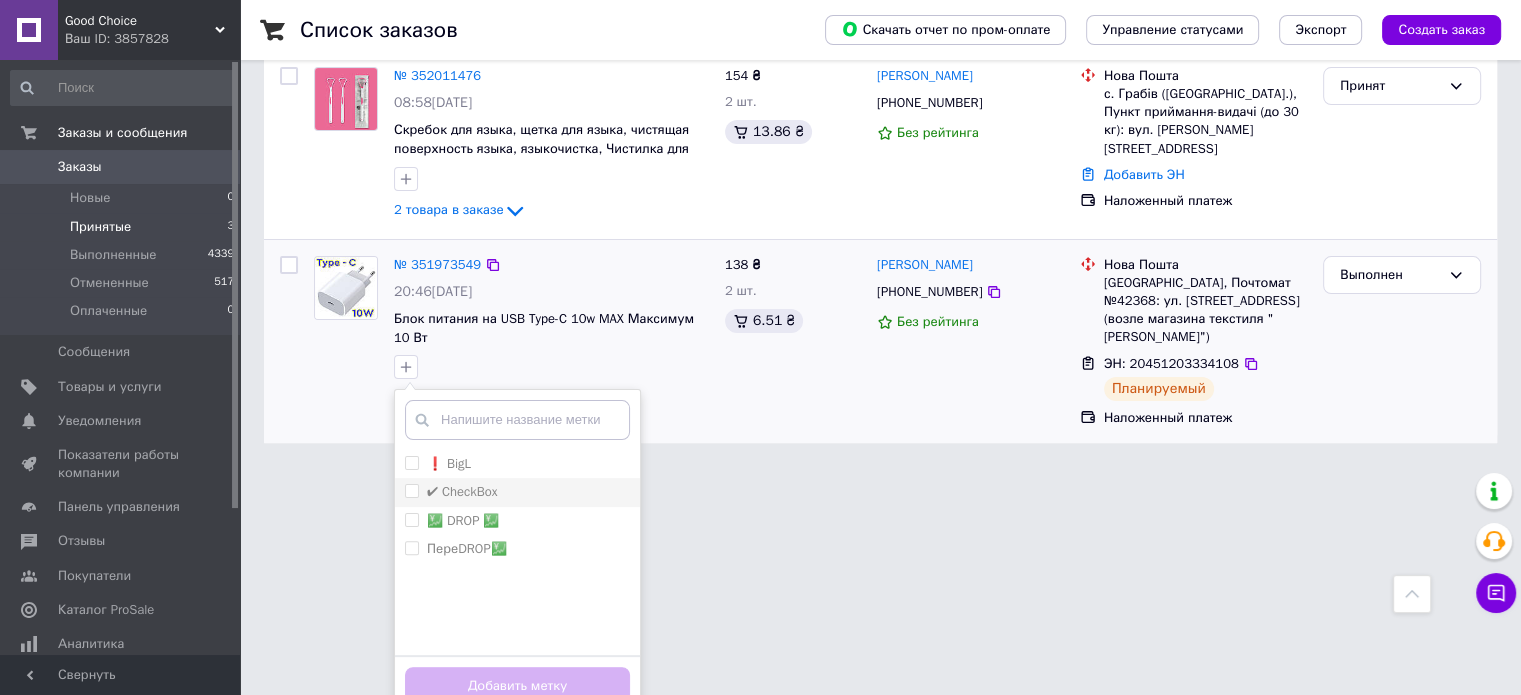 click on "✔ CheckBox" at bounding box center (462, 491) 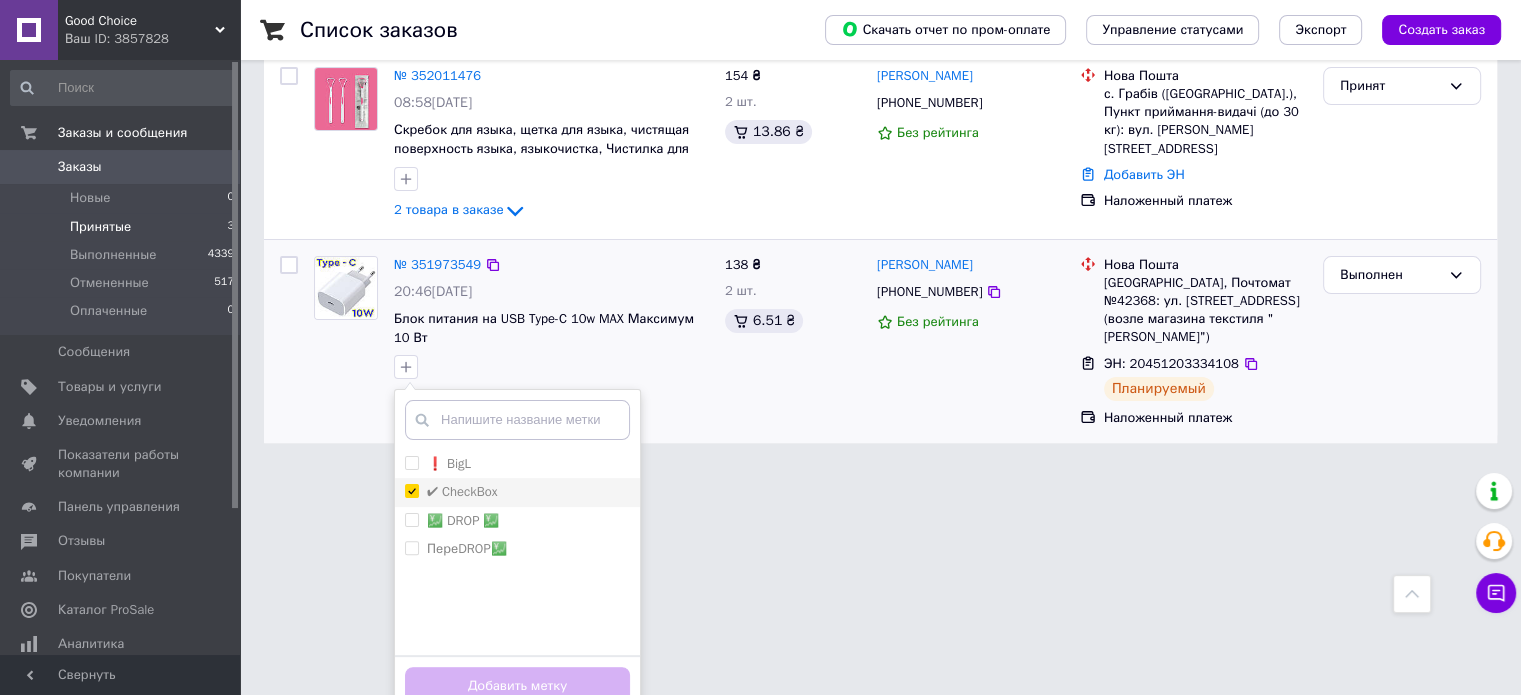 checkbox on "true" 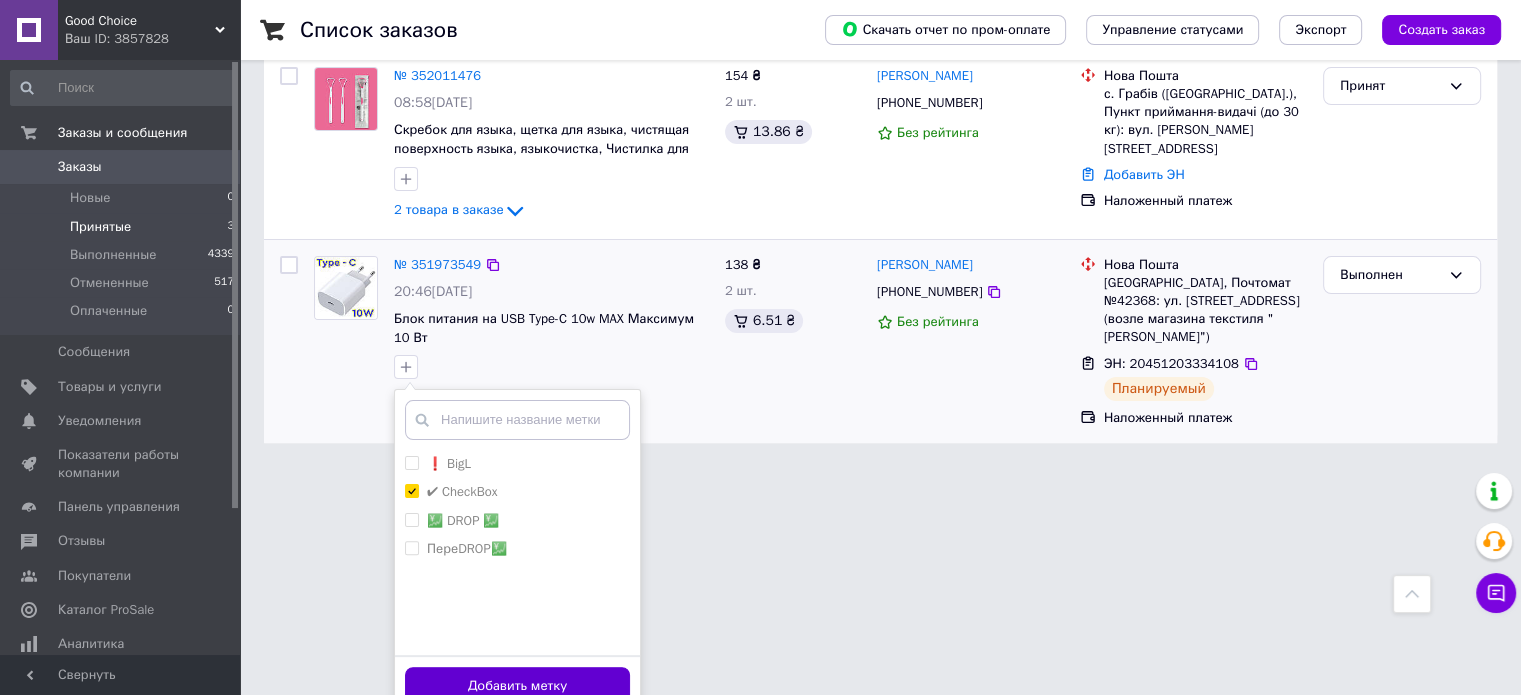 click on "Добавить метку" at bounding box center (517, 686) 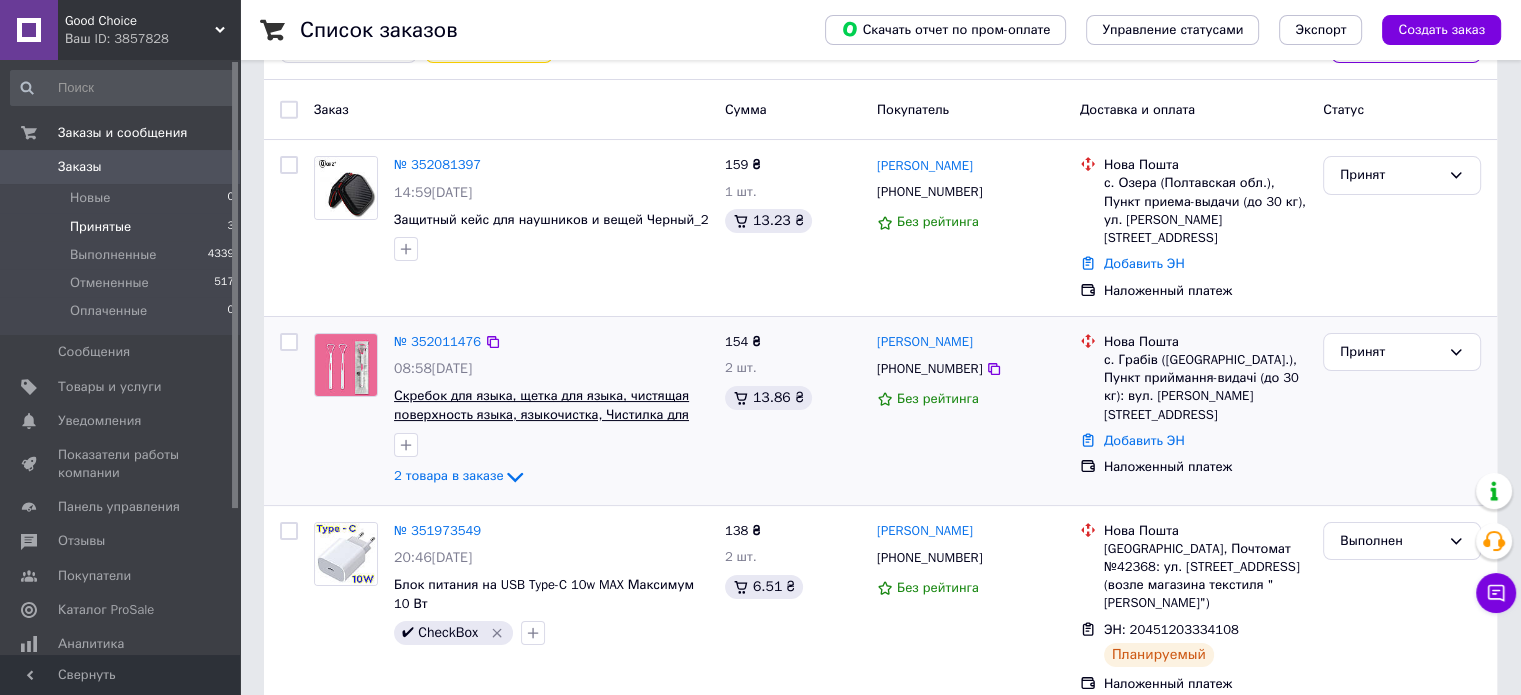 click on "Скребок для языка, щетка для языка, чистящая поверхность языка, языкочистка, Чистилка для языка Розовый_" at bounding box center [541, 414] 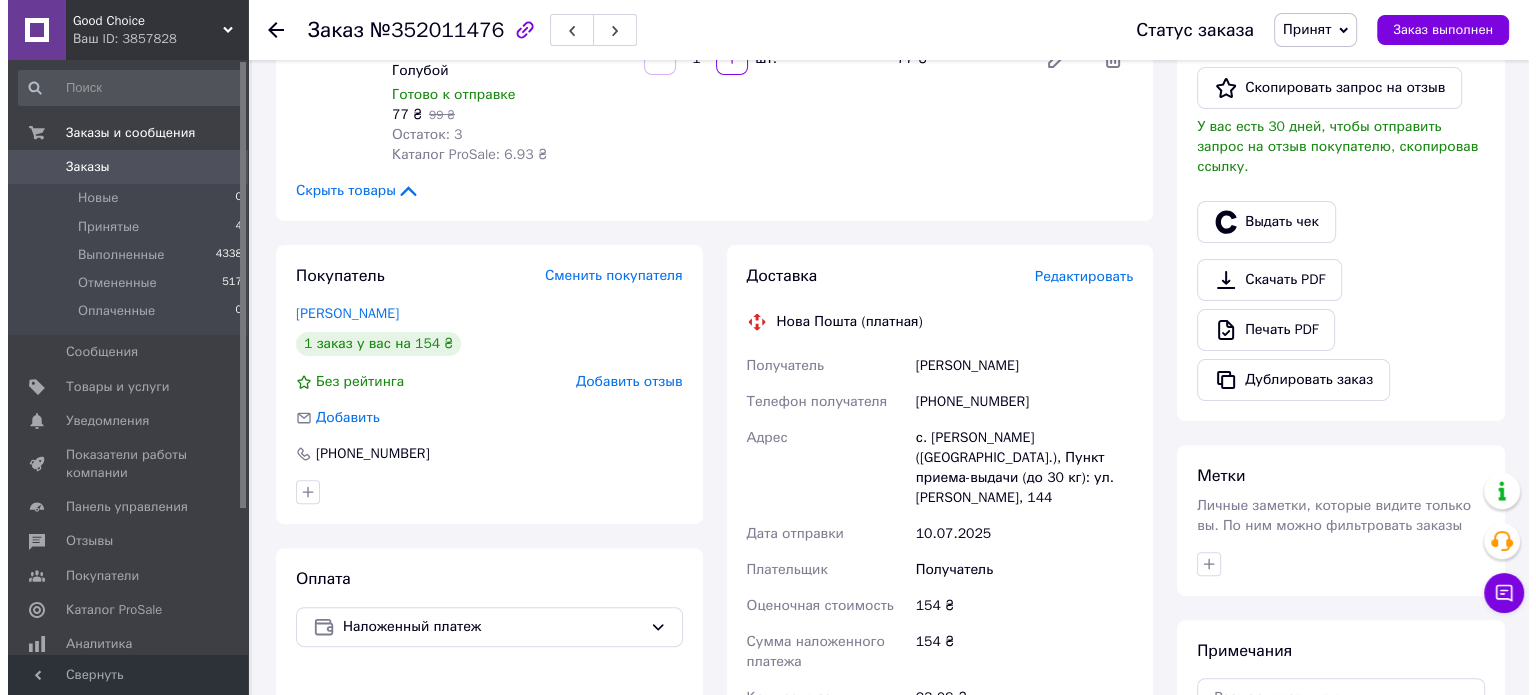 scroll, scrollTop: 500, scrollLeft: 0, axis: vertical 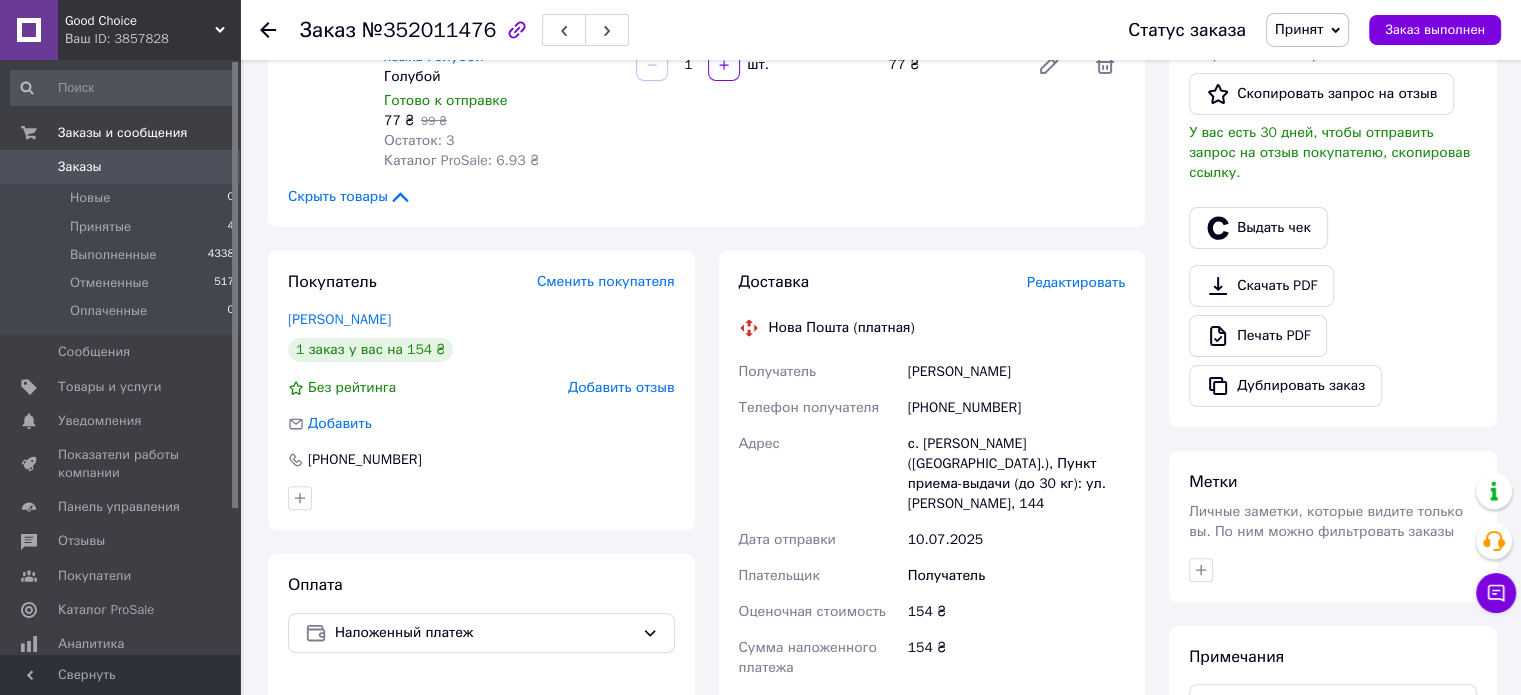 click on "Редактировать" at bounding box center (1076, 282) 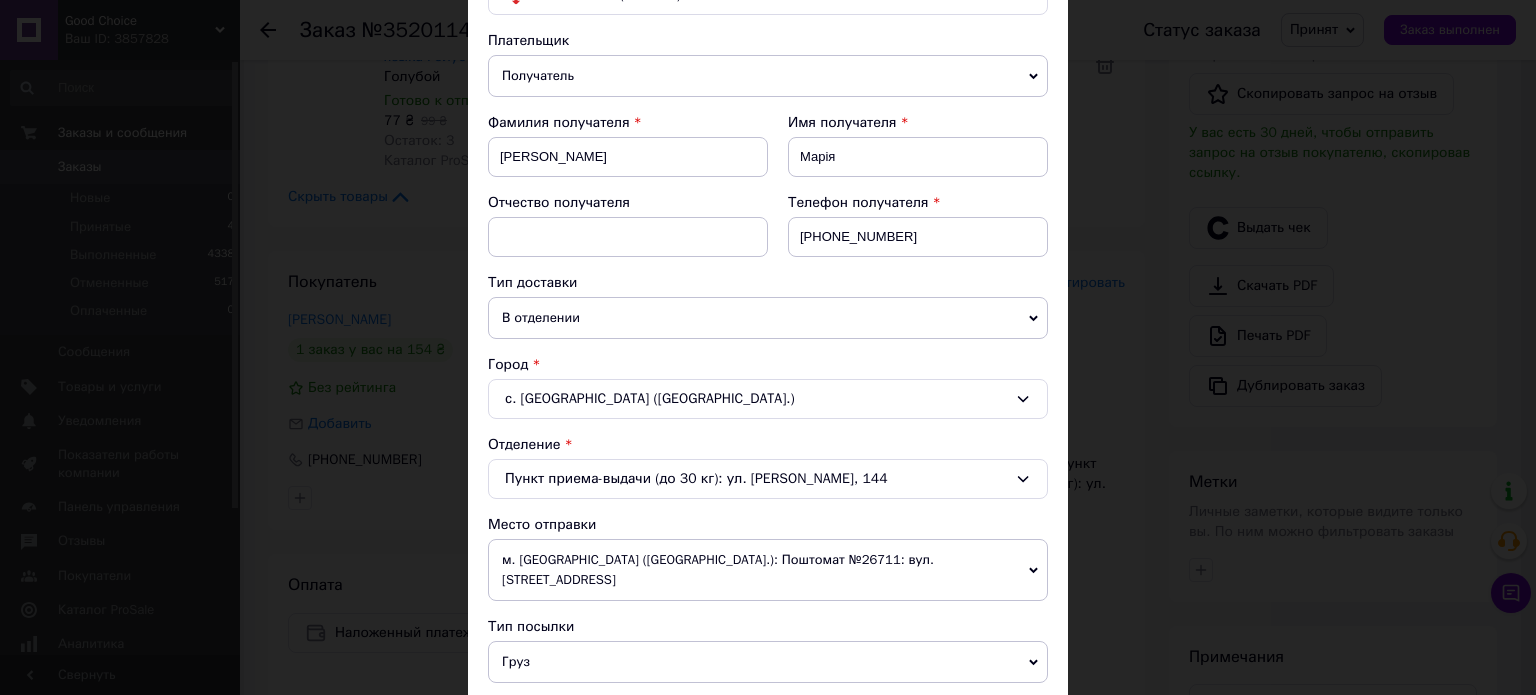 scroll, scrollTop: 300, scrollLeft: 0, axis: vertical 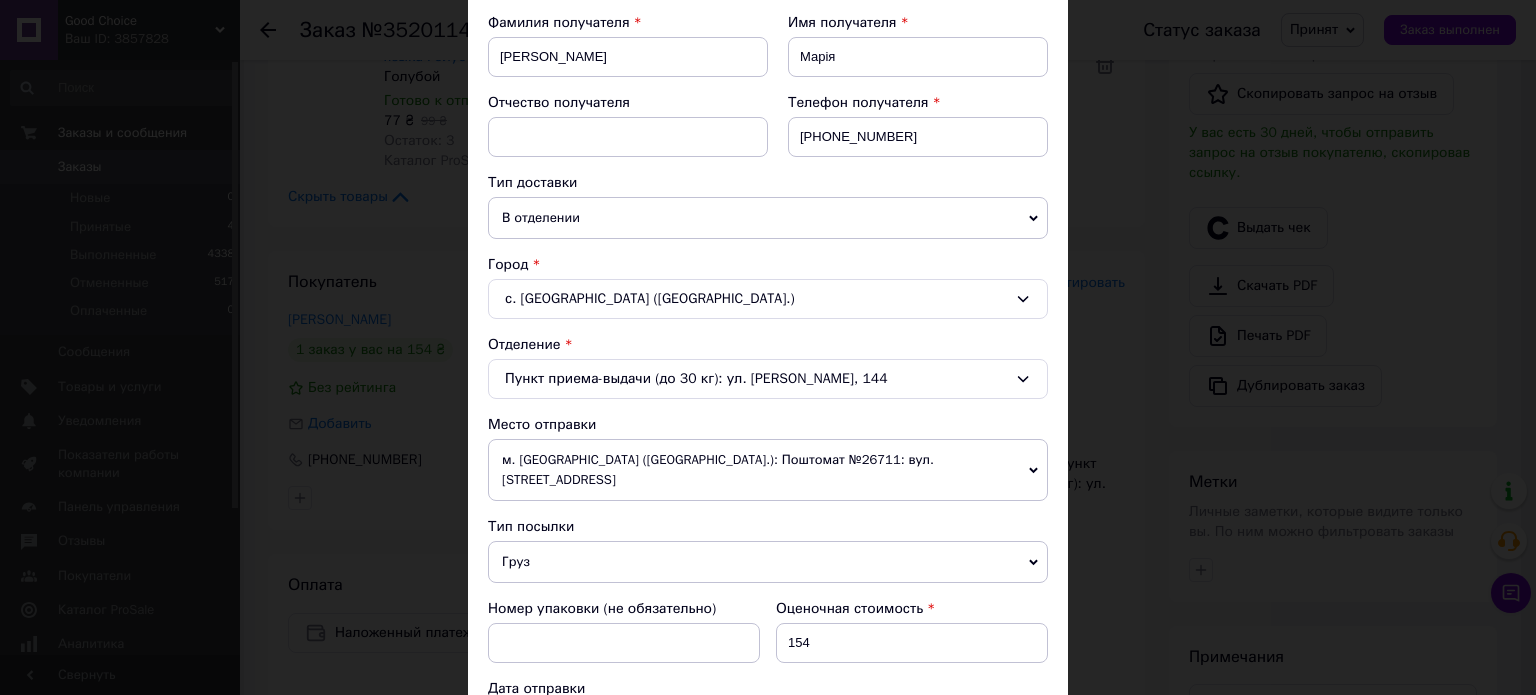 click on "Груз" at bounding box center [768, 562] 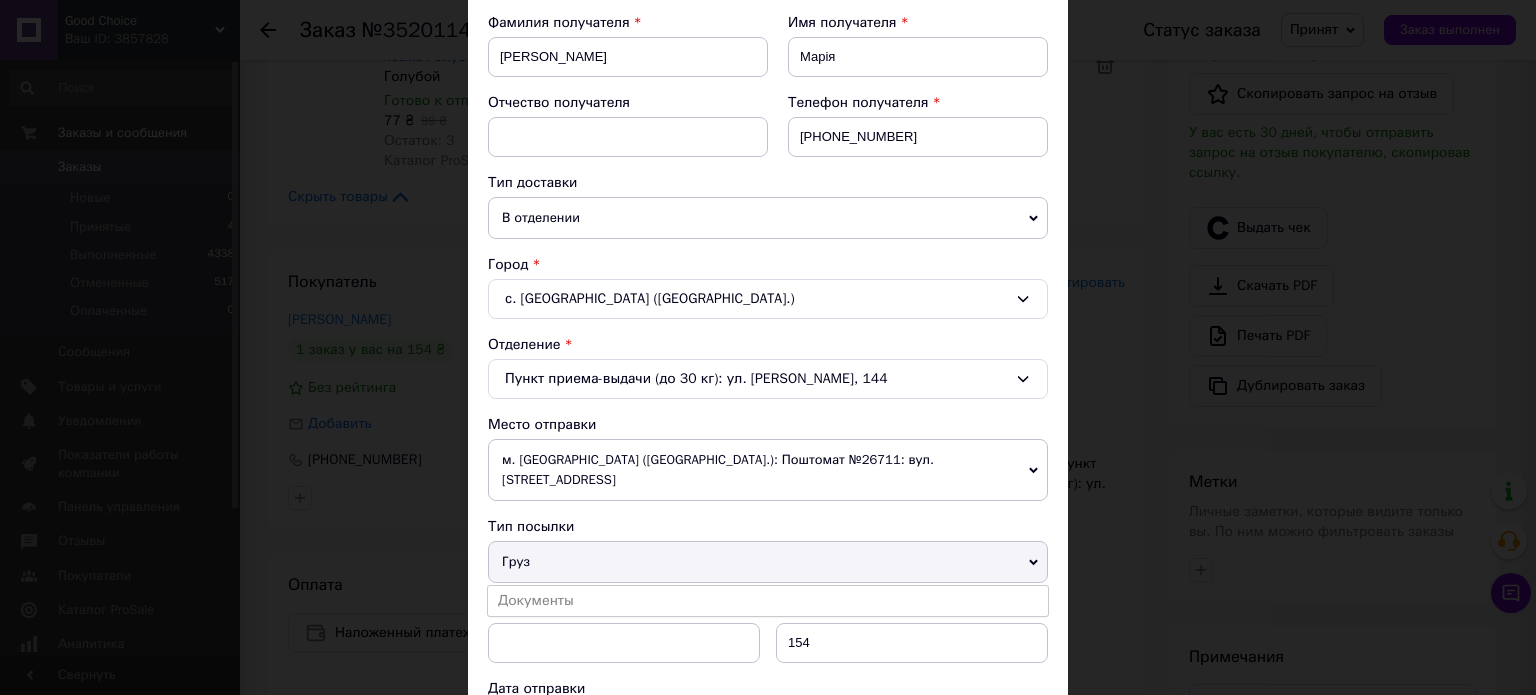 scroll, scrollTop: 400, scrollLeft: 0, axis: vertical 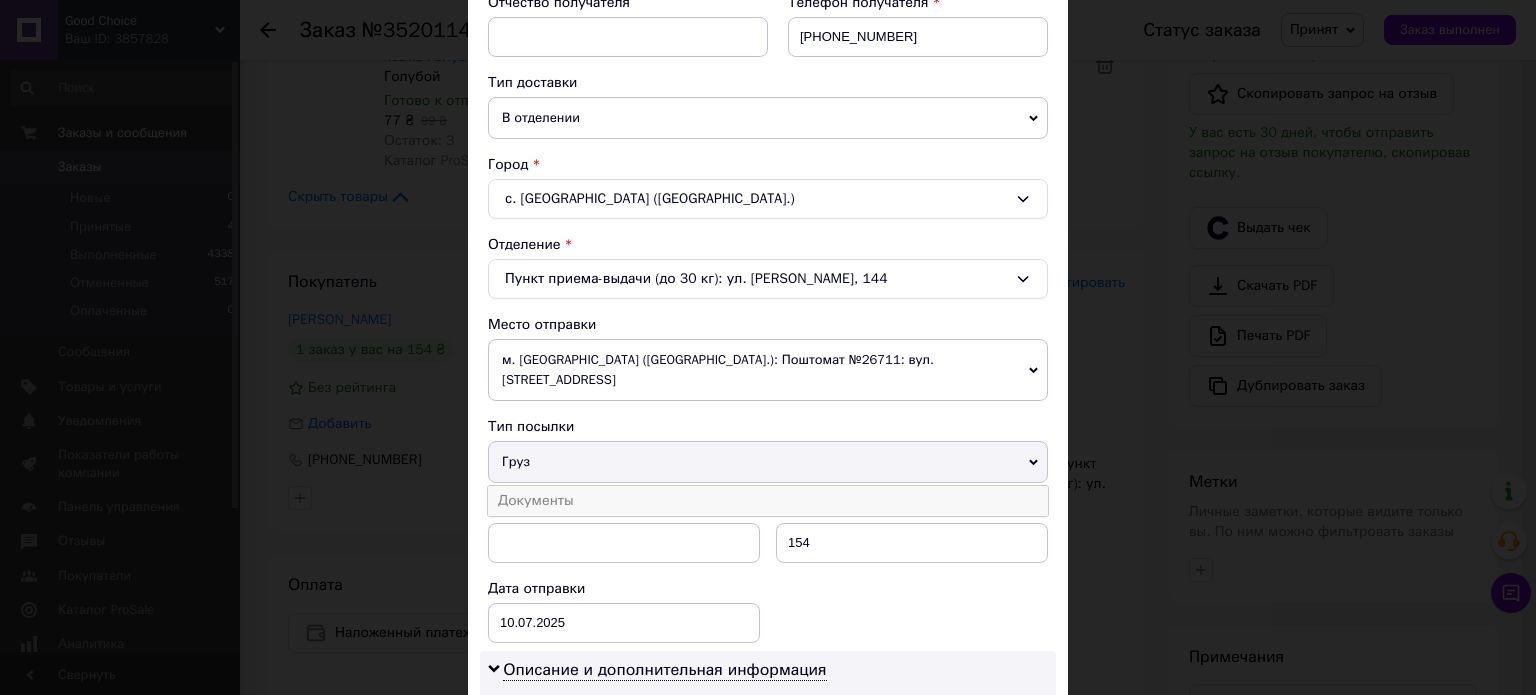 click on "Документы" at bounding box center (768, 501) 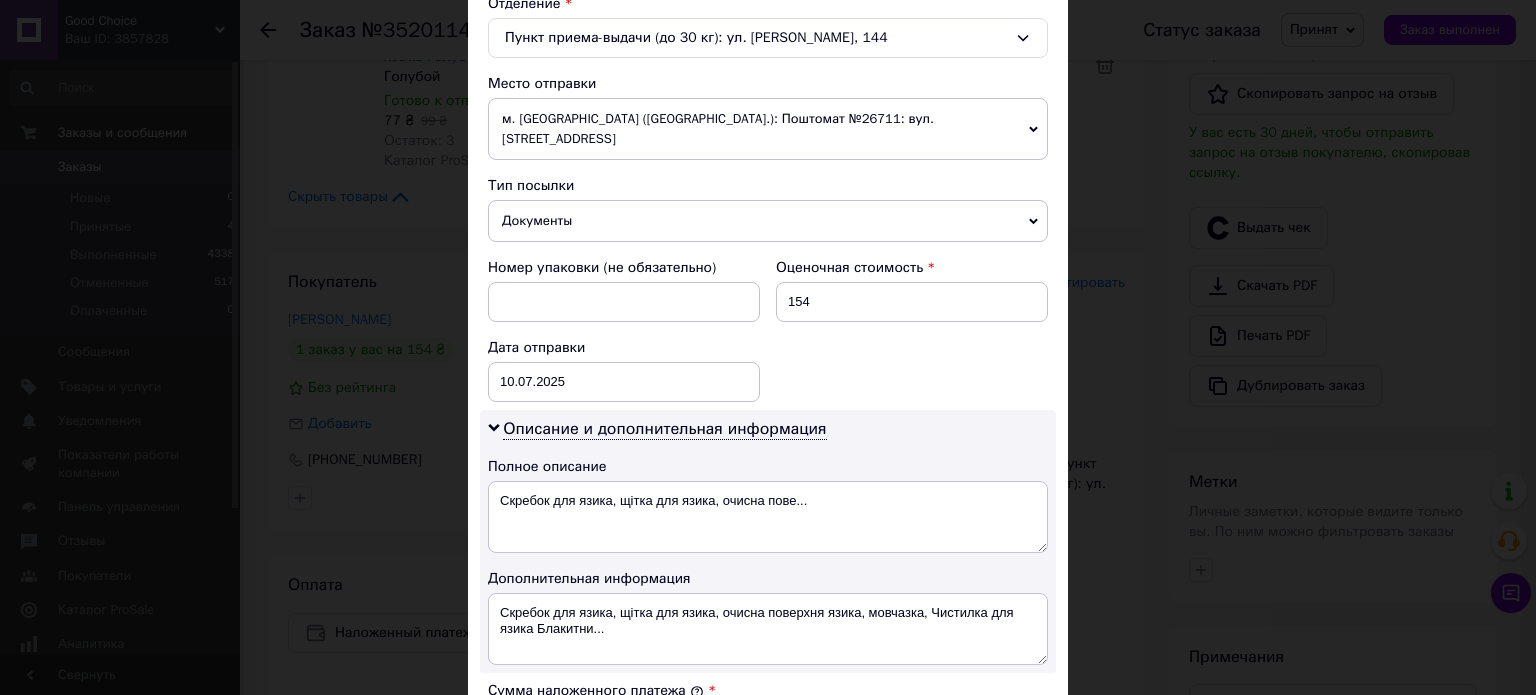 scroll, scrollTop: 700, scrollLeft: 0, axis: vertical 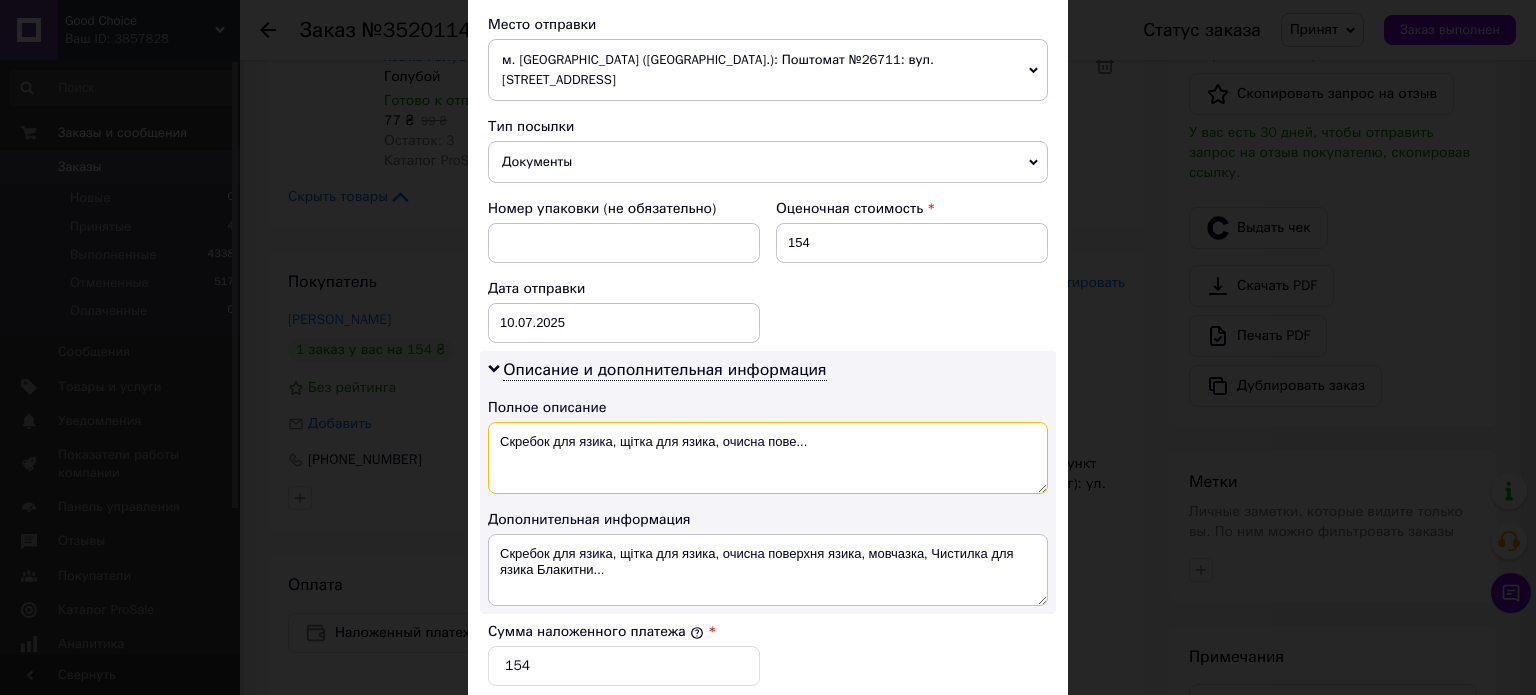 drag, startPoint x: 800, startPoint y: 417, endPoint x: 494, endPoint y: 423, distance: 306.0588 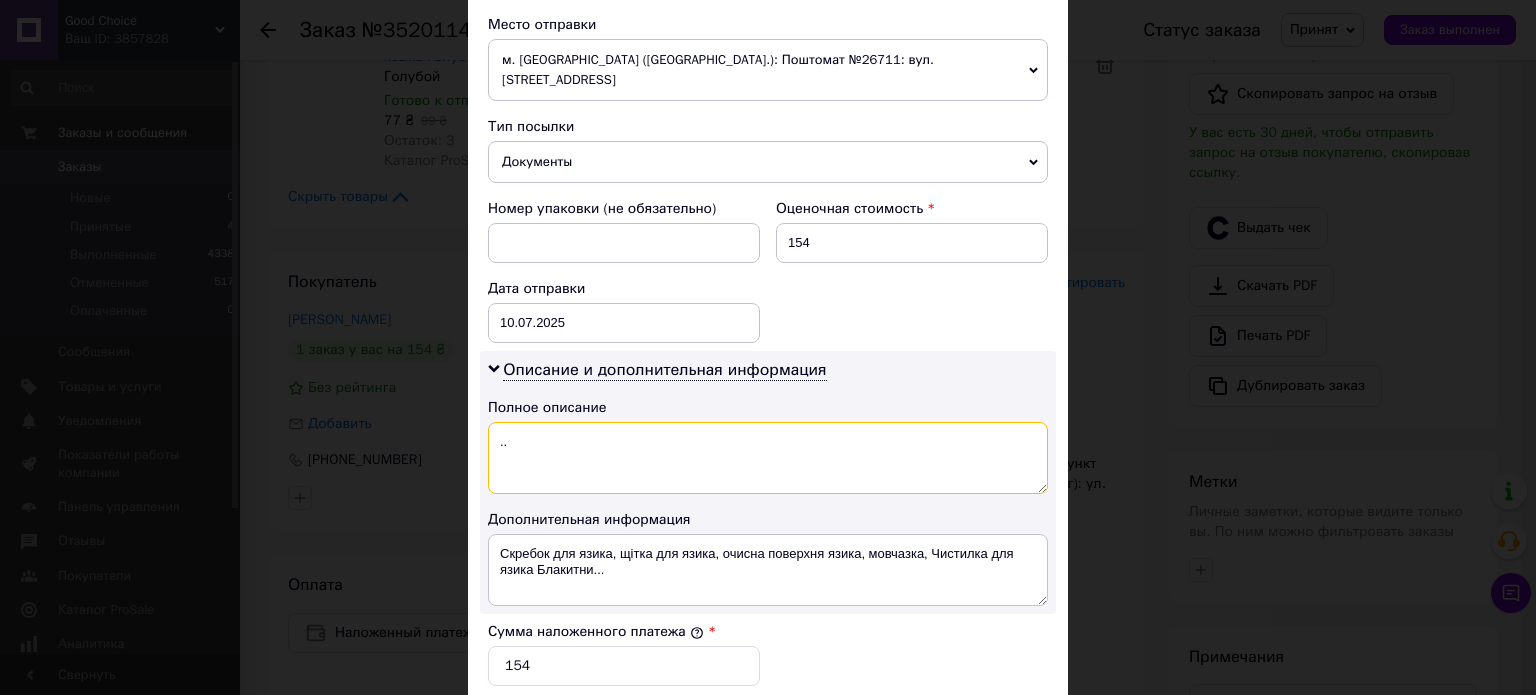 type on ".." 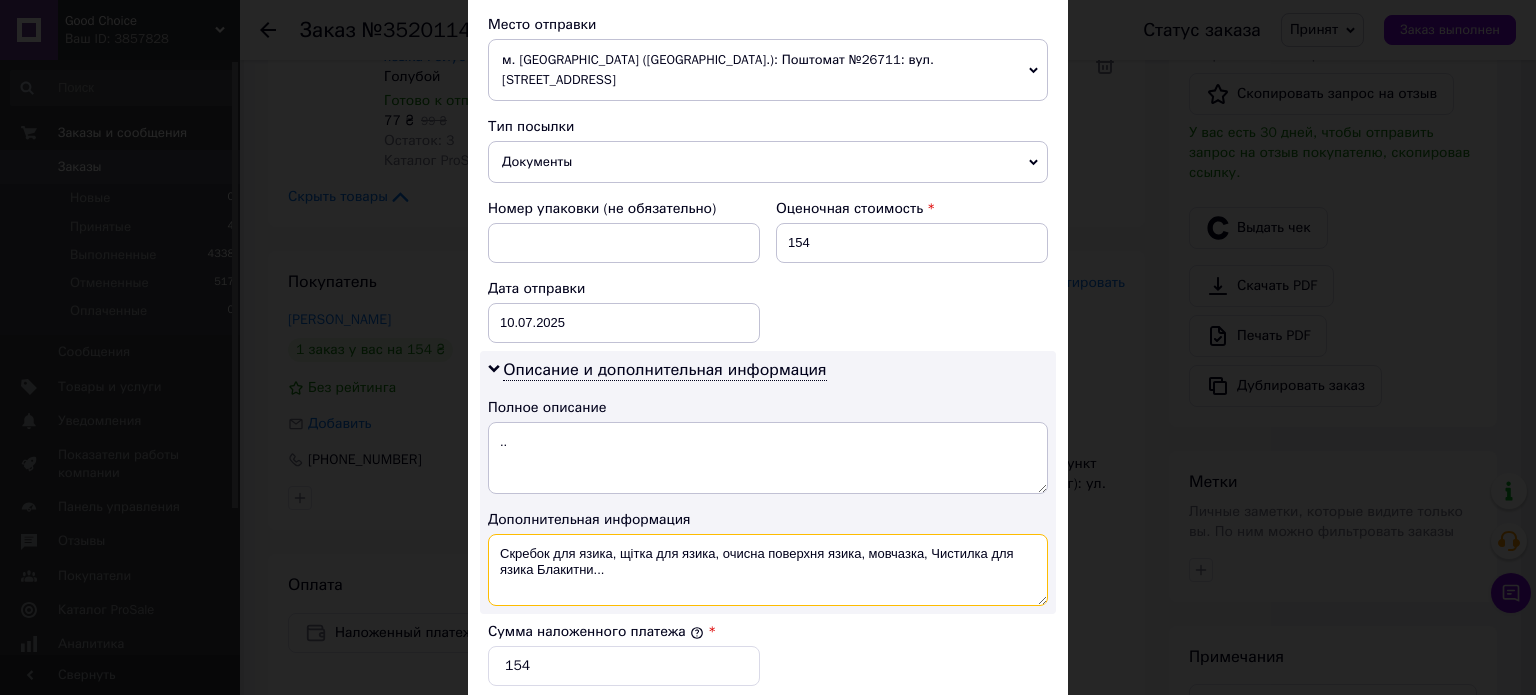 drag, startPoint x: 614, startPoint y: 551, endPoint x: 452, endPoint y: 530, distance: 163.35544 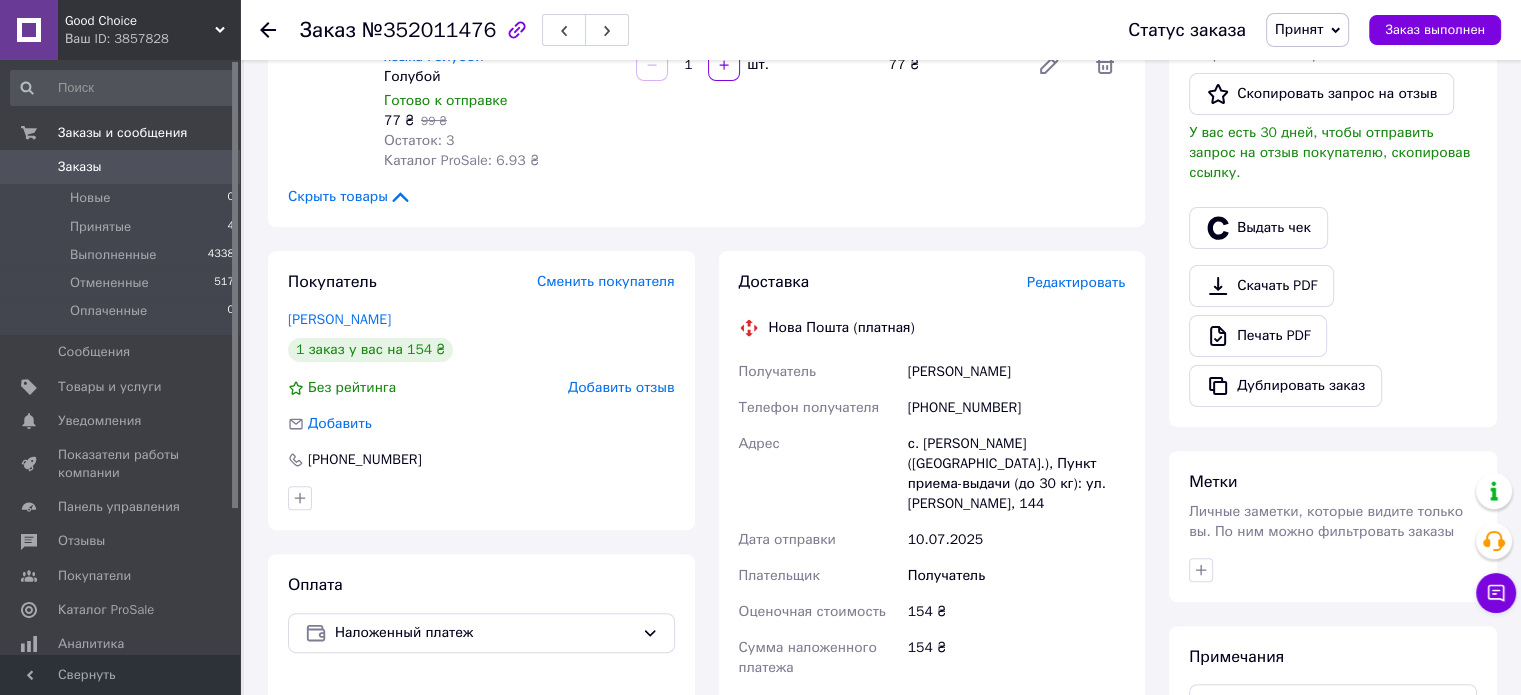 click on "Редактировать" at bounding box center [1076, 282] 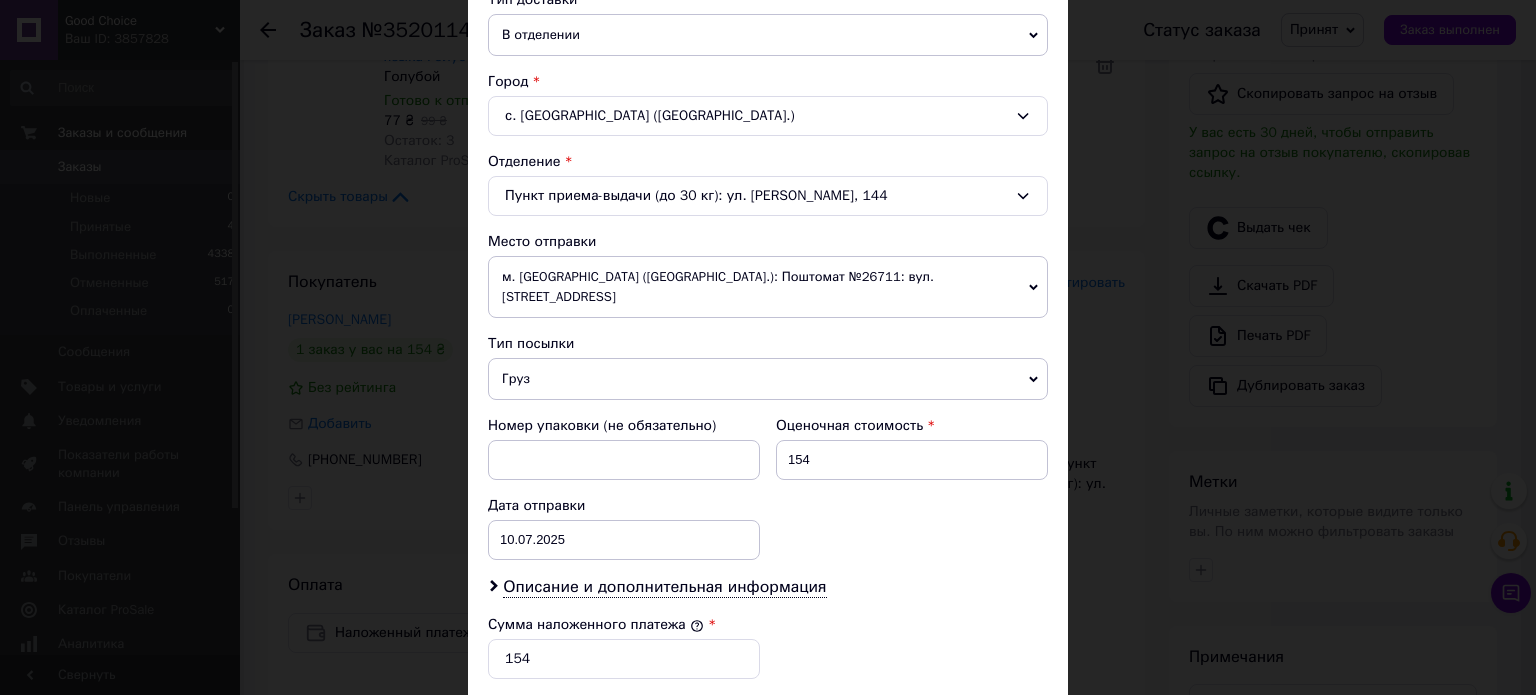 scroll, scrollTop: 500, scrollLeft: 0, axis: vertical 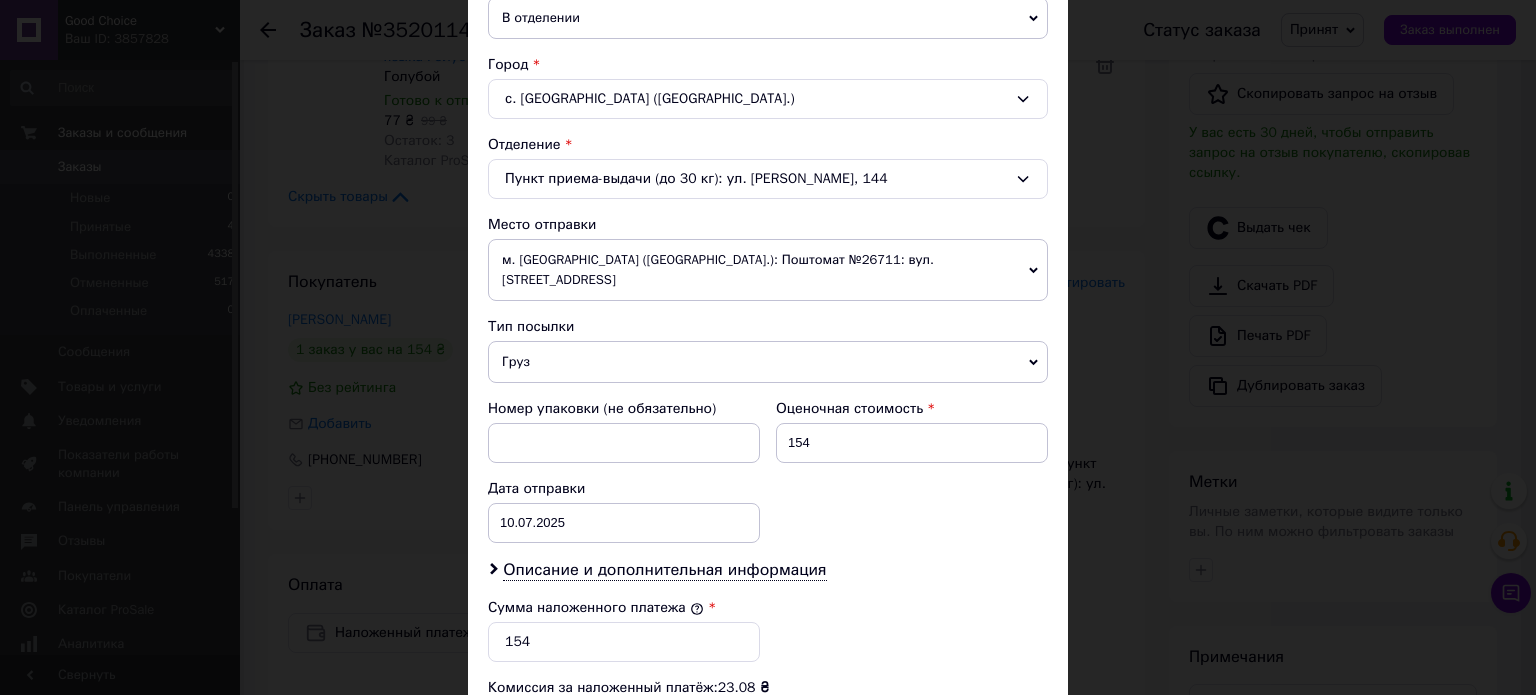 click on "Груз" at bounding box center [768, 362] 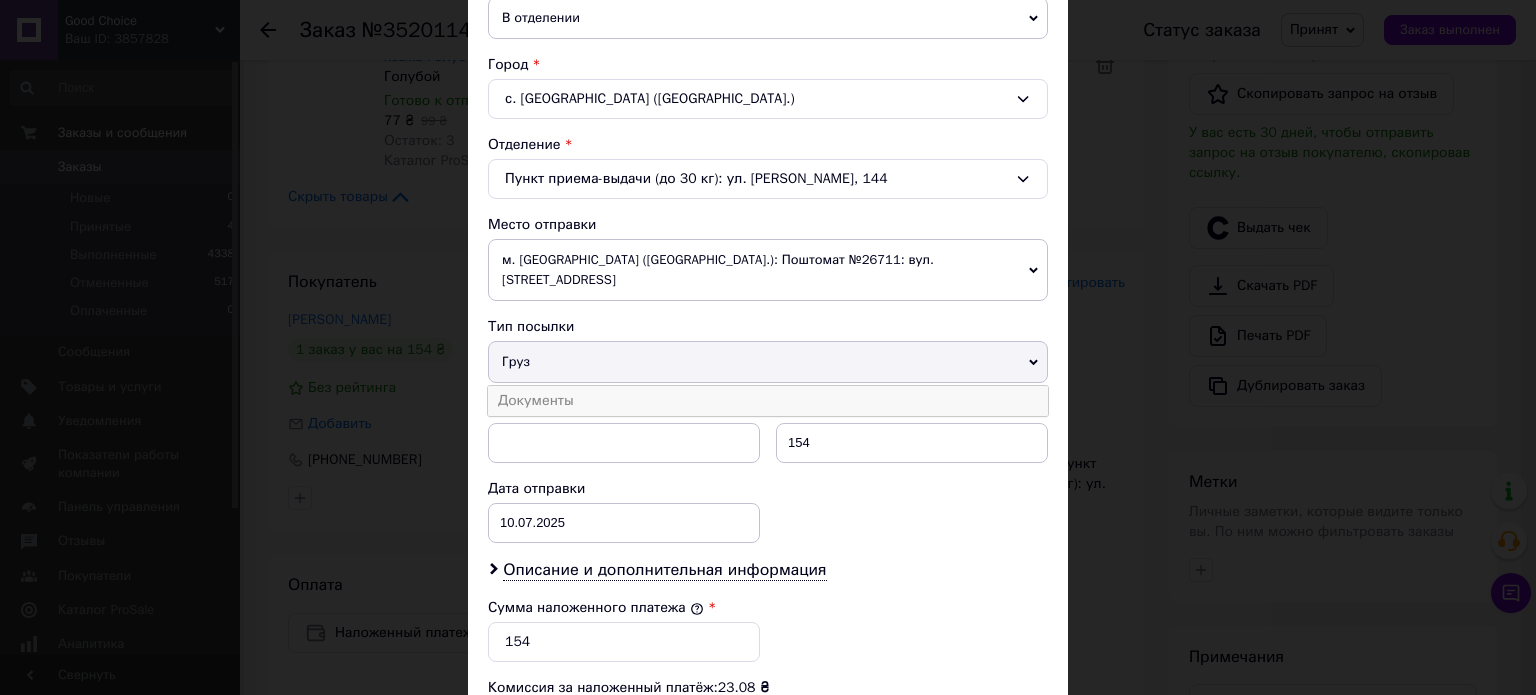 click on "Документы" at bounding box center [768, 401] 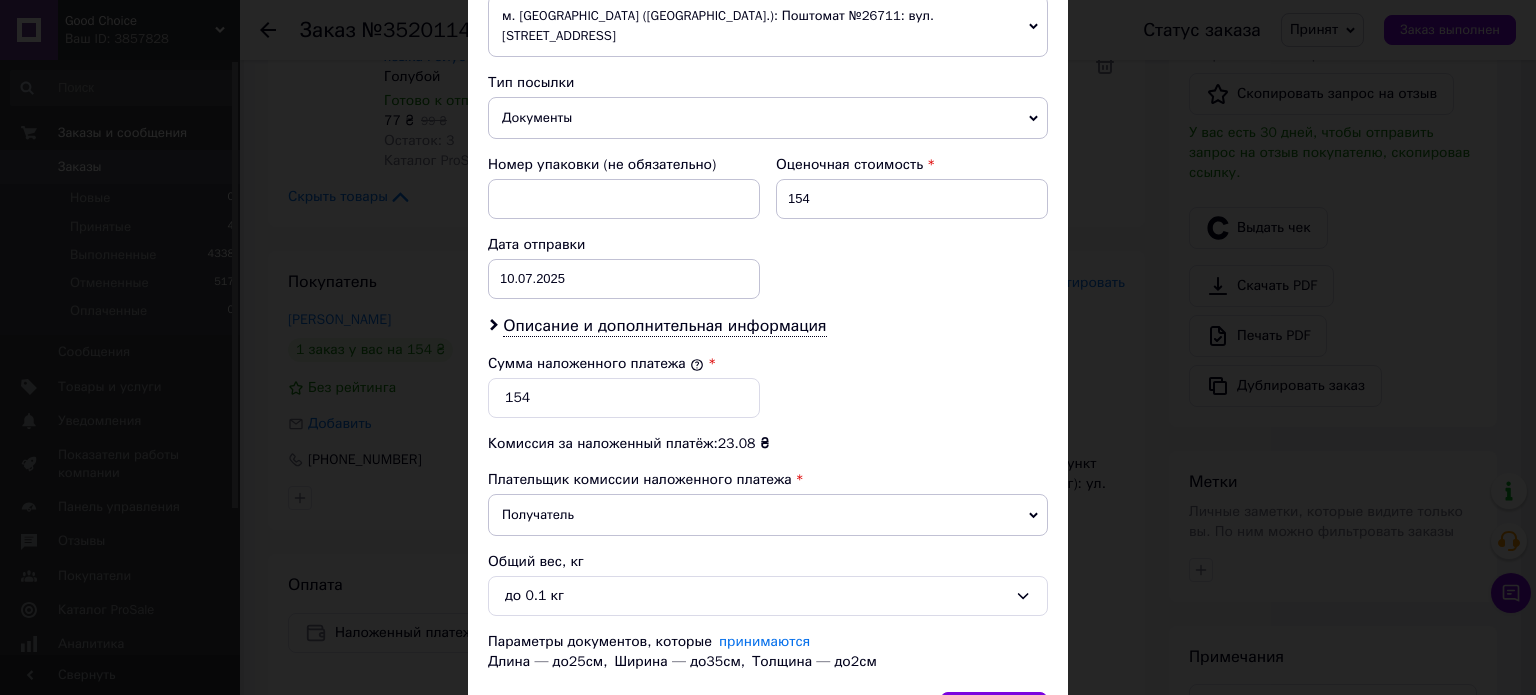 scroll, scrollTop: 644, scrollLeft: 0, axis: vertical 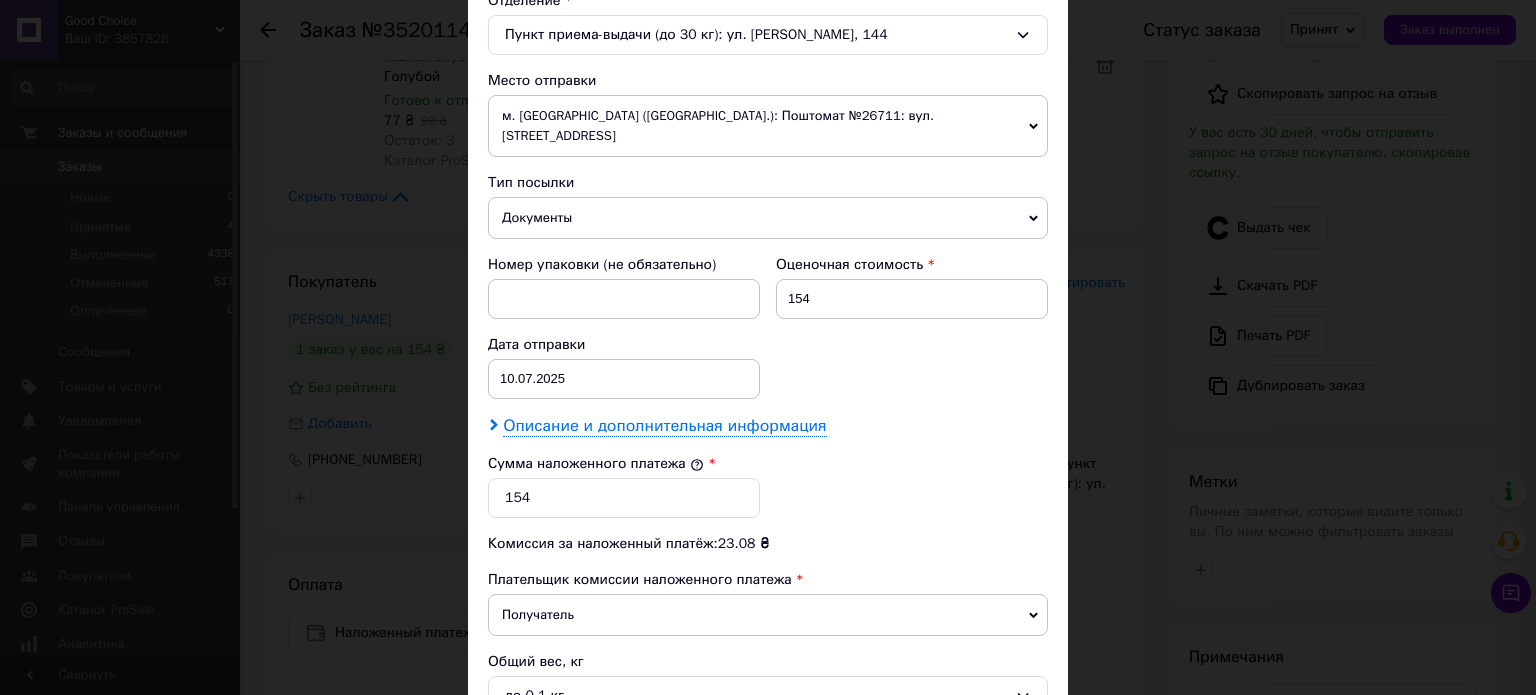 click on "Описание и дополнительная информация" at bounding box center (664, 426) 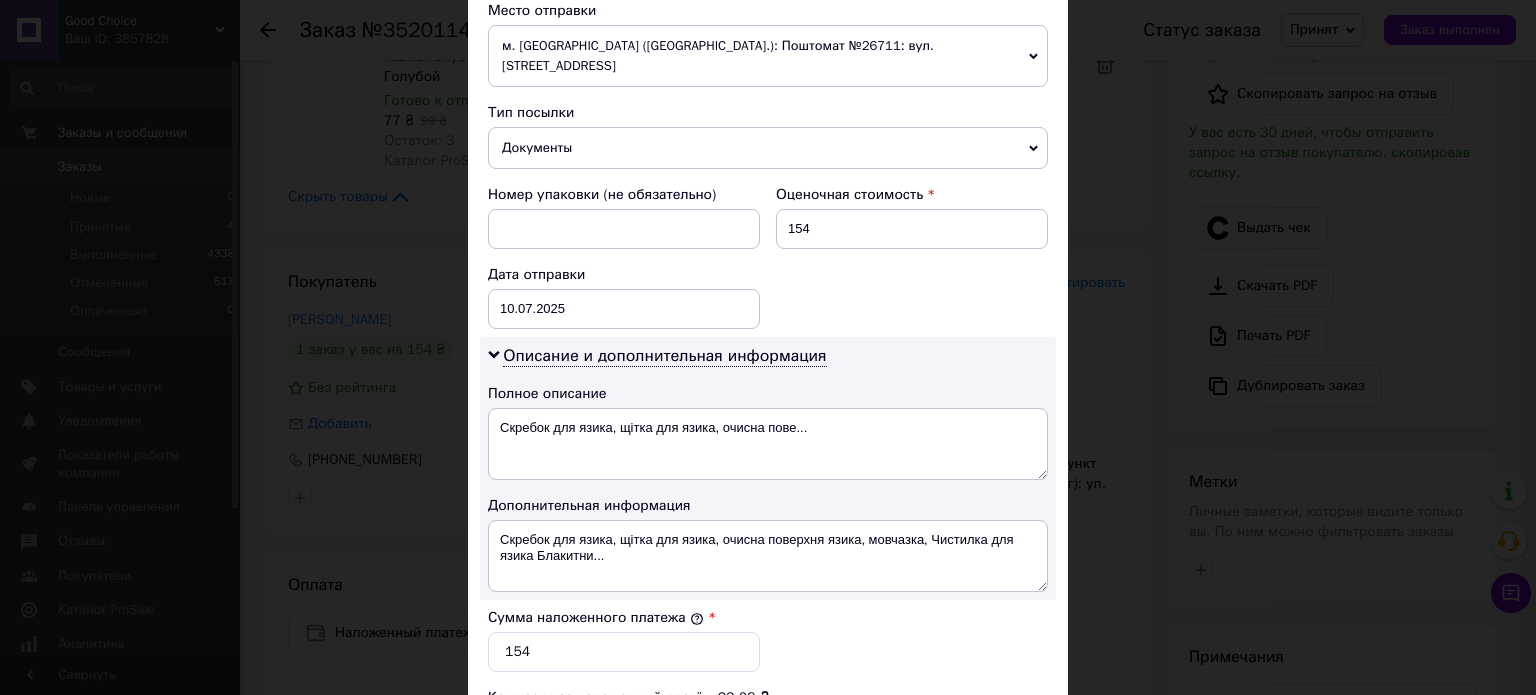 scroll, scrollTop: 744, scrollLeft: 0, axis: vertical 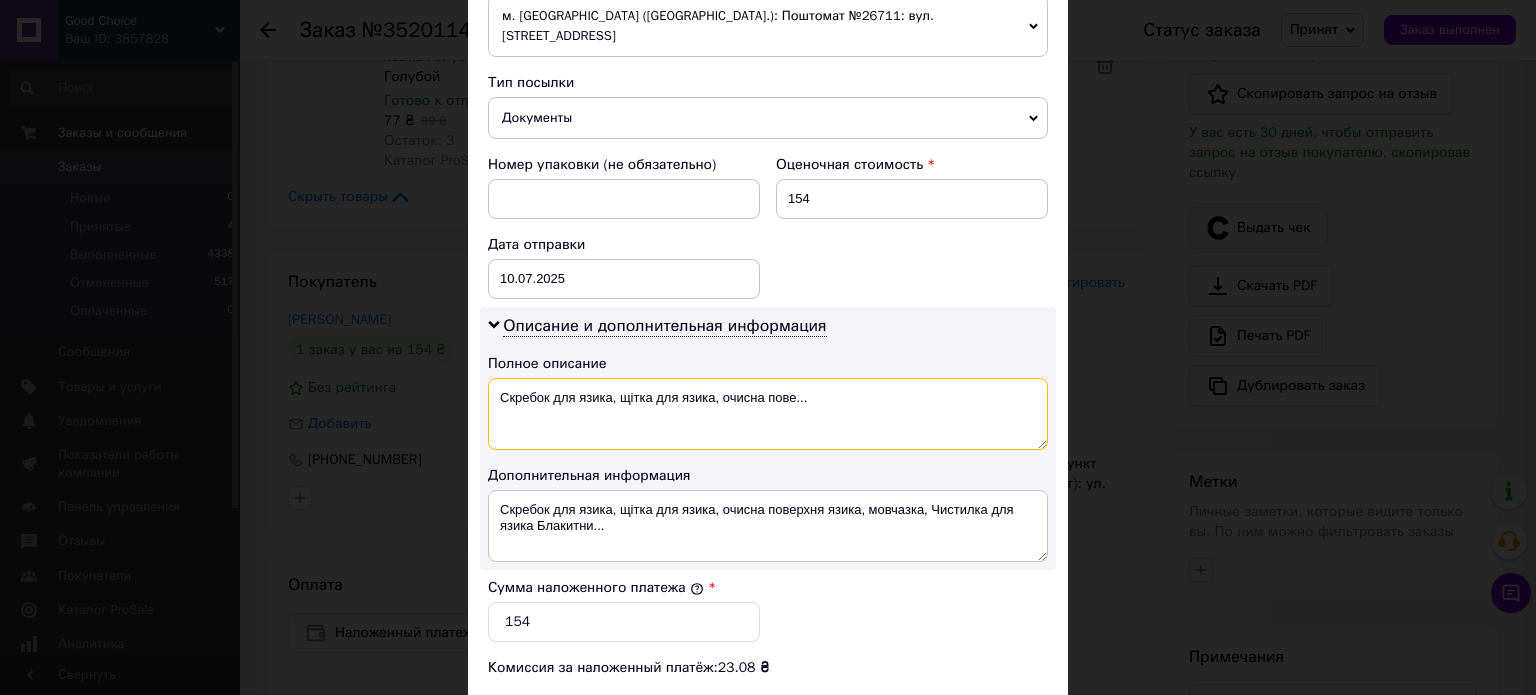 drag, startPoint x: 498, startPoint y: 372, endPoint x: 908, endPoint y: 363, distance: 410.09875 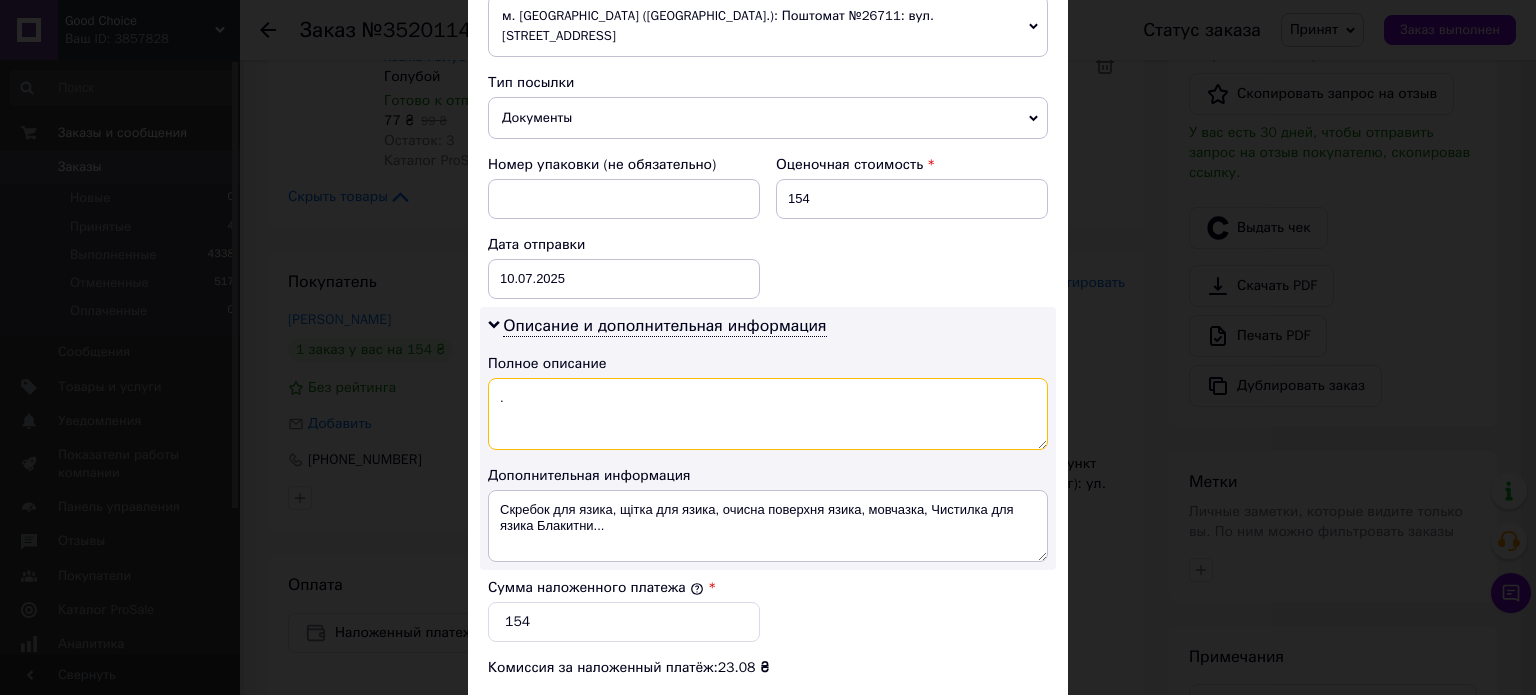 type on "." 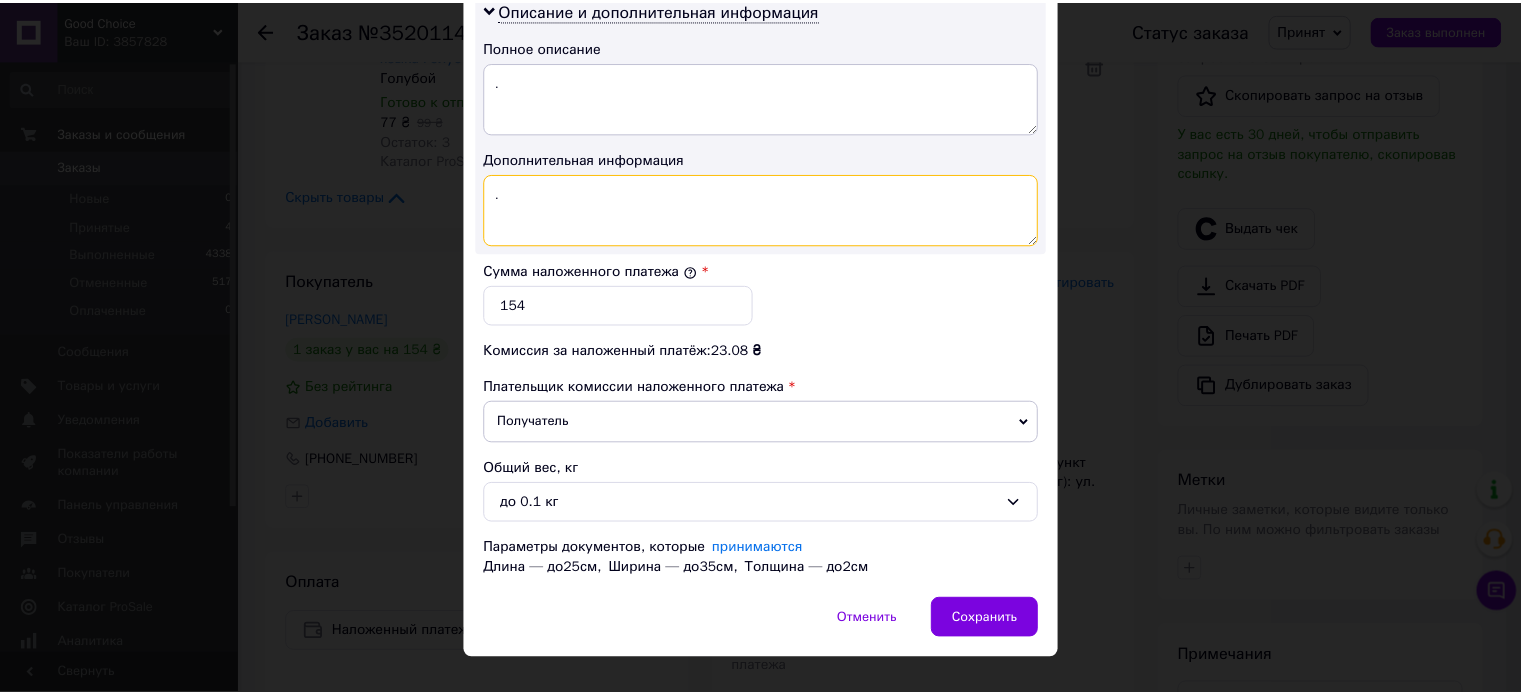 scroll, scrollTop: 1068, scrollLeft: 0, axis: vertical 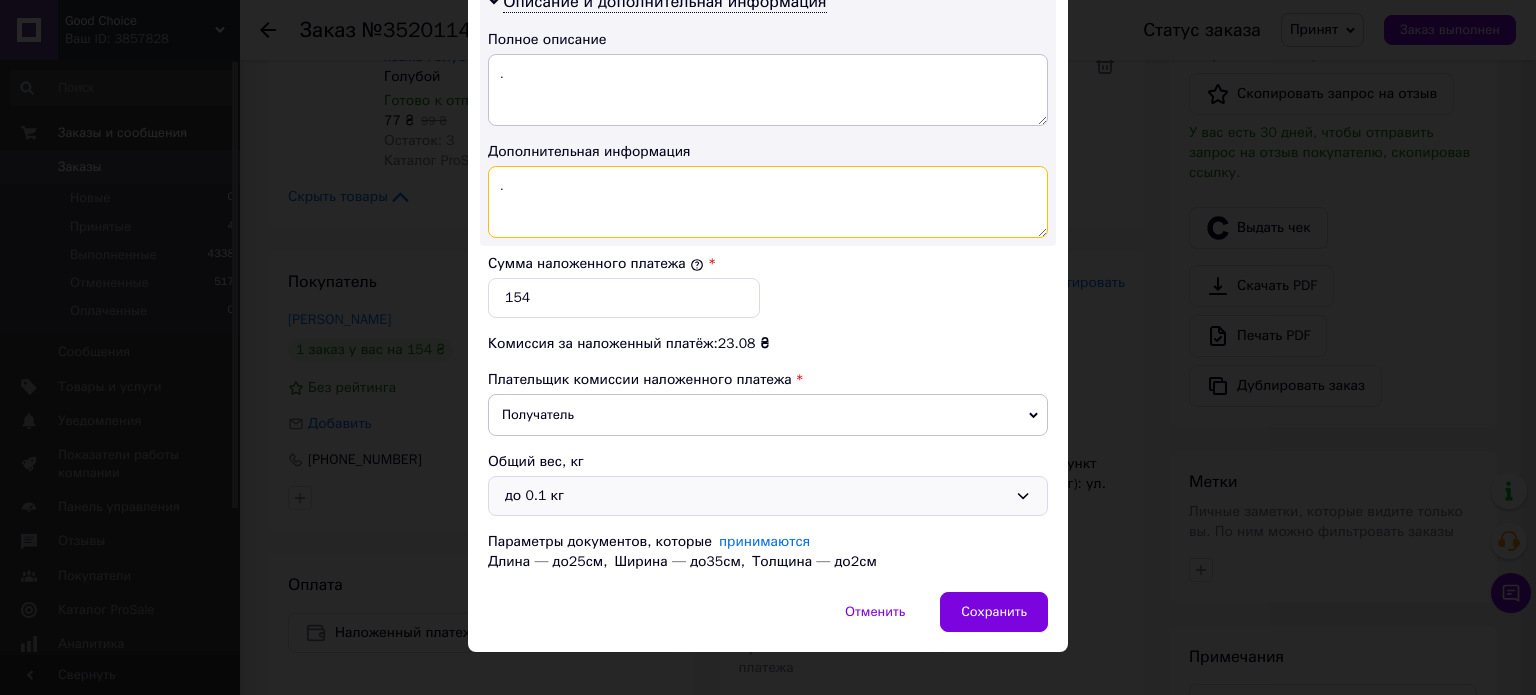 type on "." 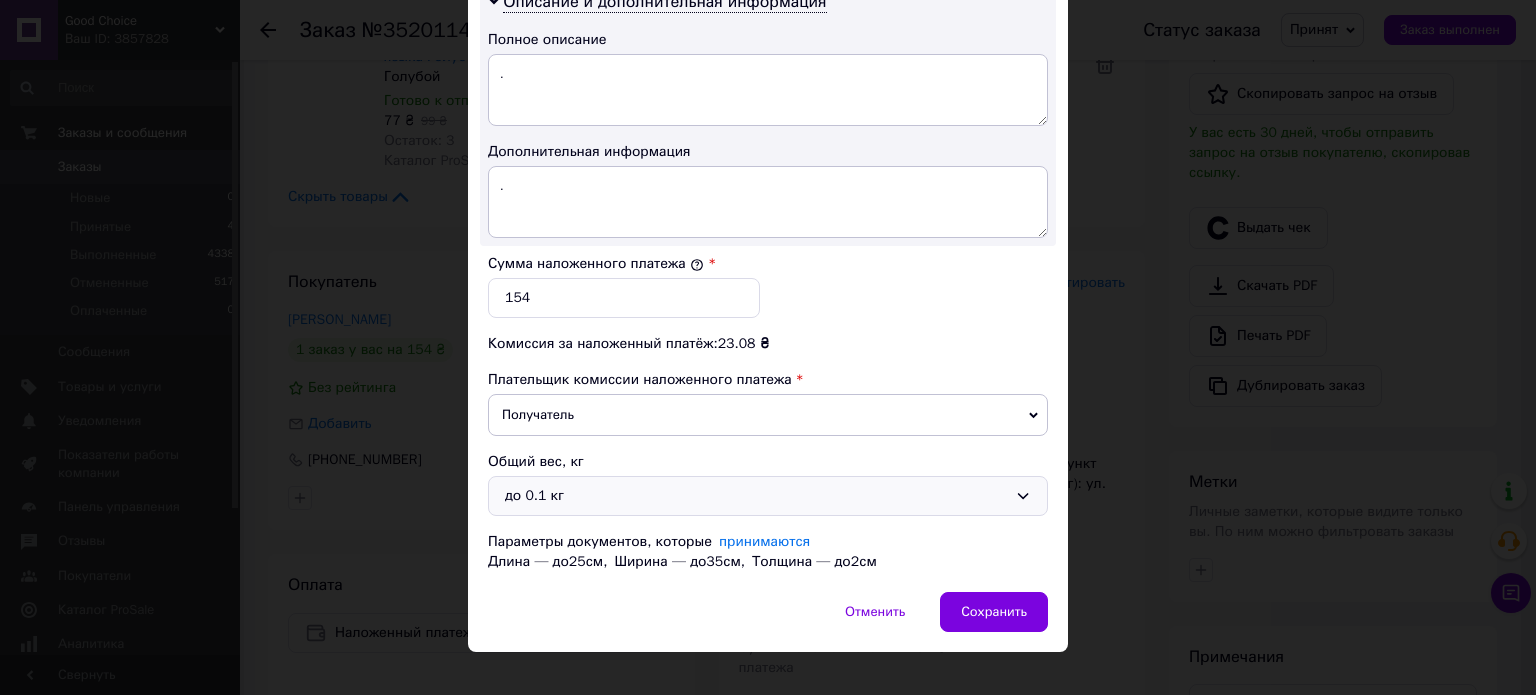 click on "до 0.1 кг" at bounding box center [756, 496] 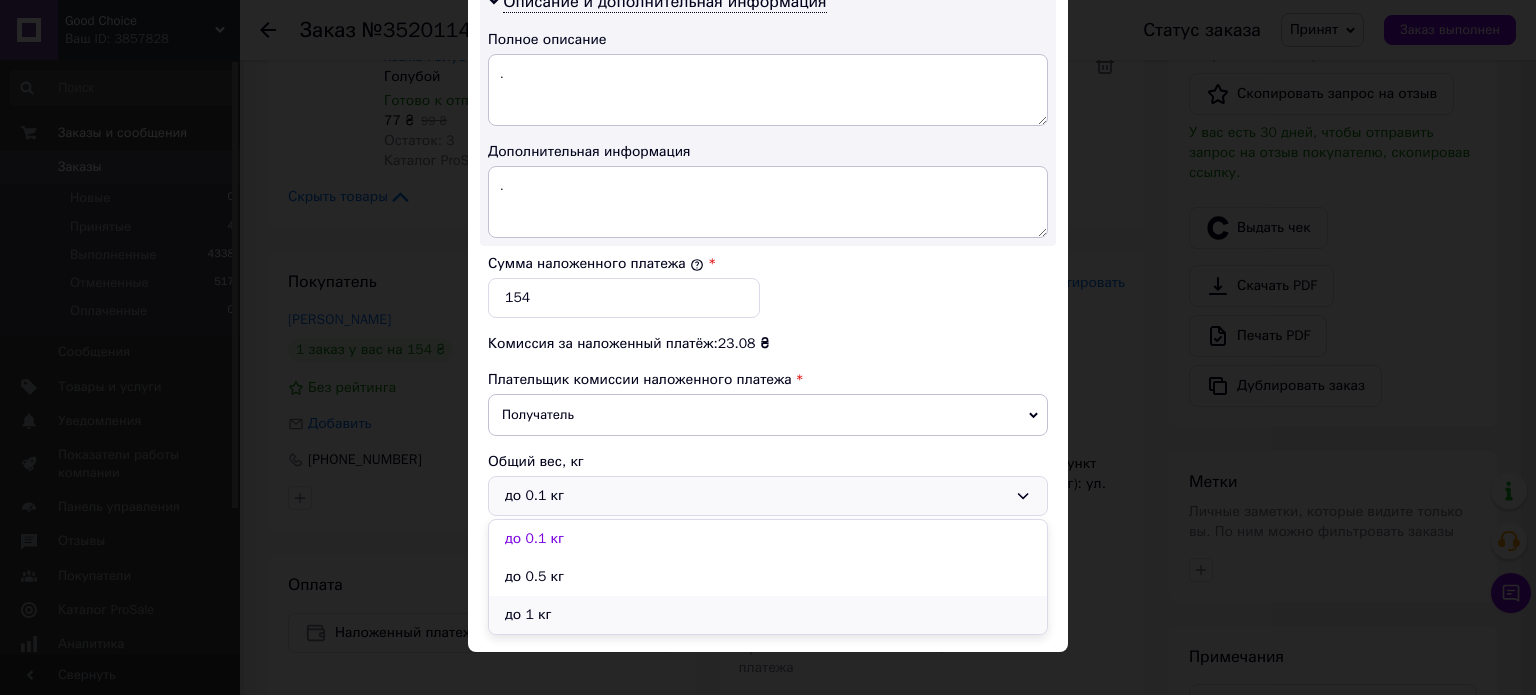 click on "до 1 кг" at bounding box center (768, 615) 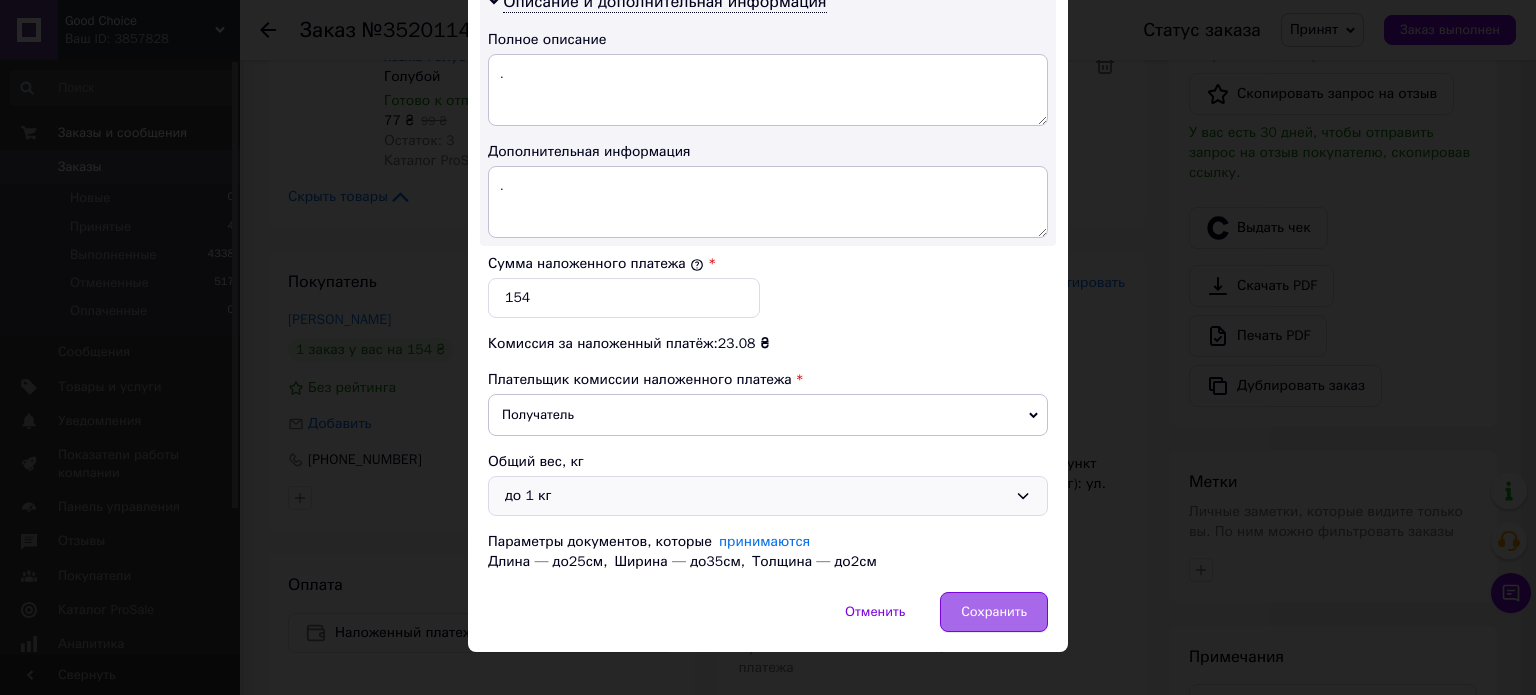 click on "Сохранить" at bounding box center [994, 612] 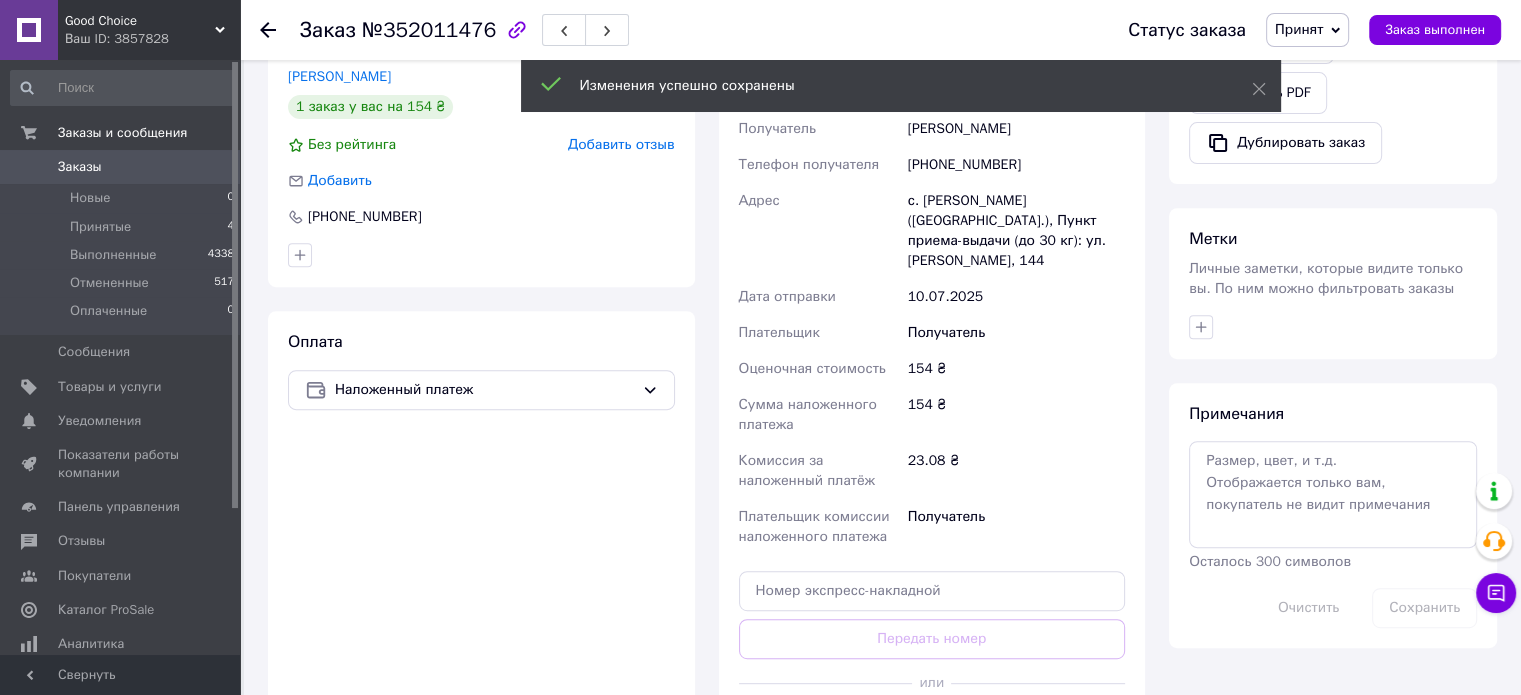 scroll, scrollTop: 800, scrollLeft: 0, axis: vertical 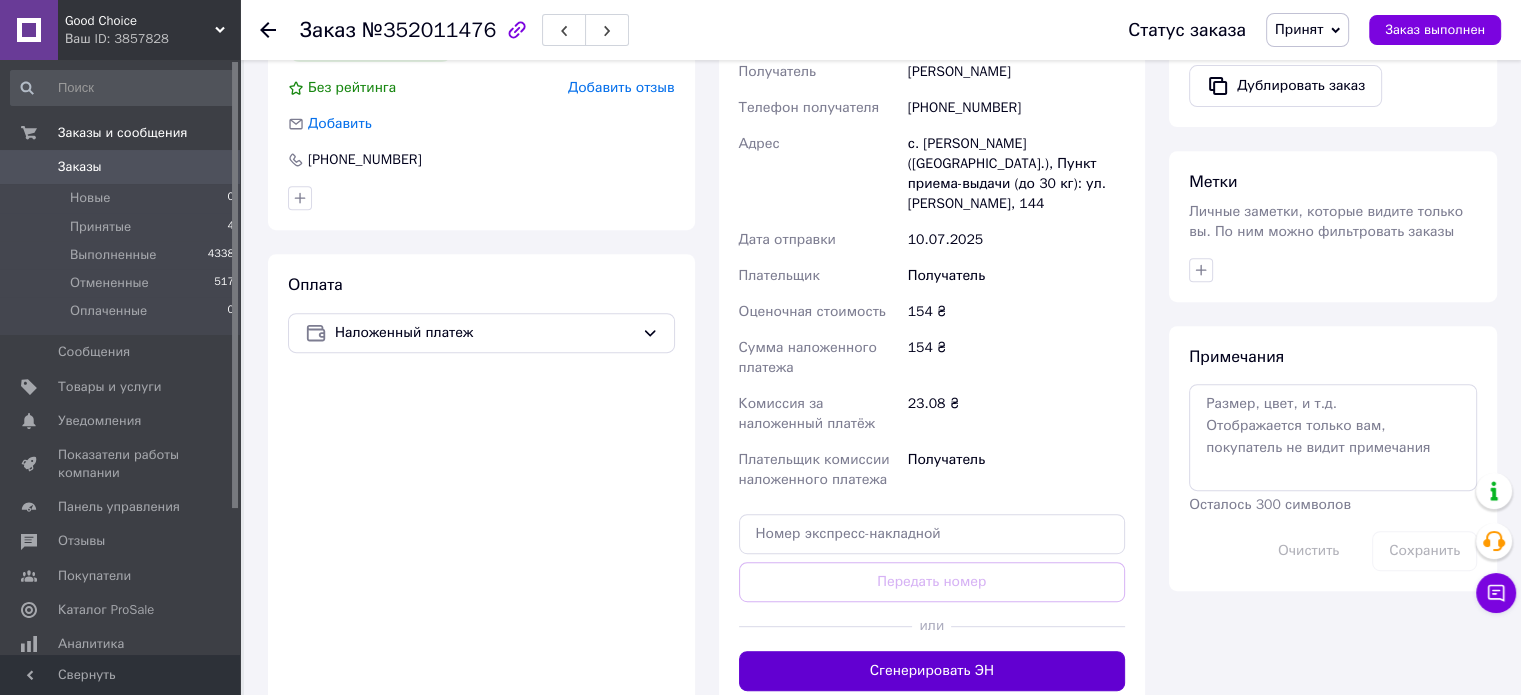 click on "Сгенерировать ЭН" at bounding box center (932, 671) 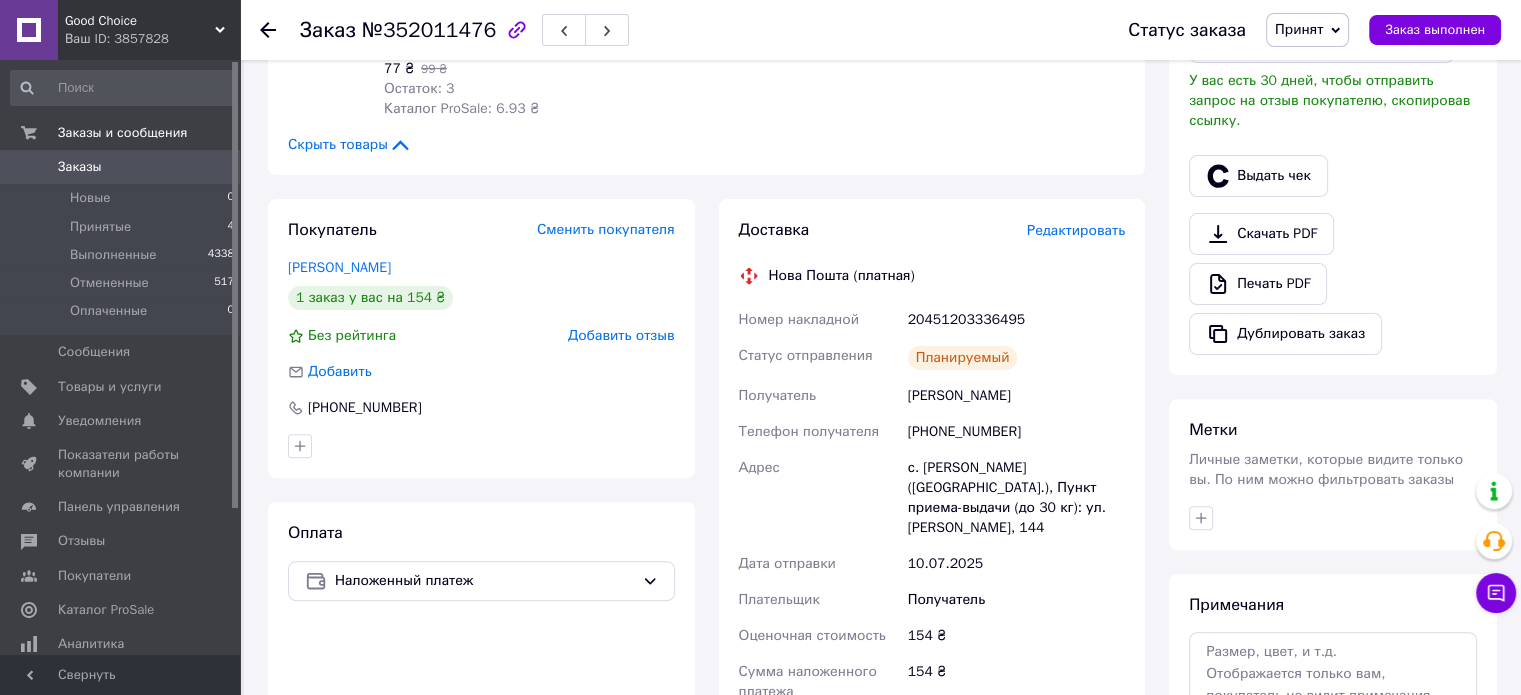 scroll, scrollTop: 500, scrollLeft: 0, axis: vertical 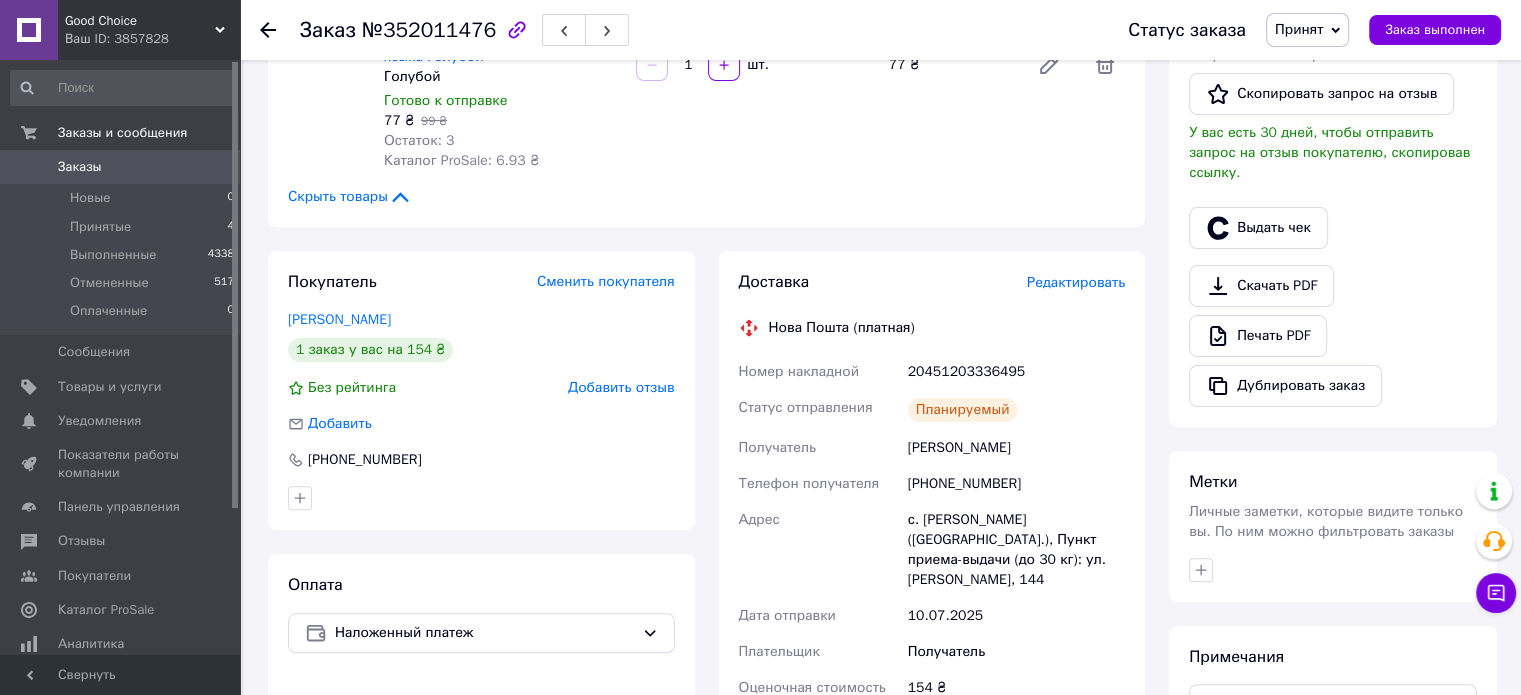 click on "20451203336495" at bounding box center (1016, 372) 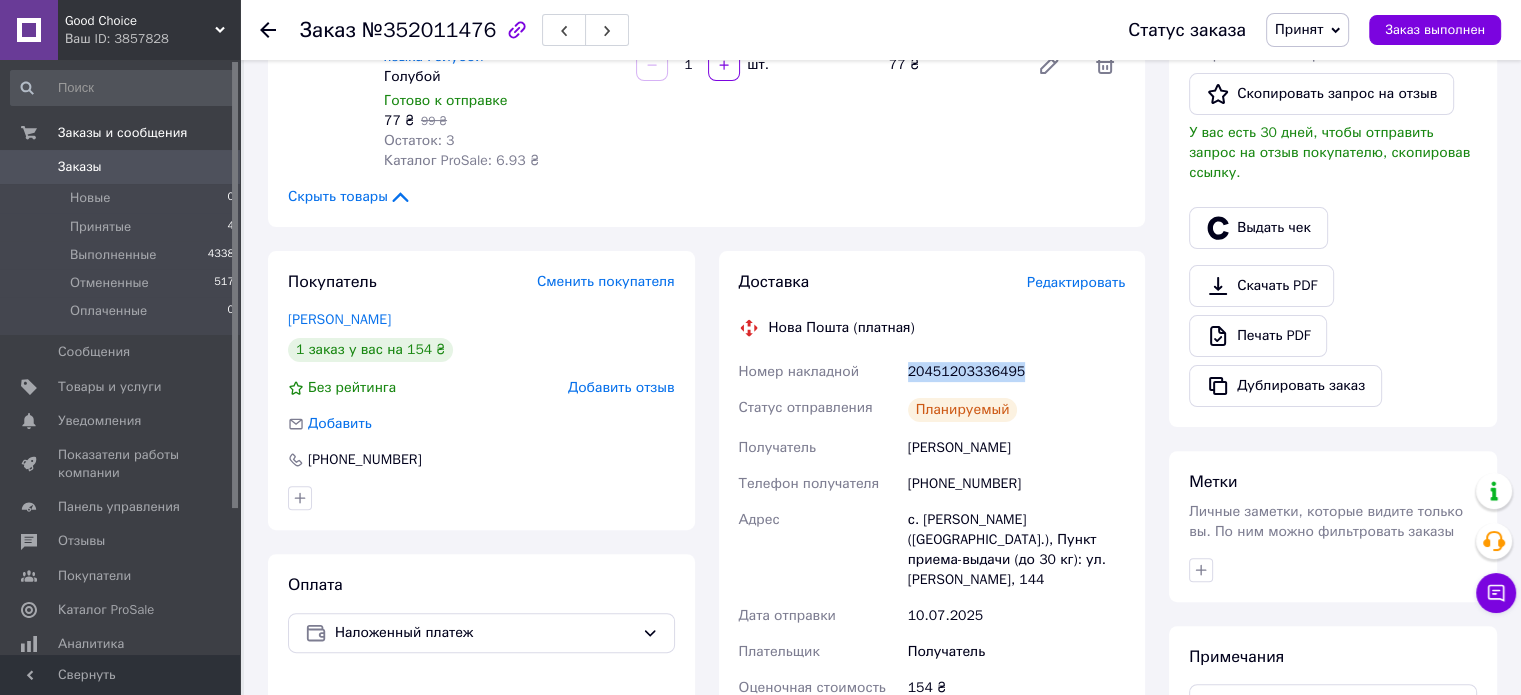 click on "20451203336495" at bounding box center [1016, 372] 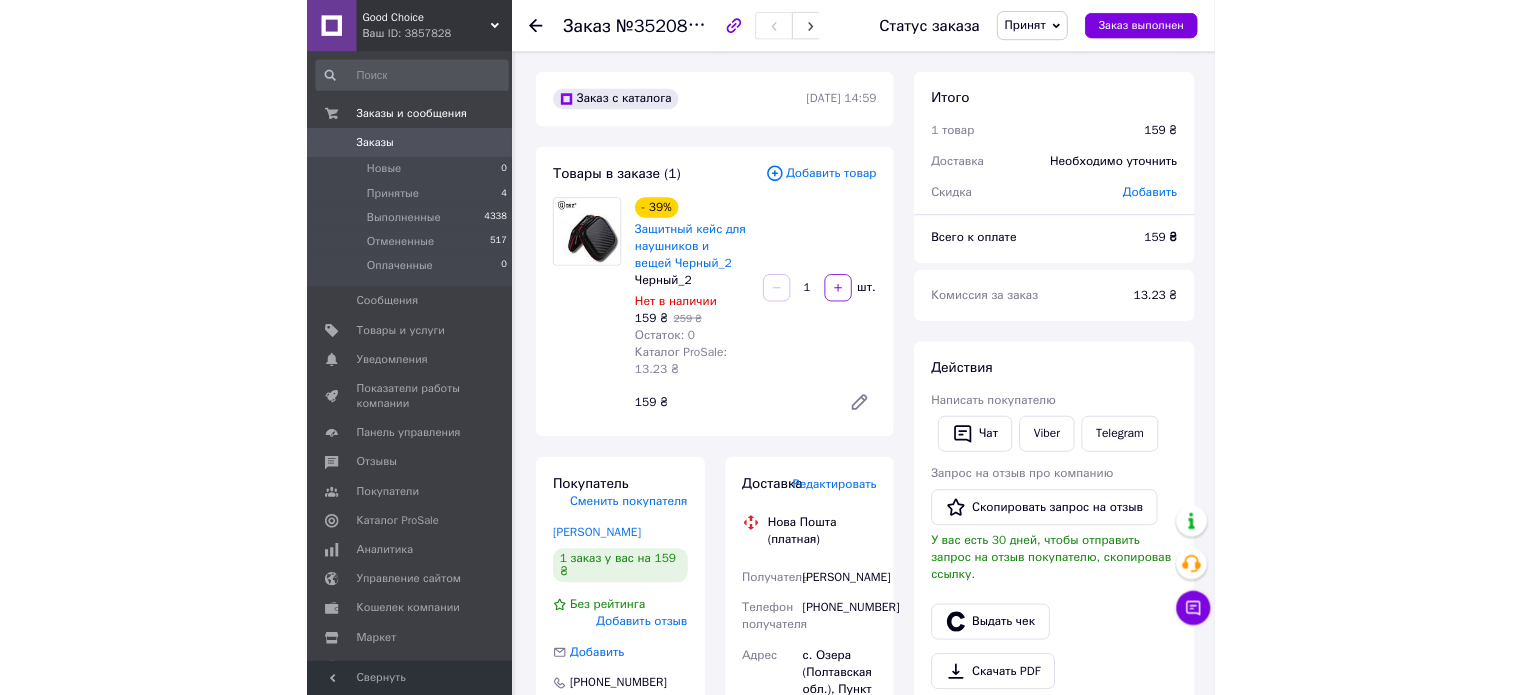 scroll, scrollTop: 0, scrollLeft: 0, axis: both 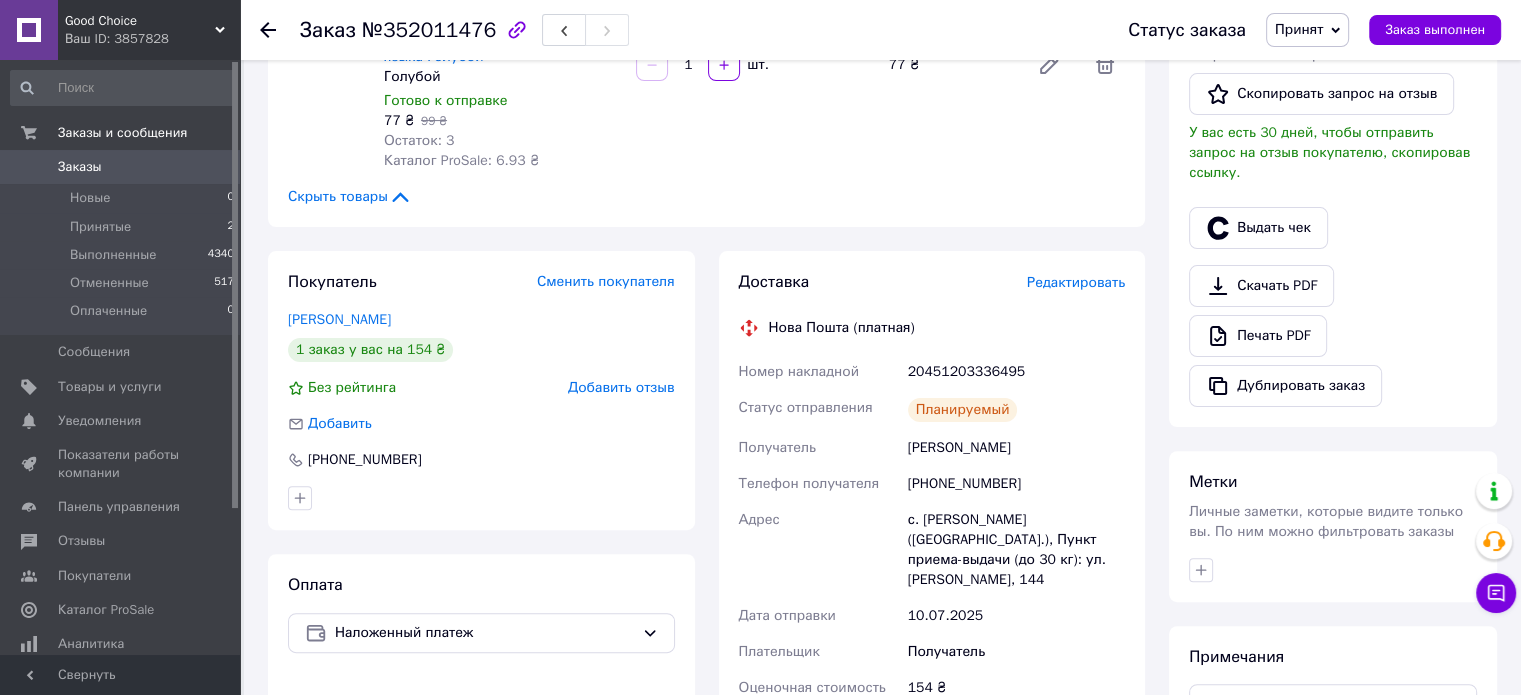 click on "20451203336495" at bounding box center [1016, 372] 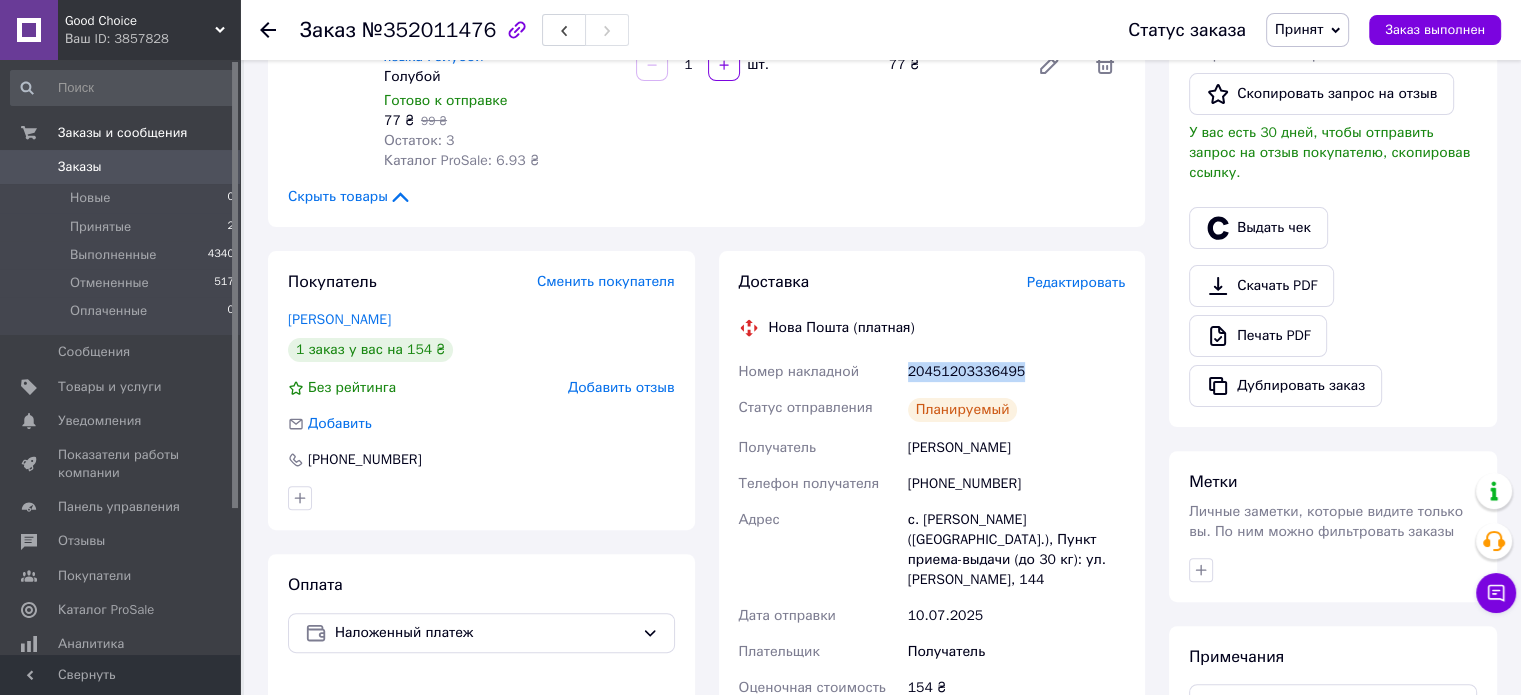 click on "20451203336495" at bounding box center [1016, 372] 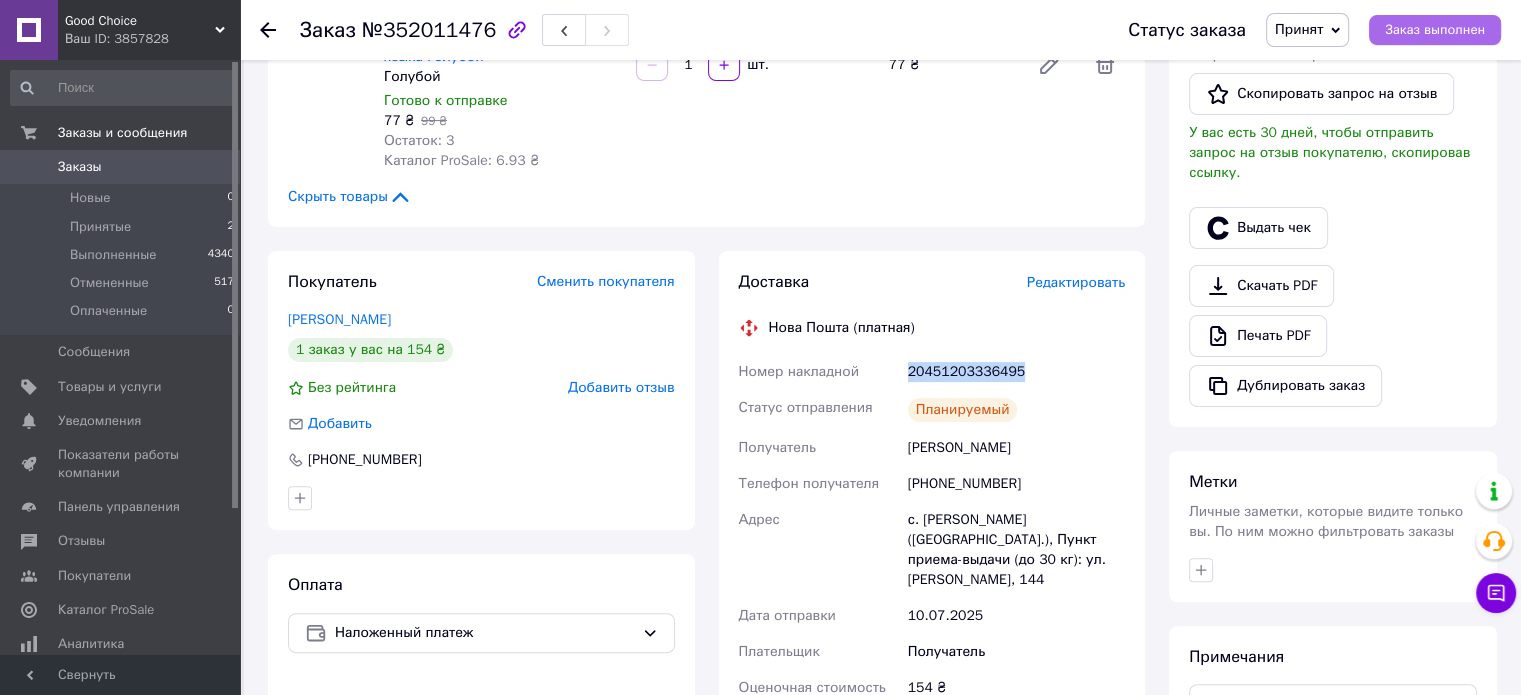 click on "Заказ выполнен" at bounding box center [1435, 30] 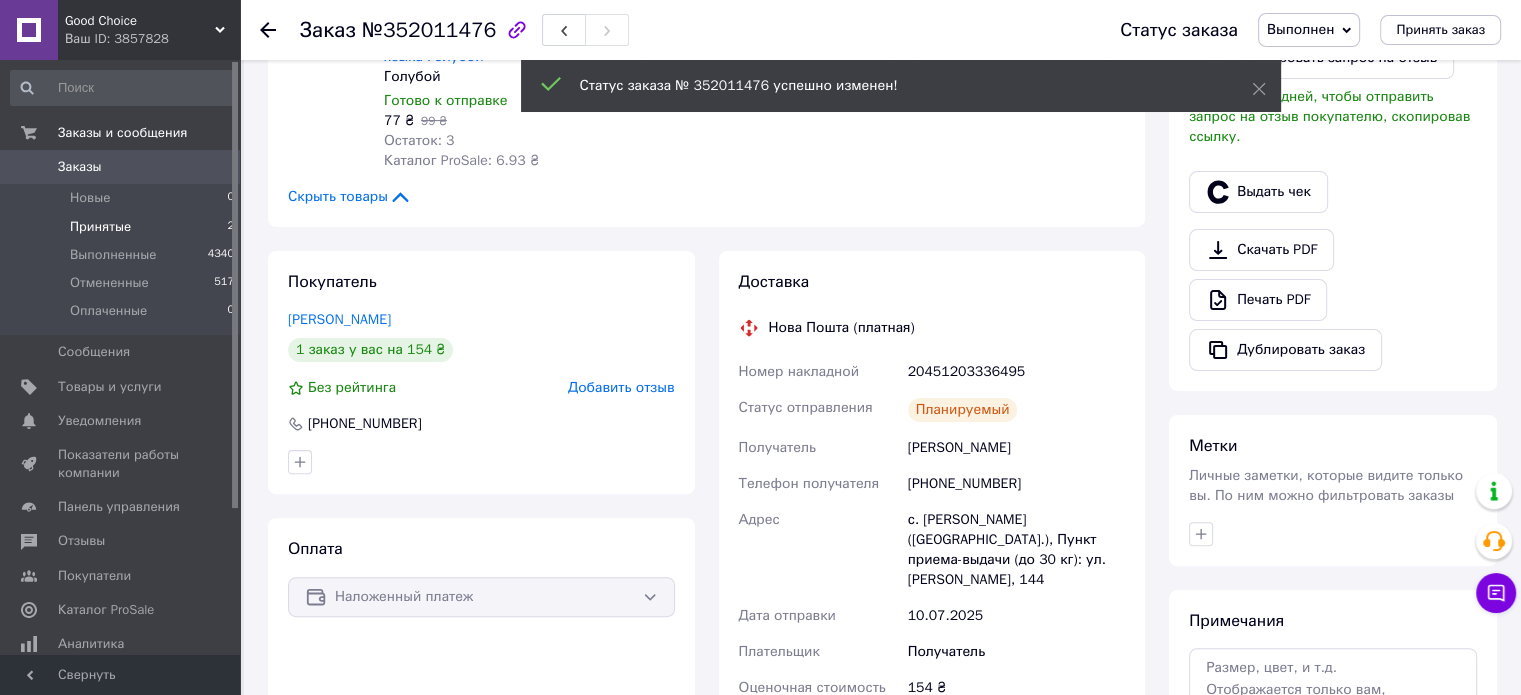 click on "Принятые" at bounding box center [100, 227] 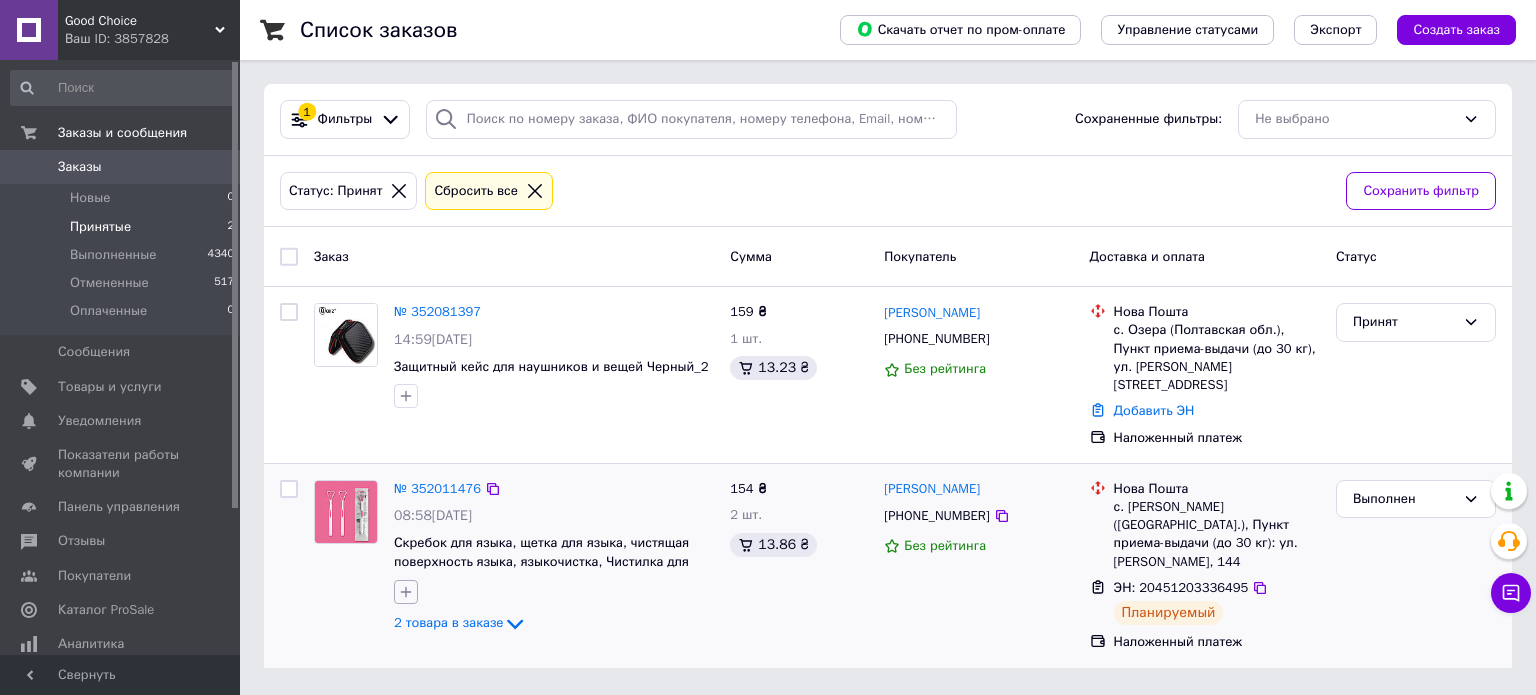 click 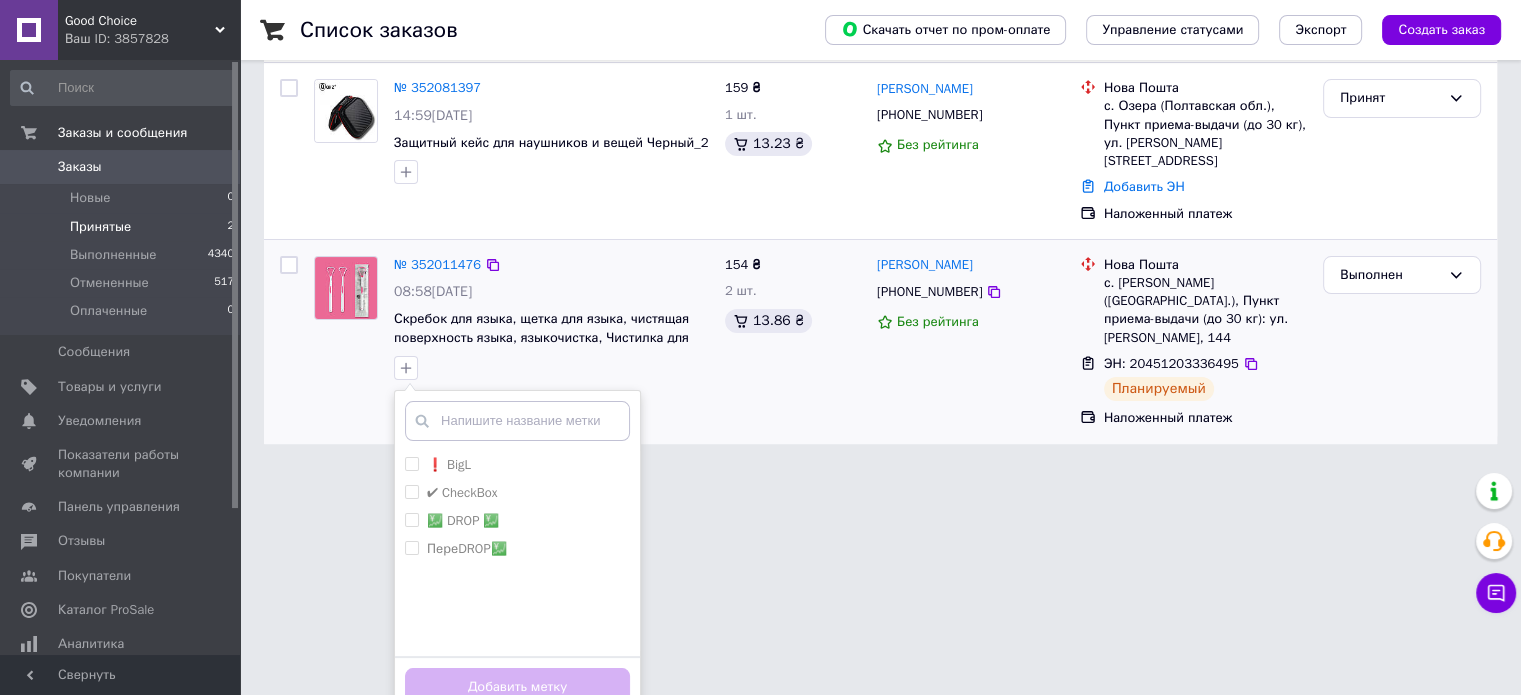 scroll, scrollTop: 225, scrollLeft: 0, axis: vertical 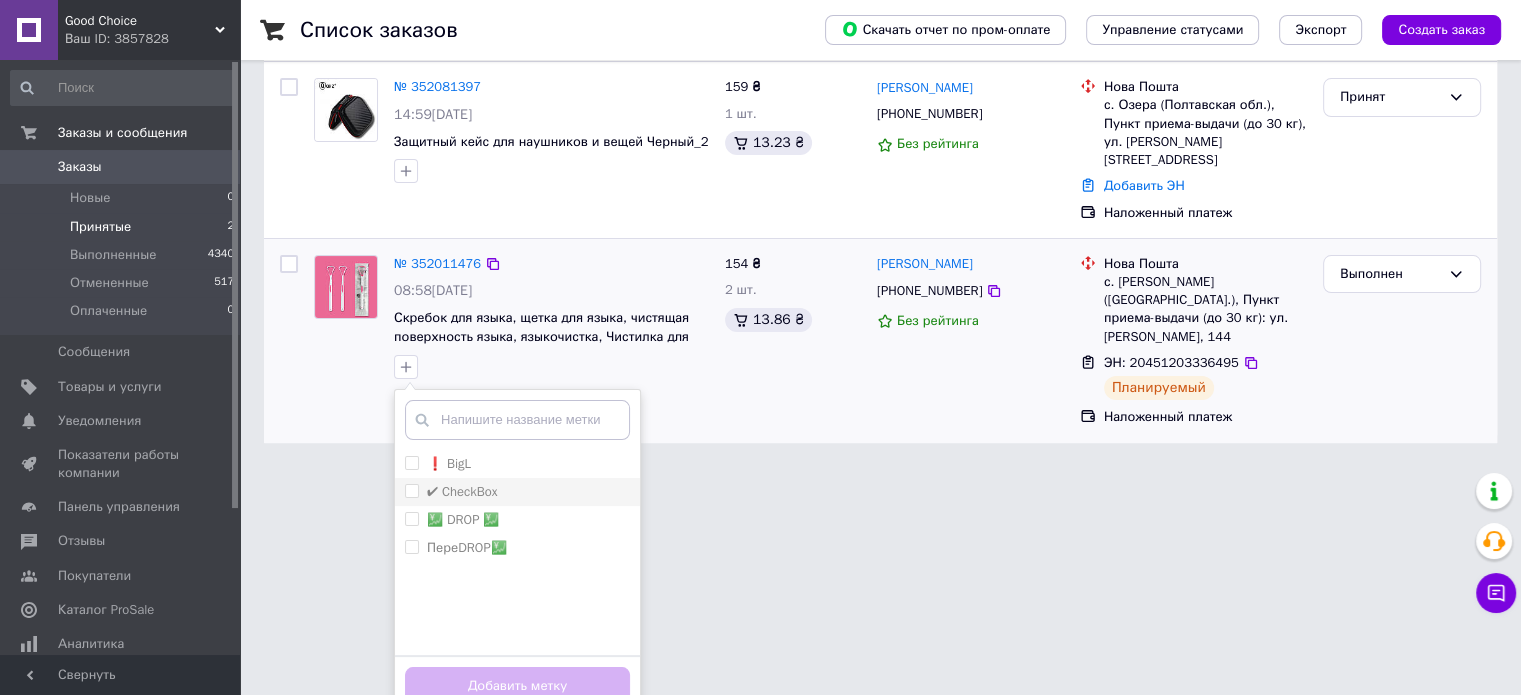 click on "✔ CheckBox" at bounding box center [411, 490] 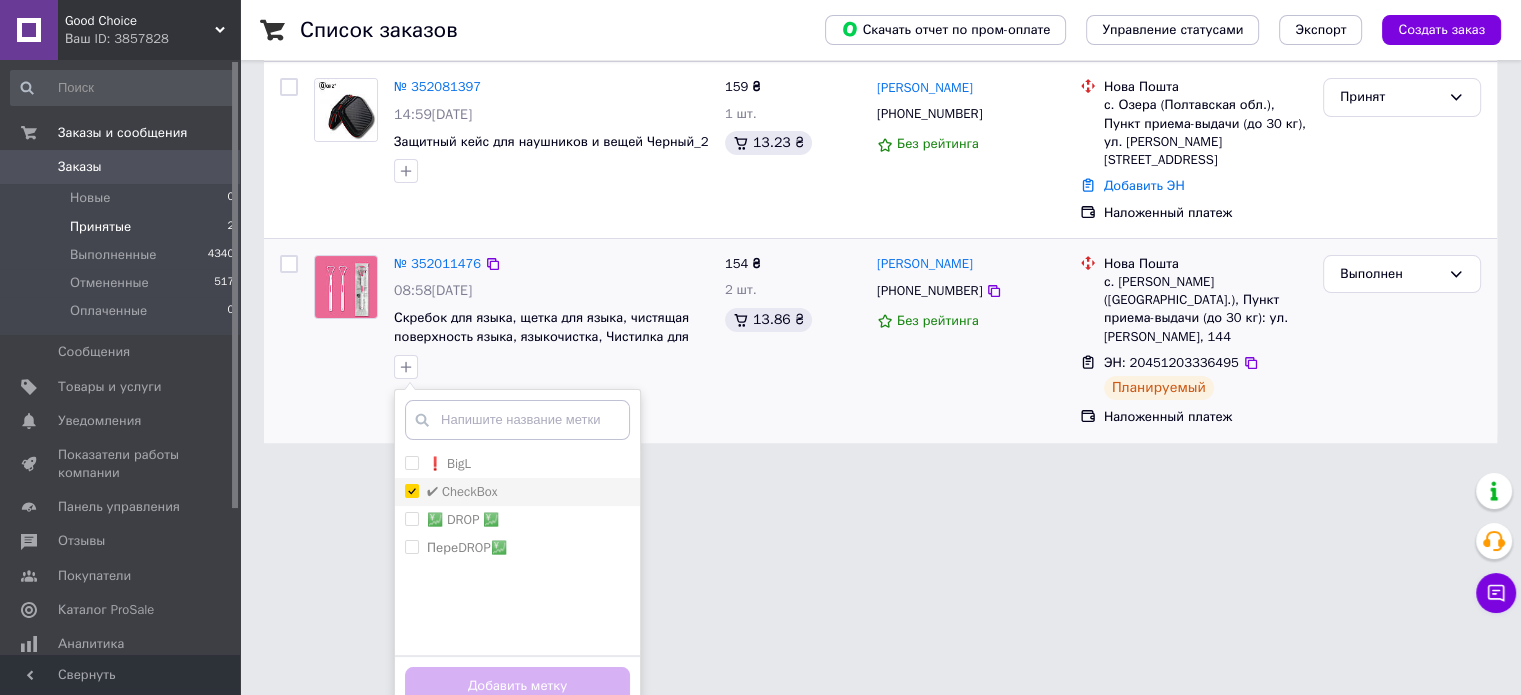 checkbox on "true" 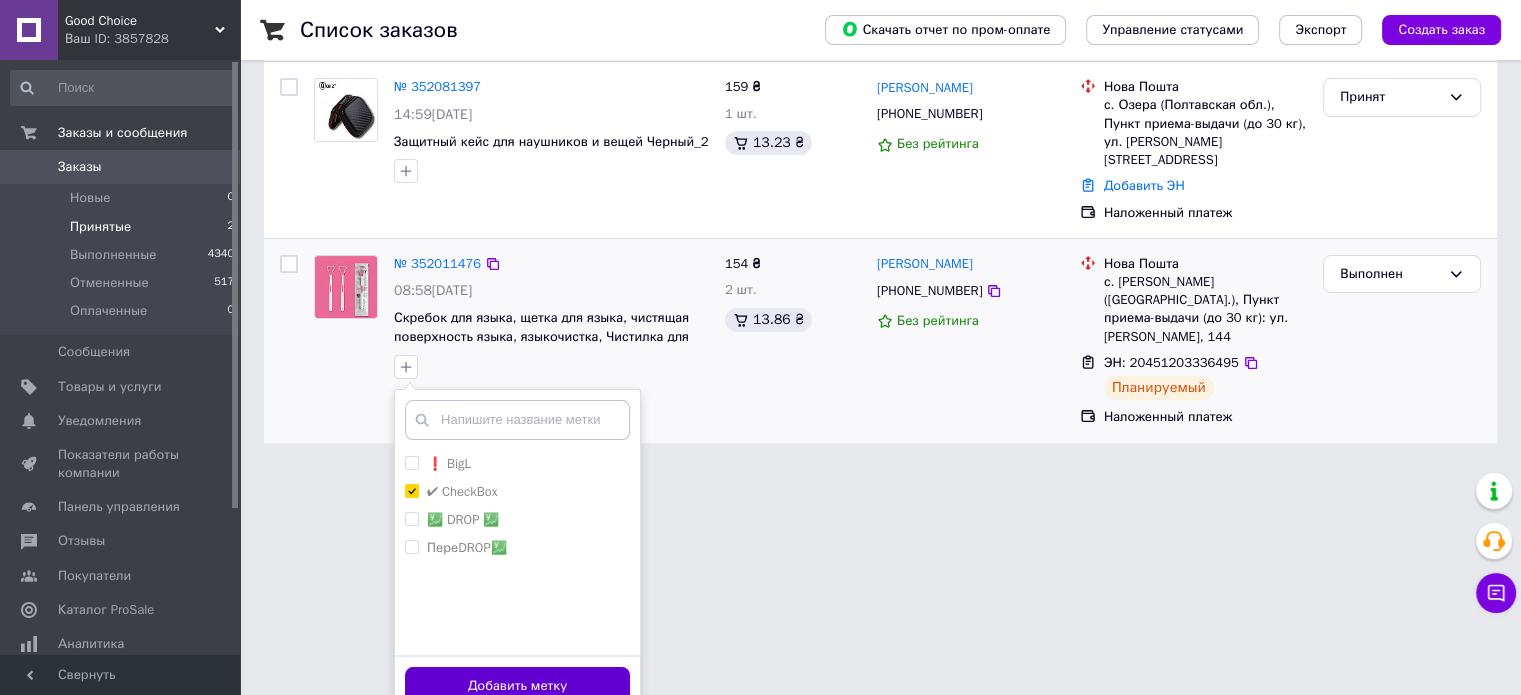 click on "Добавить метку" at bounding box center [517, 686] 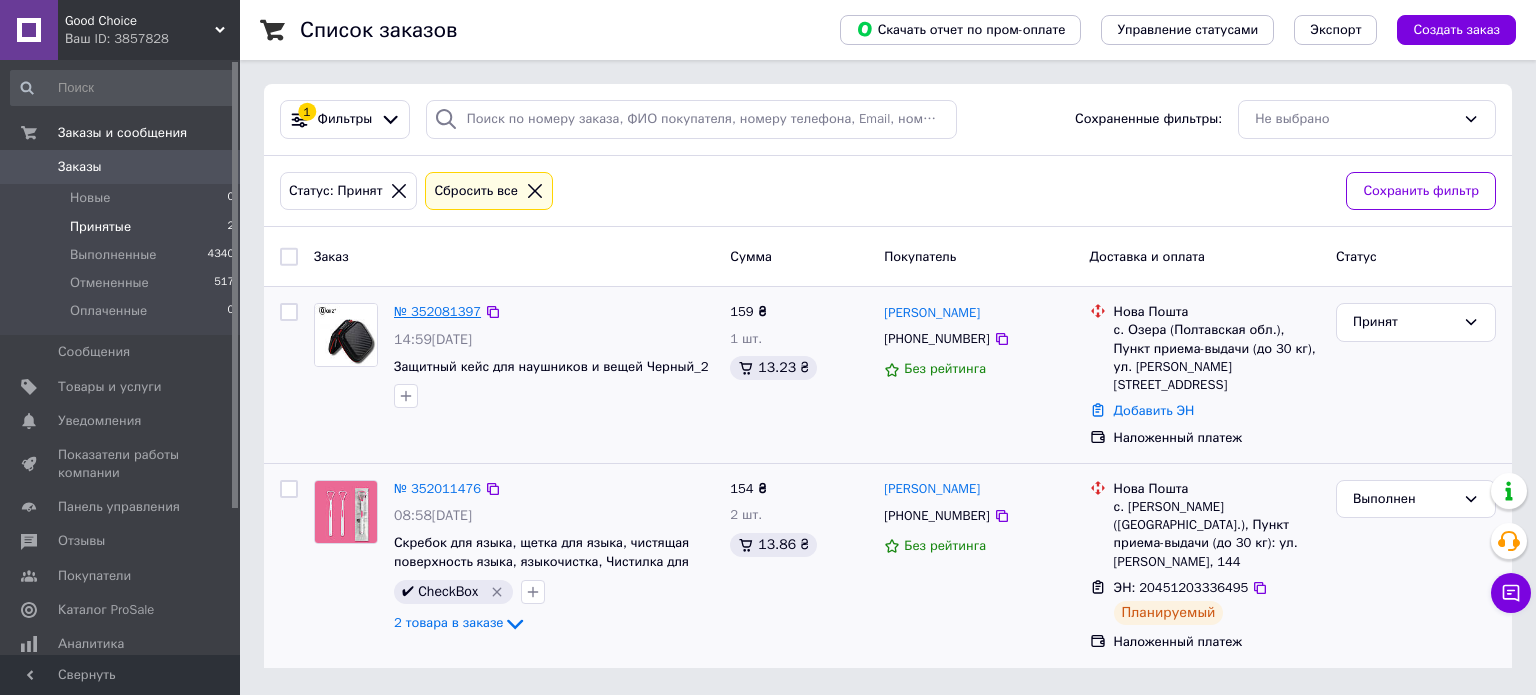click on "№ 352081397" at bounding box center [437, 311] 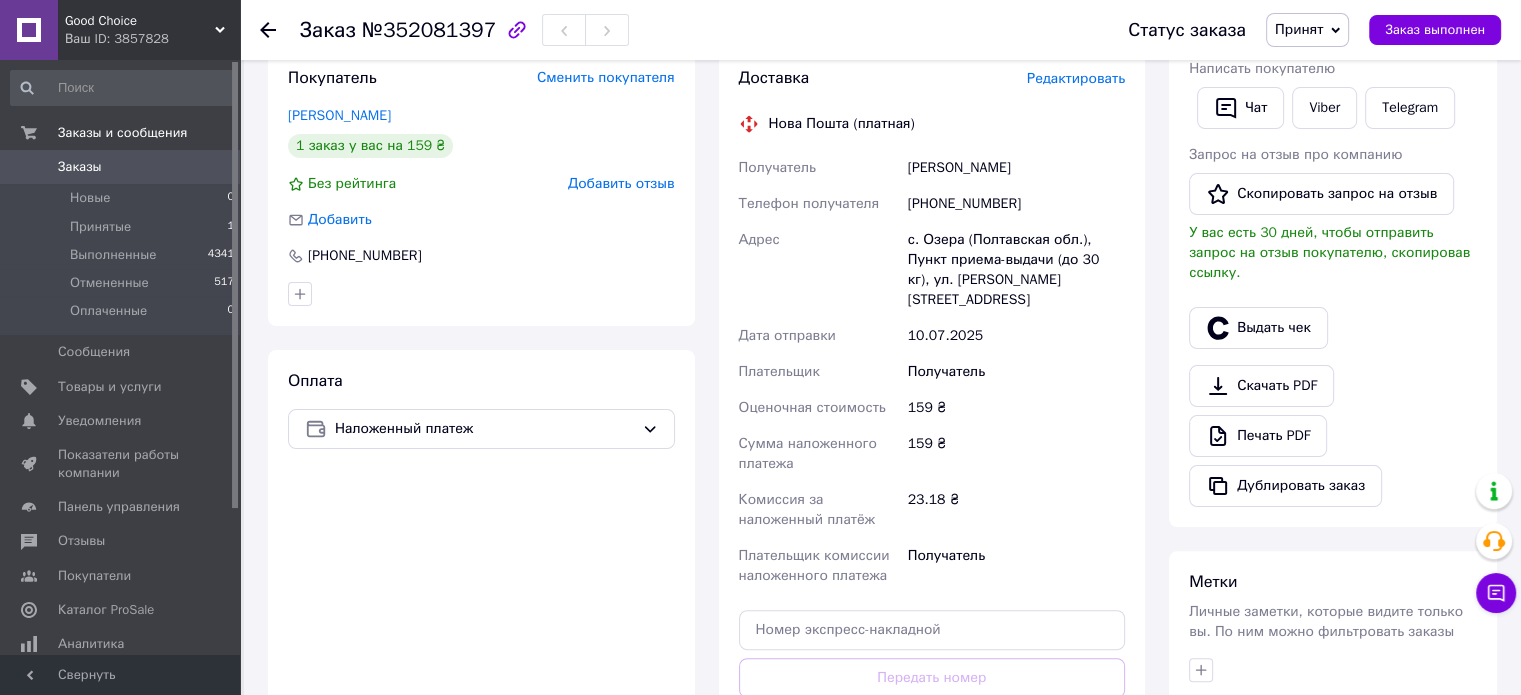 scroll, scrollTop: 300, scrollLeft: 0, axis: vertical 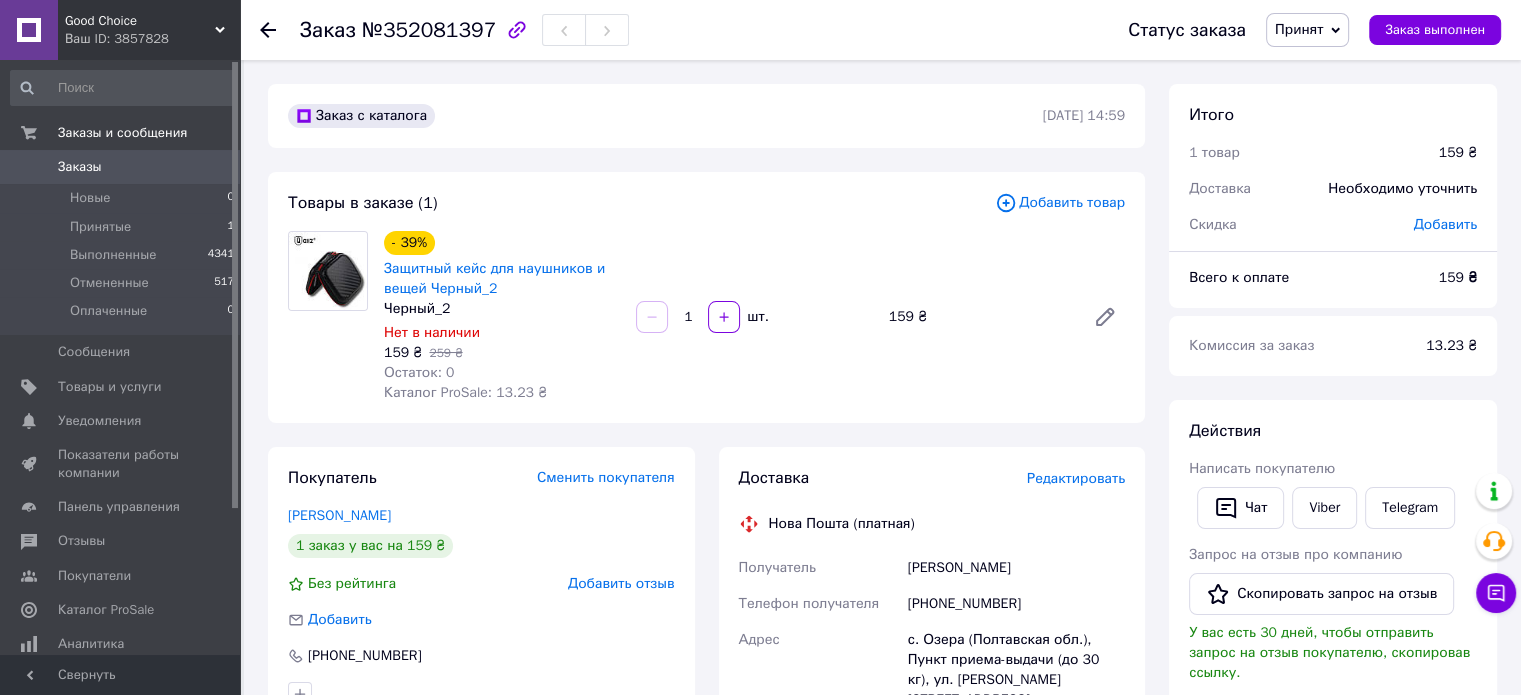 click at bounding box center (328, 271) 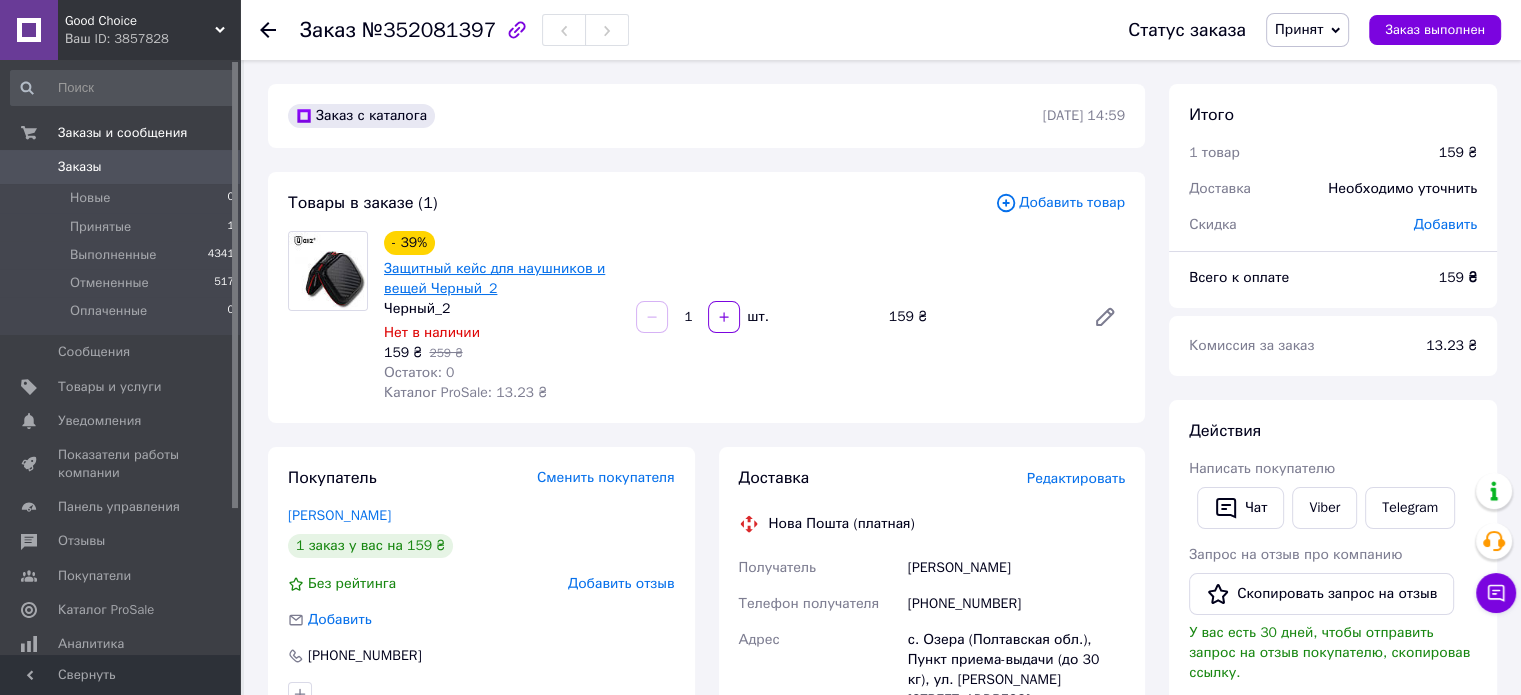 click on "Защитный кейс для наушников и вещей Черный_2" at bounding box center [494, 278] 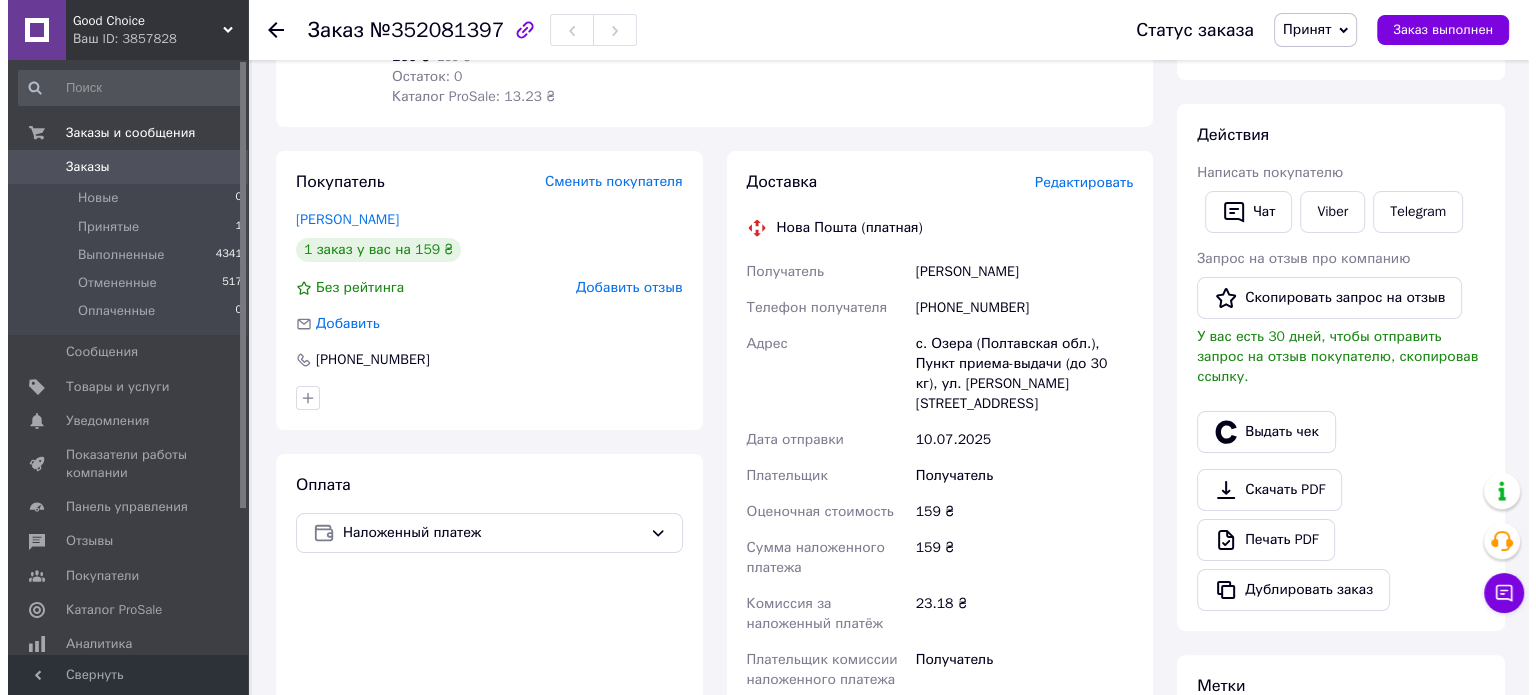 scroll, scrollTop: 300, scrollLeft: 0, axis: vertical 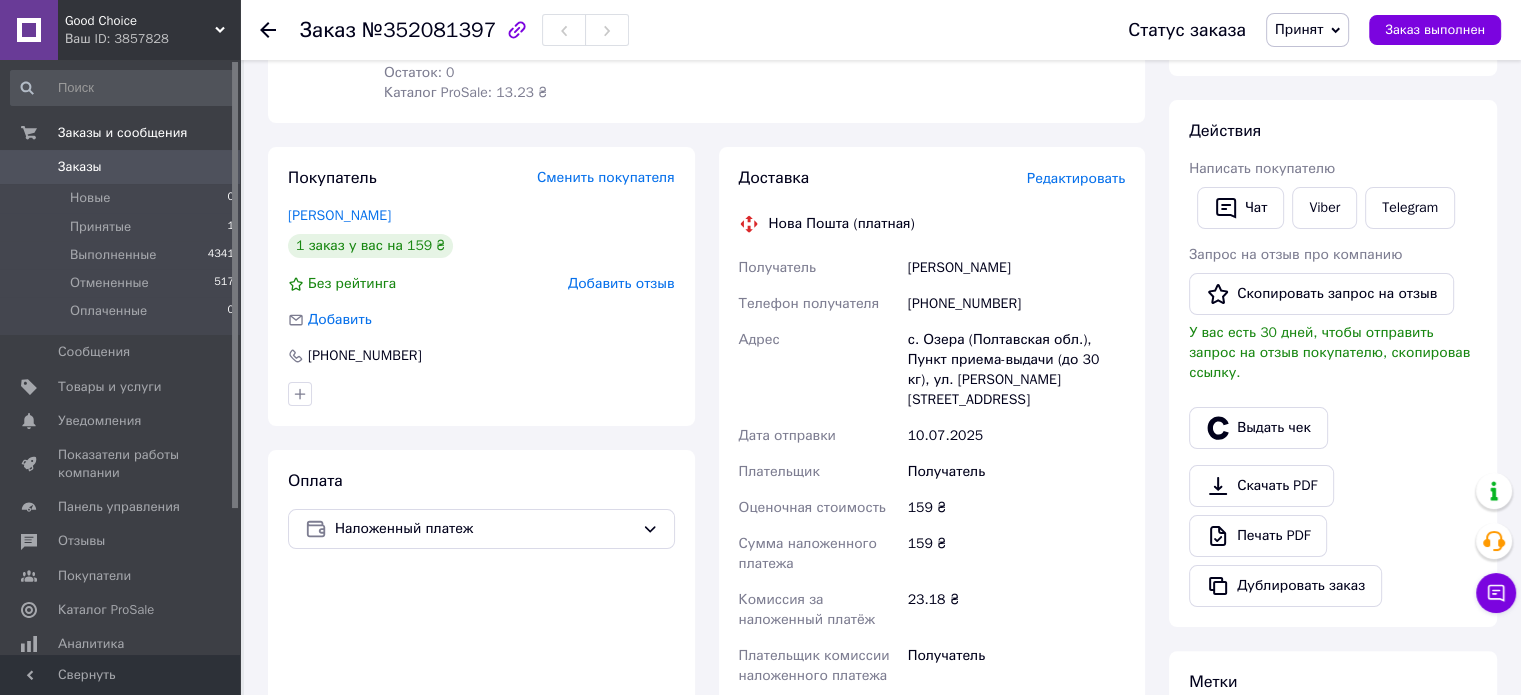 click on "Редактировать" at bounding box center [1076, 178] 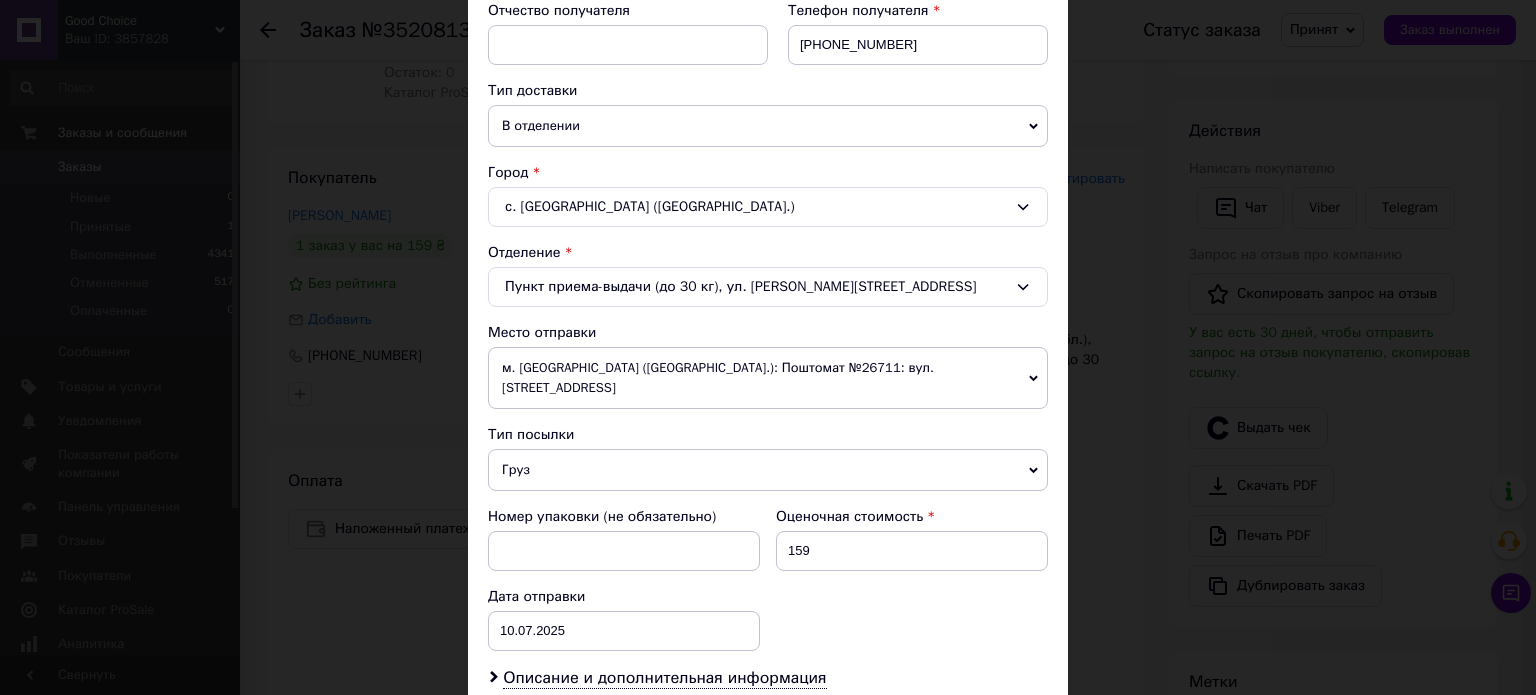 scroll, scrollTop: 500, scrollLeft: 0, axis: vertical 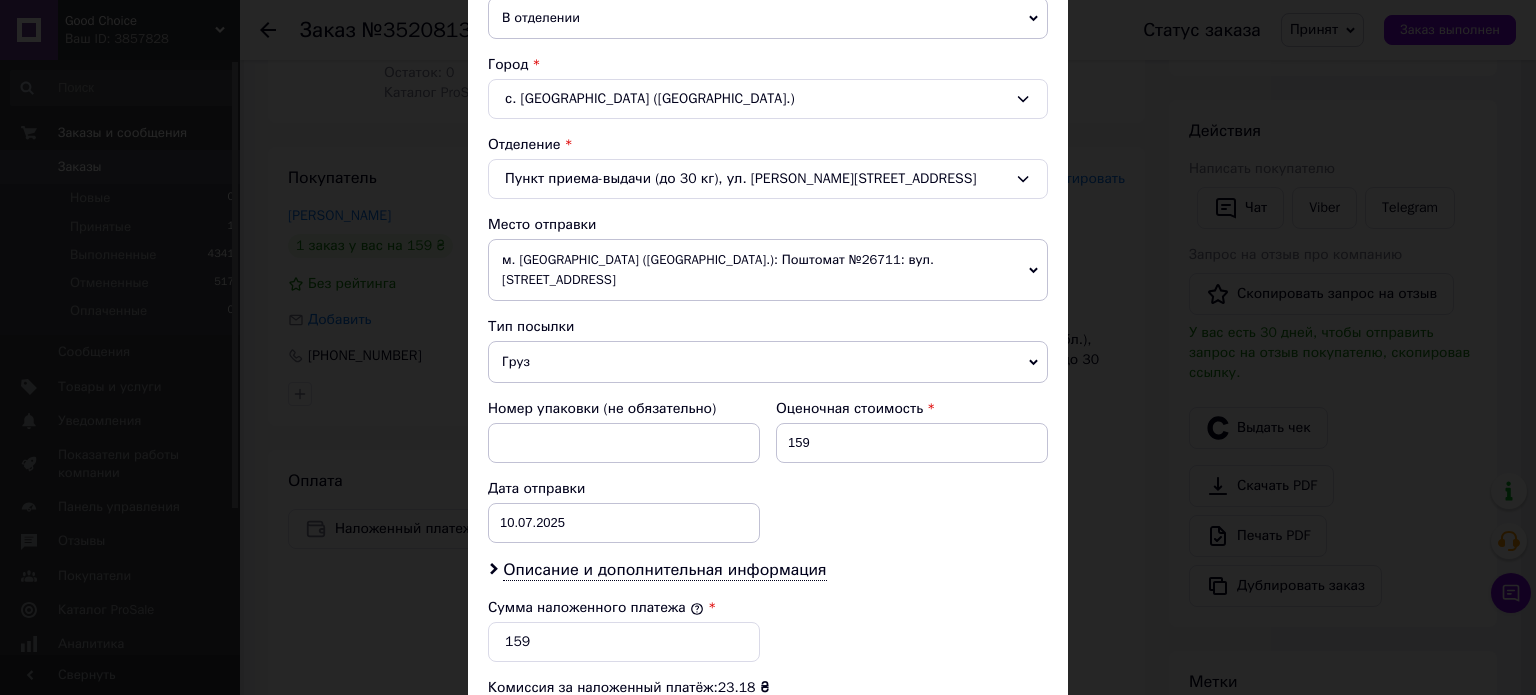 click on "Груз" at bounding box center (768, 362) 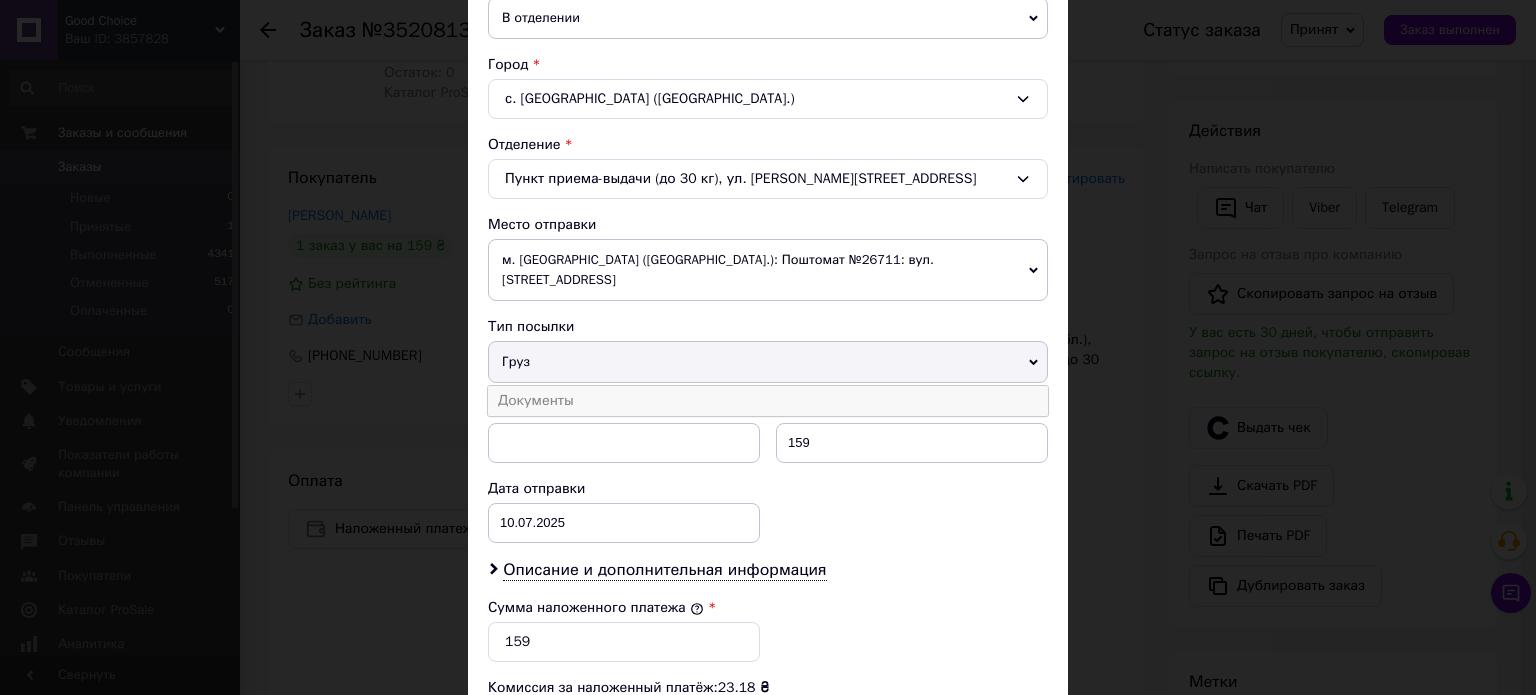 click on "Документы" at bounding box center (768, 401) 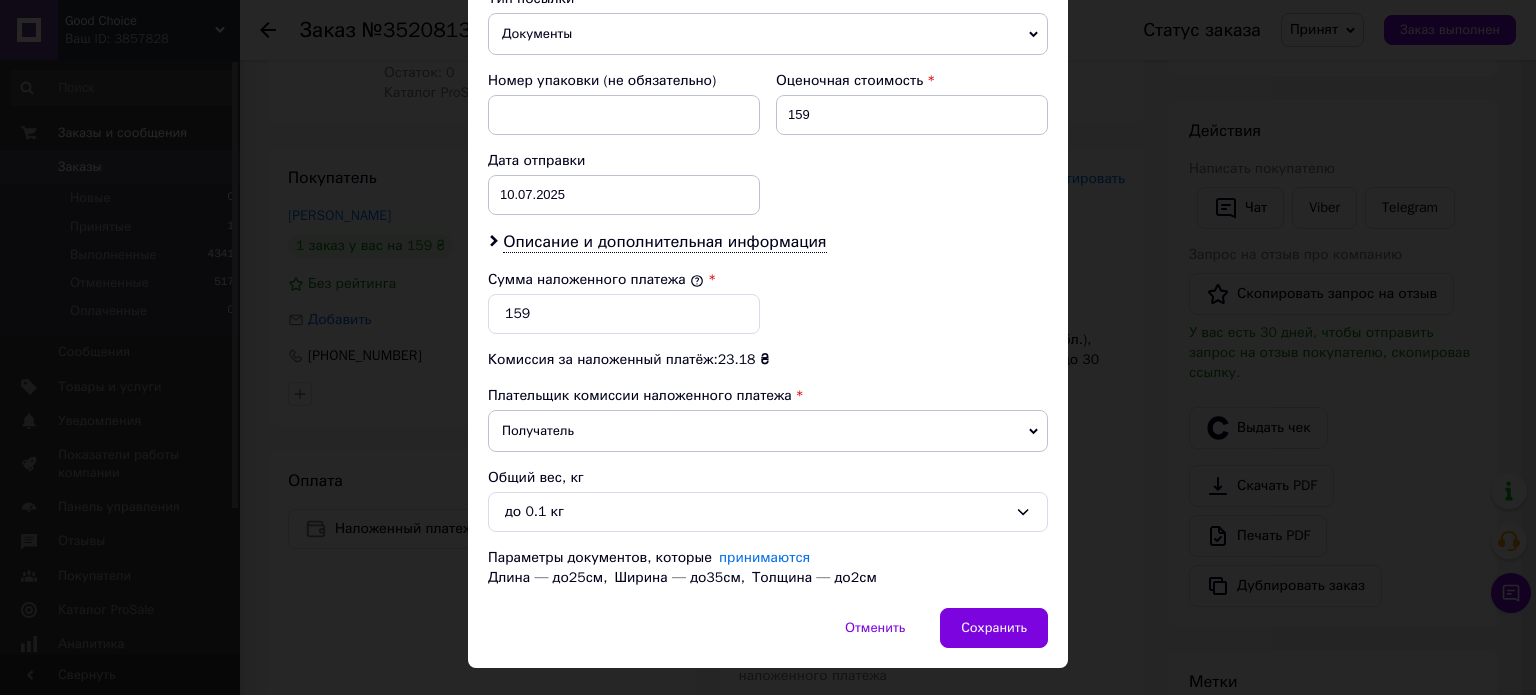 scroll, scrollTop: 844, scrollLeft: 0, axis: vertical 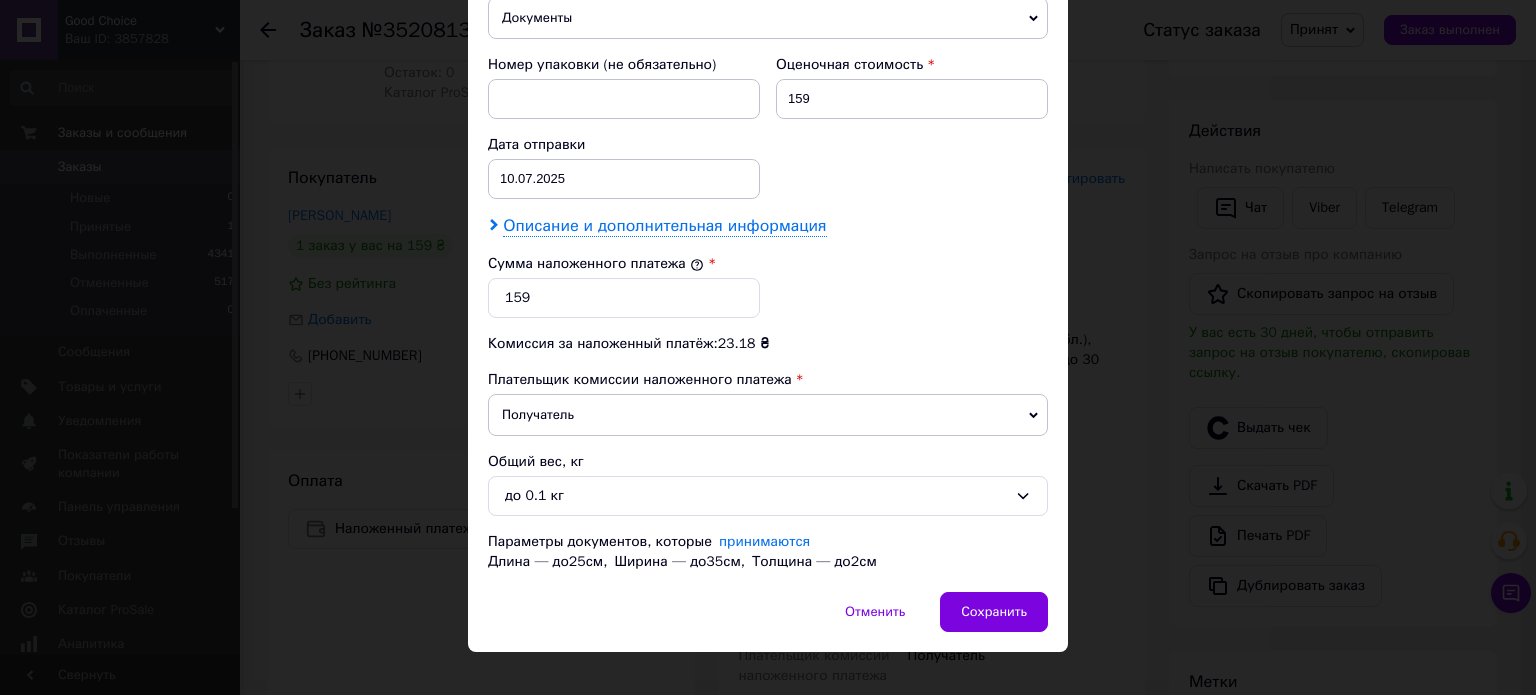 click on "Описание и дополнительная информация" at bounding box center (664, 226) 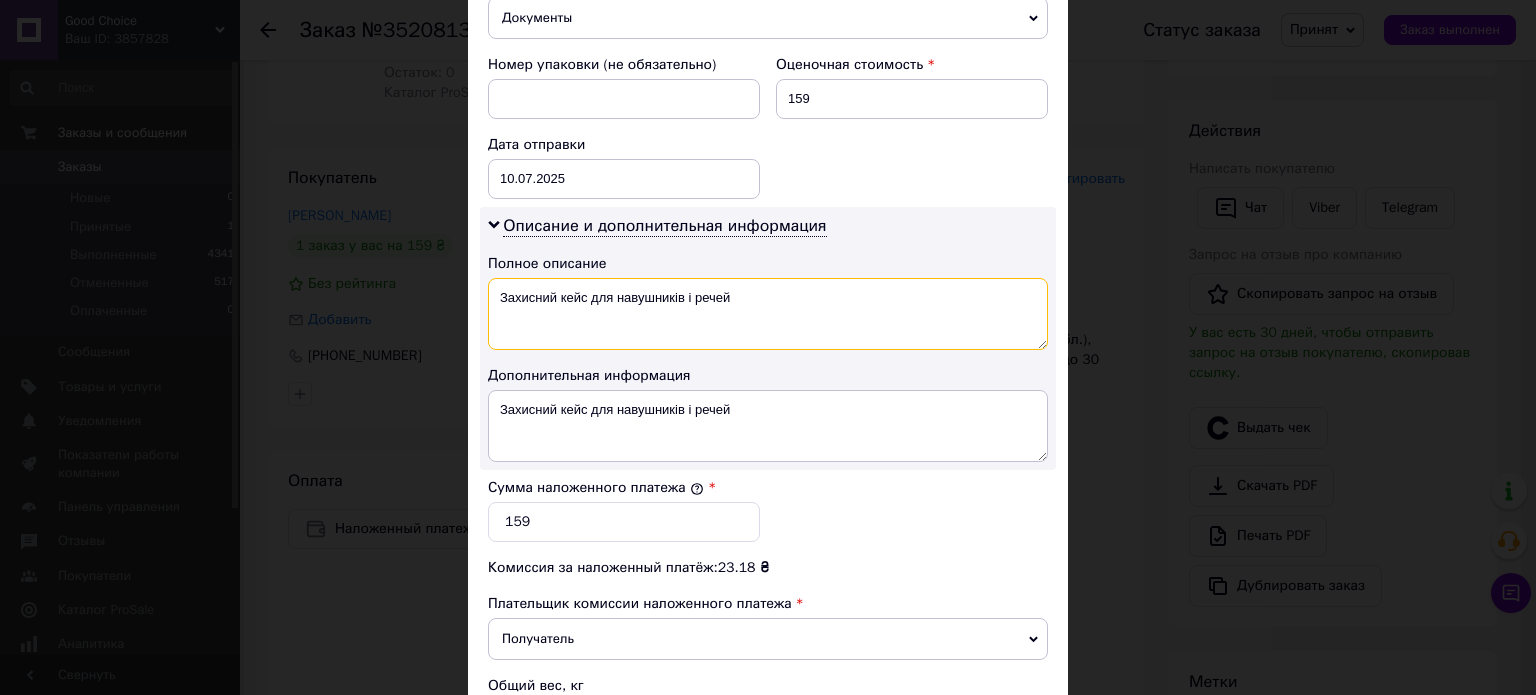 drag, startPoint x: 731, startPoint y: 271, endPoint x: 494, endPoint y: 271, distance: 237 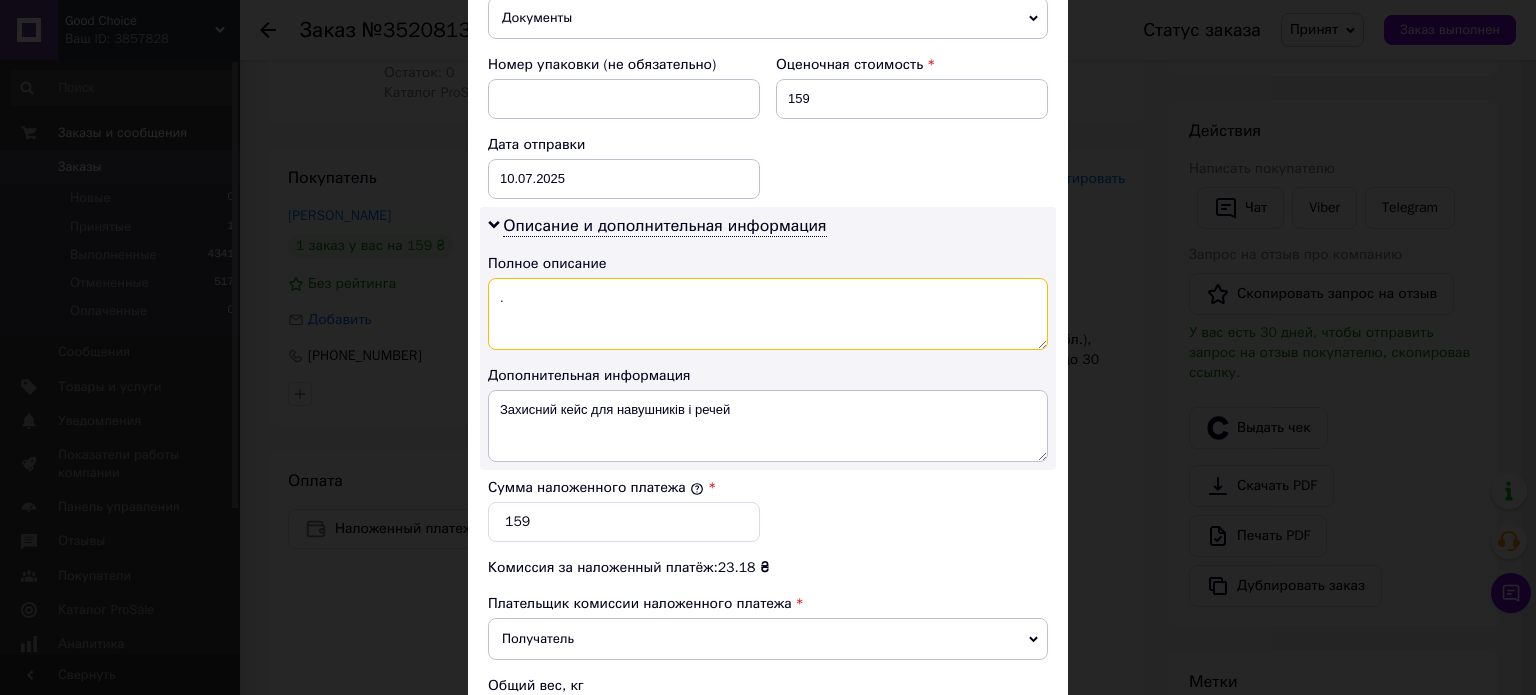 type on "." 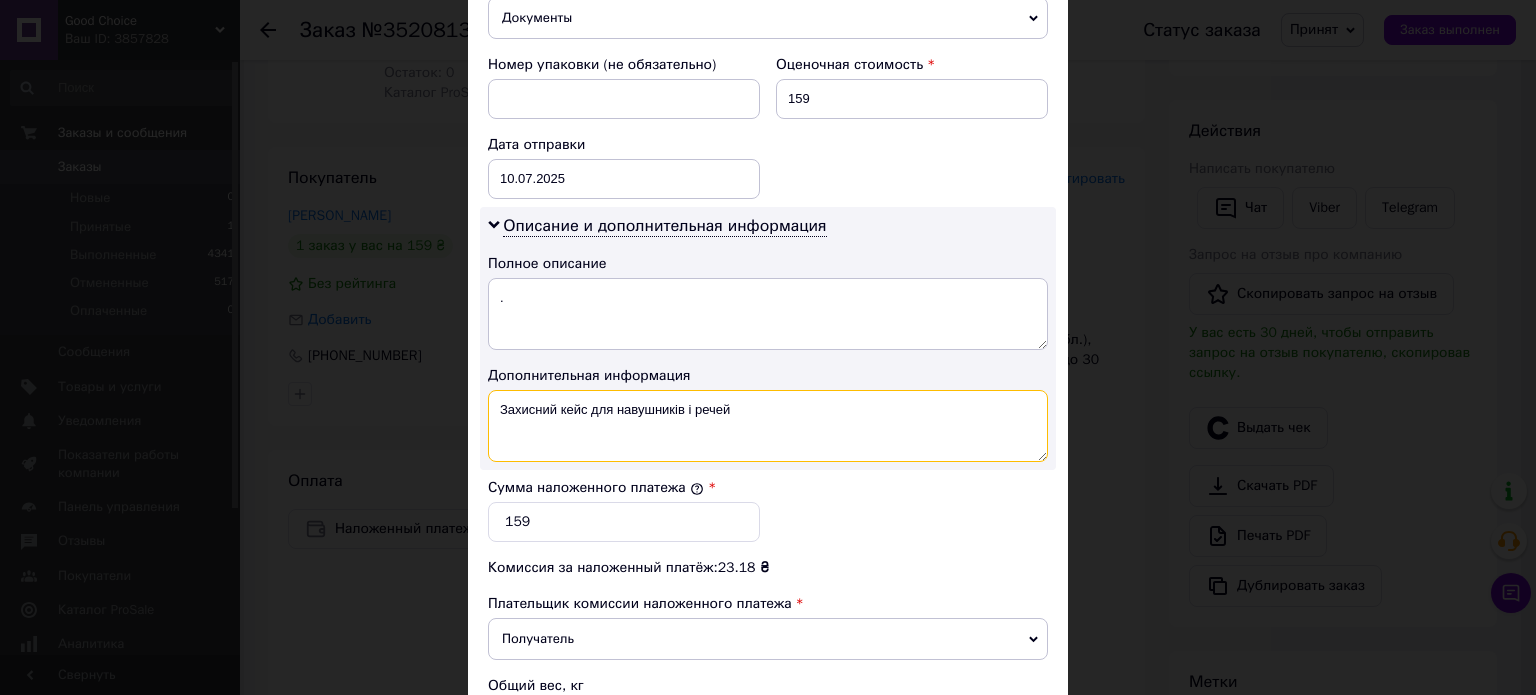 drag, startPoint x: 729, startPoint y: 384, endPoint x: 497, endPoint y: 394, distance: 232.21542 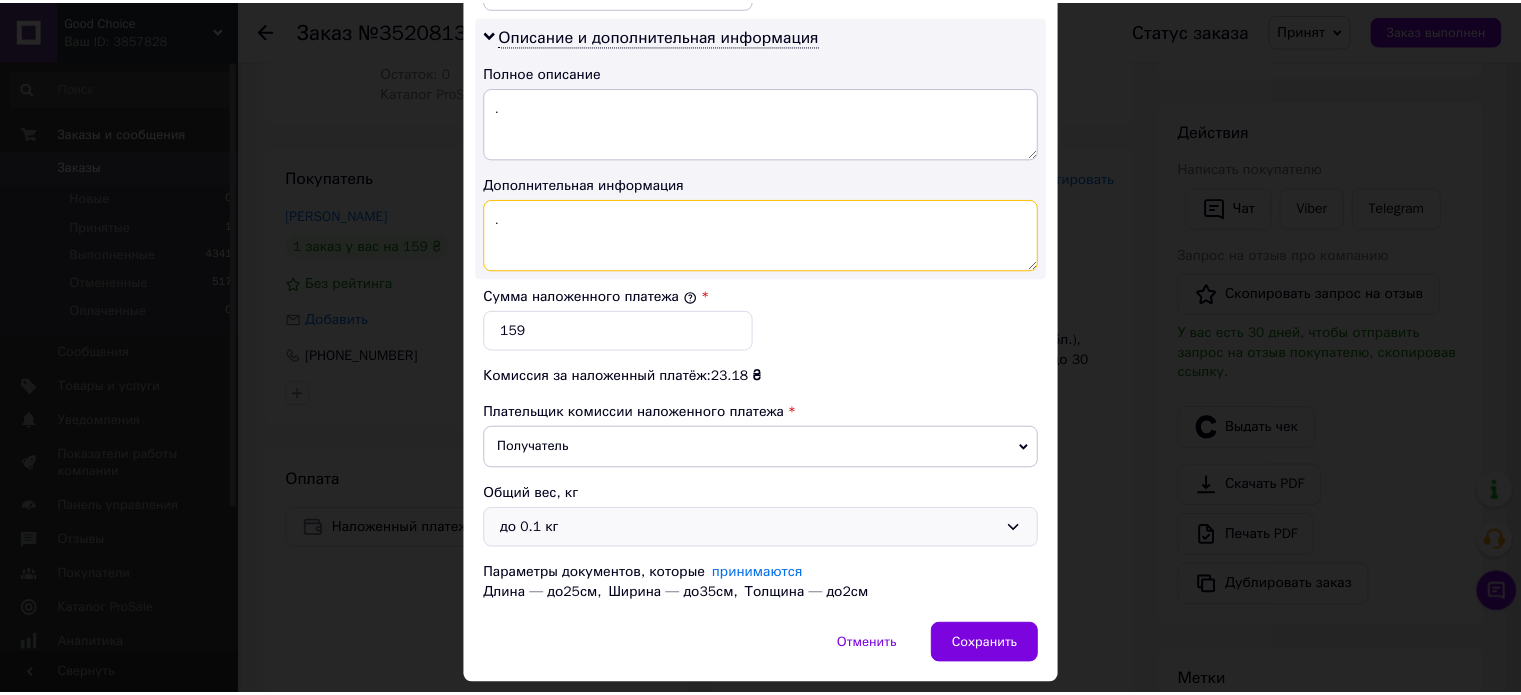 scroll, scrollTop: 1044, scrollLeft: 0, axis: vertical 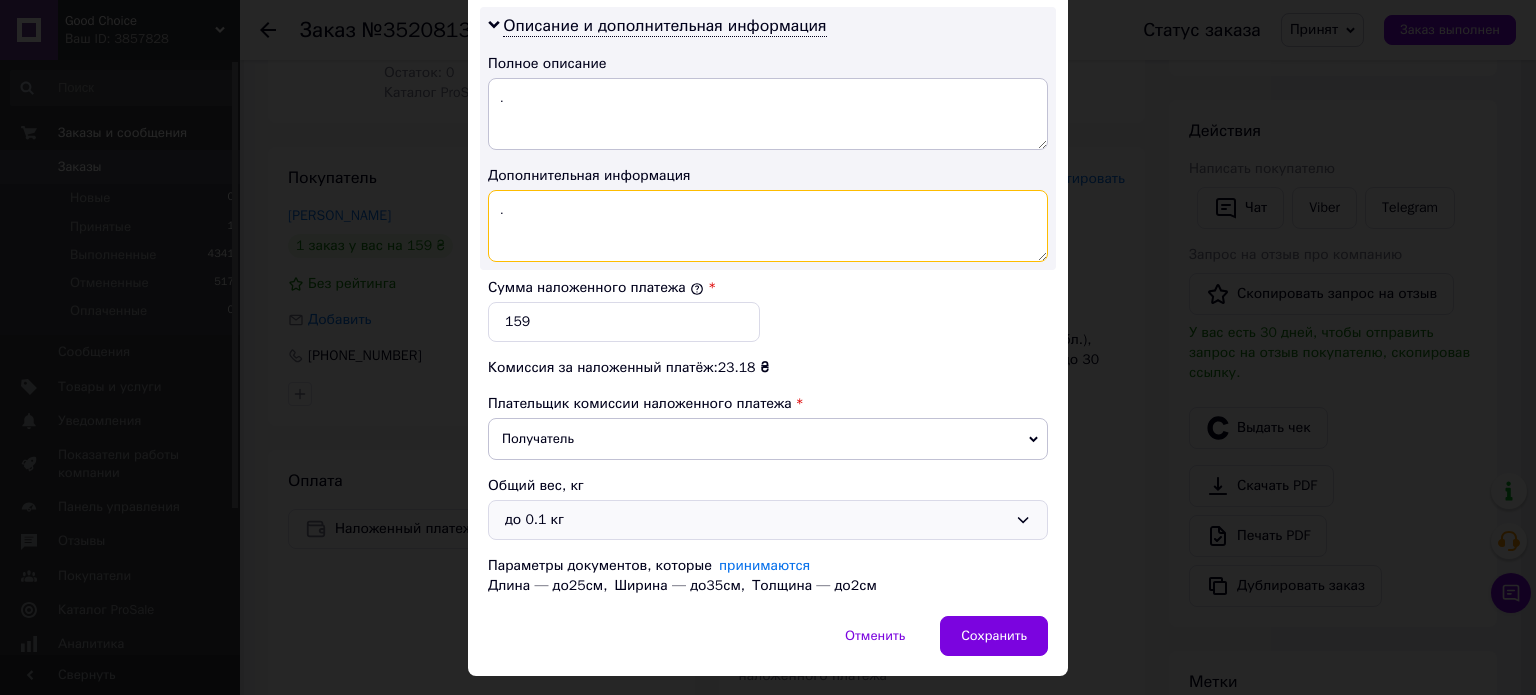 type on "." 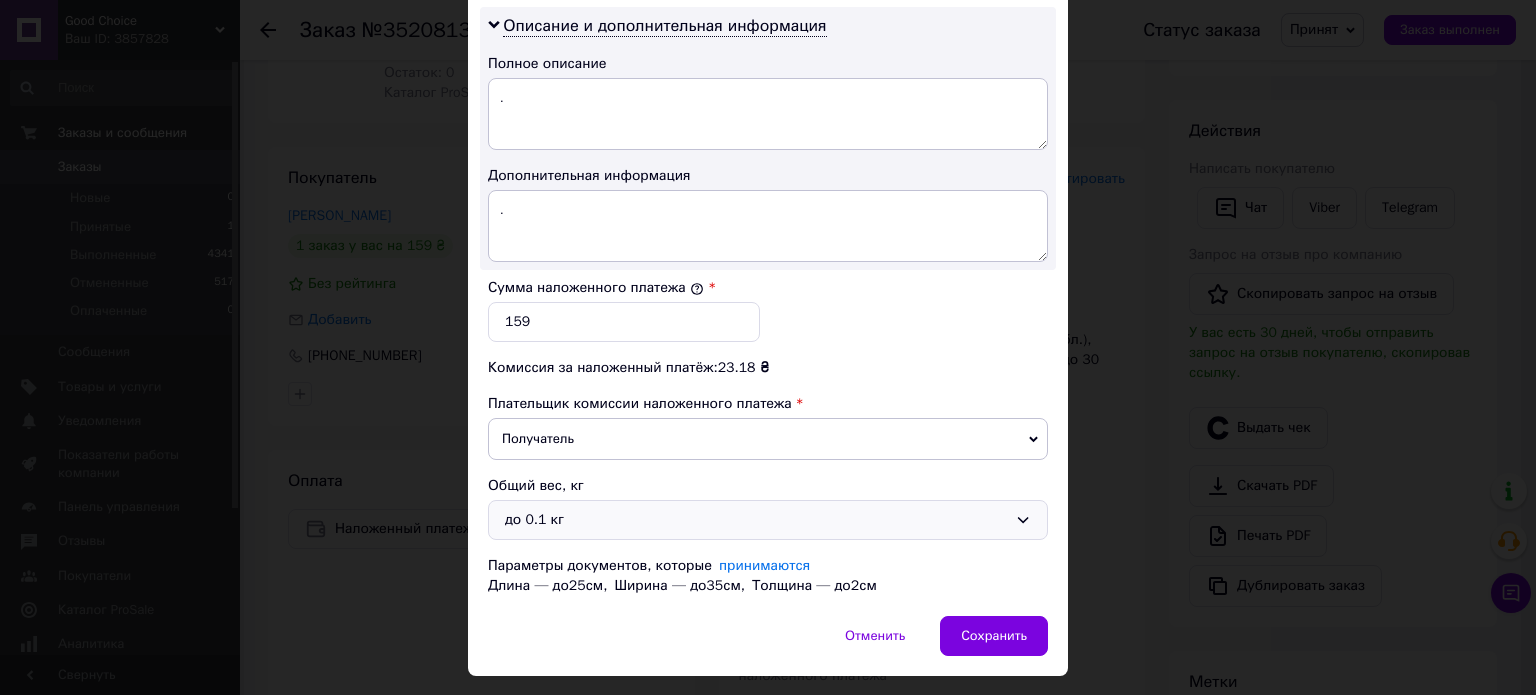 click on "до 0.1 кг" at bounding box center (756, 520) 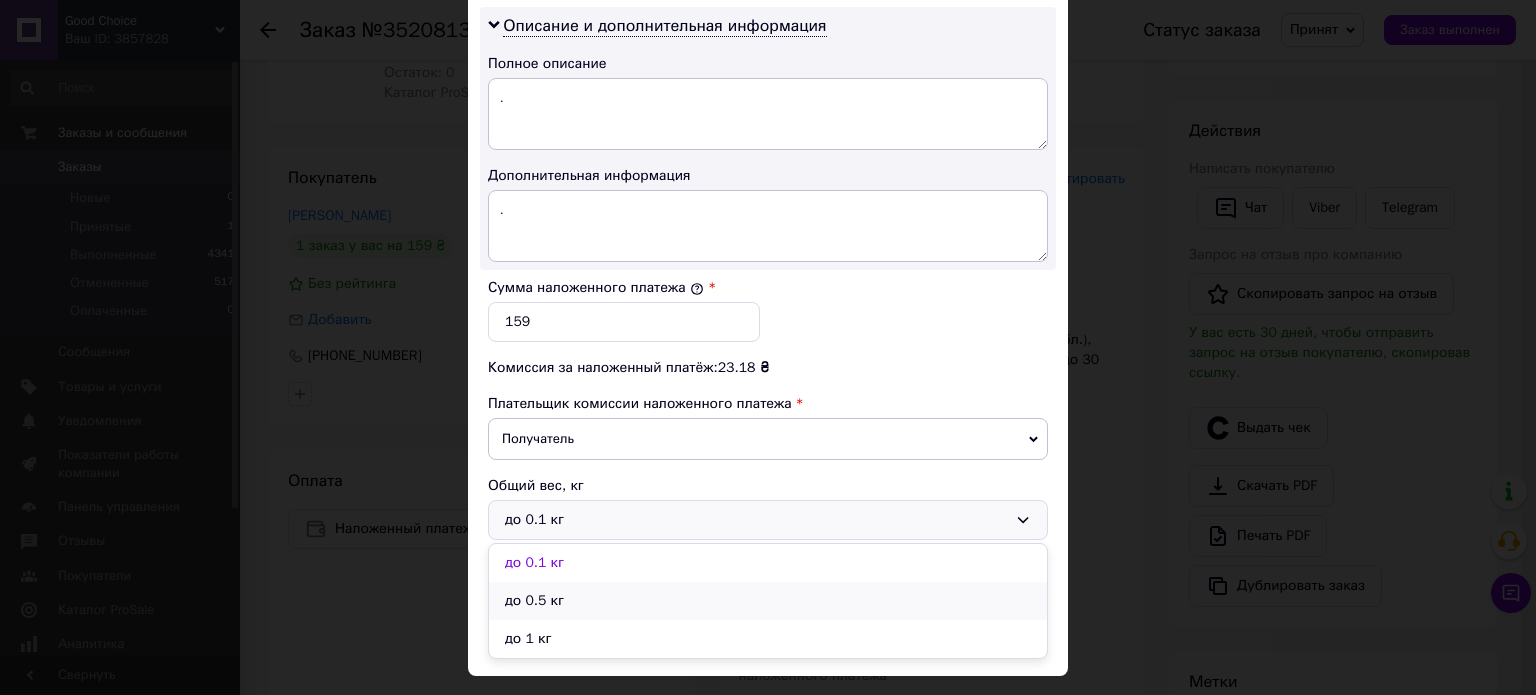 click on "до 0.5 кг" at bounding box center (768, 601) 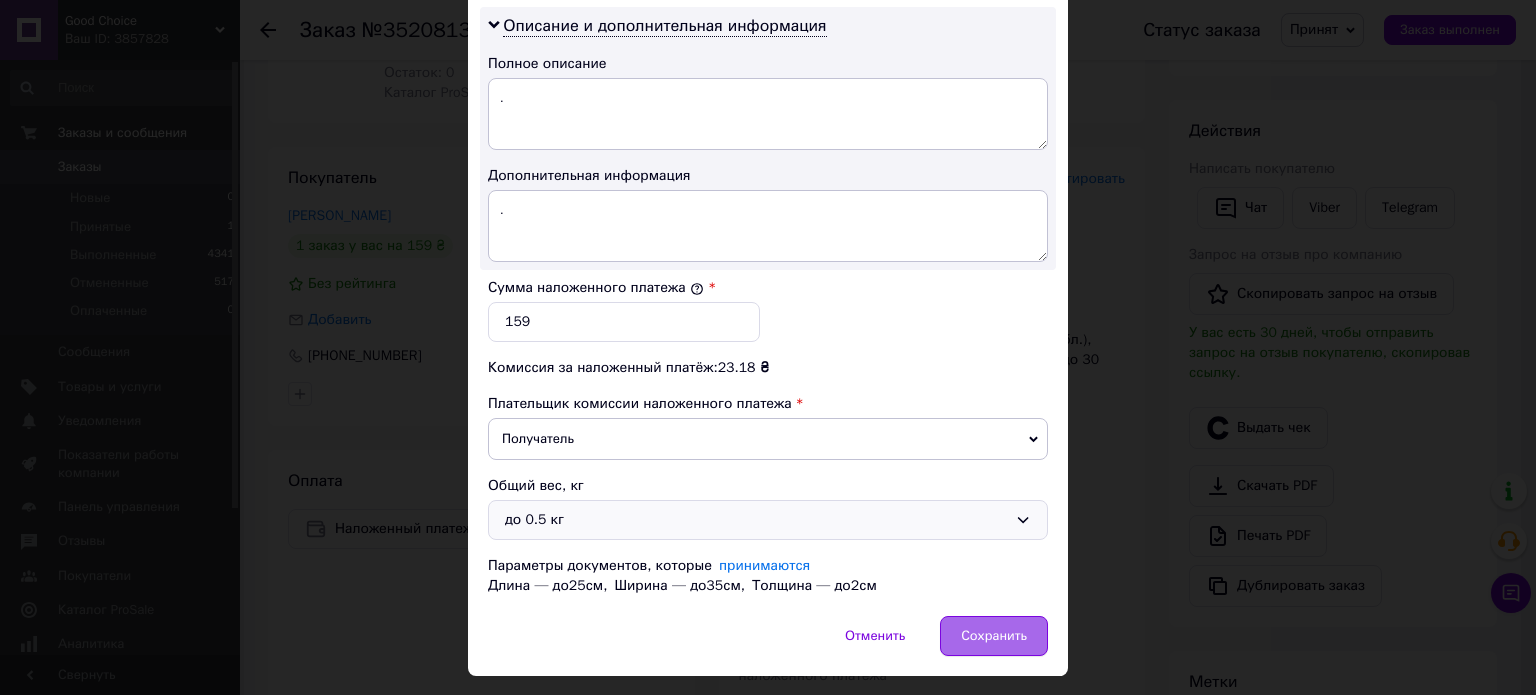 click on "Сохранить" at bounding box center (994, 636) 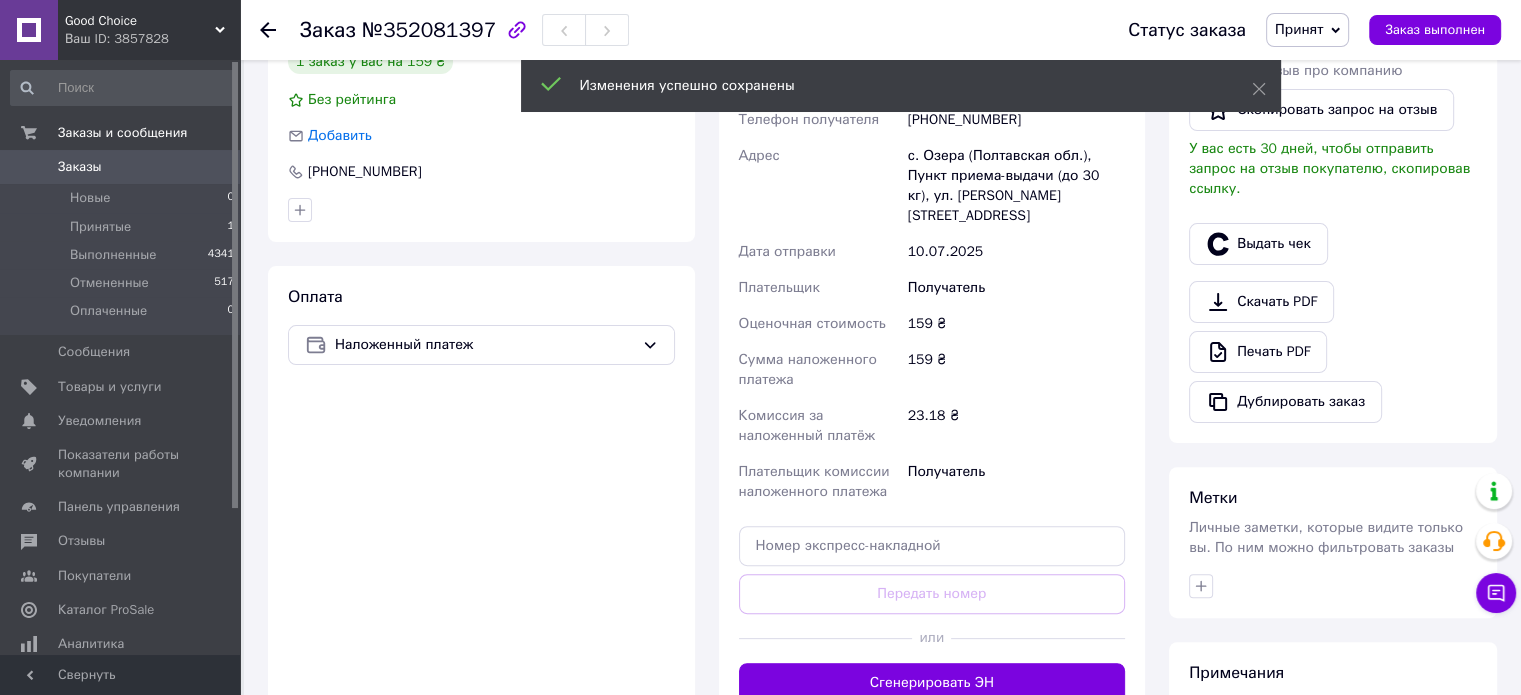 scroll, scrollTop: 500, scrollLeft: 0, axis: vertical 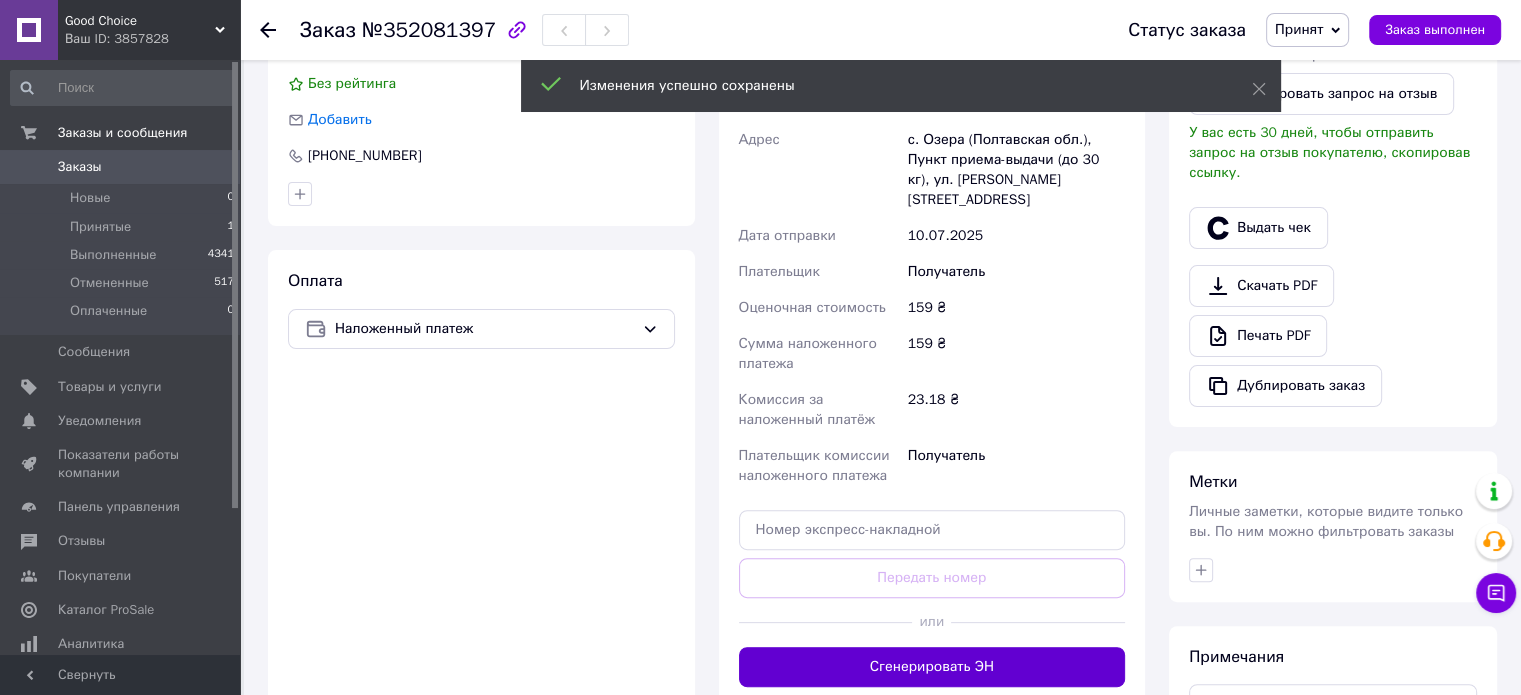 click on "Сгенерировать ЭН" at bounding box center (932, 667) 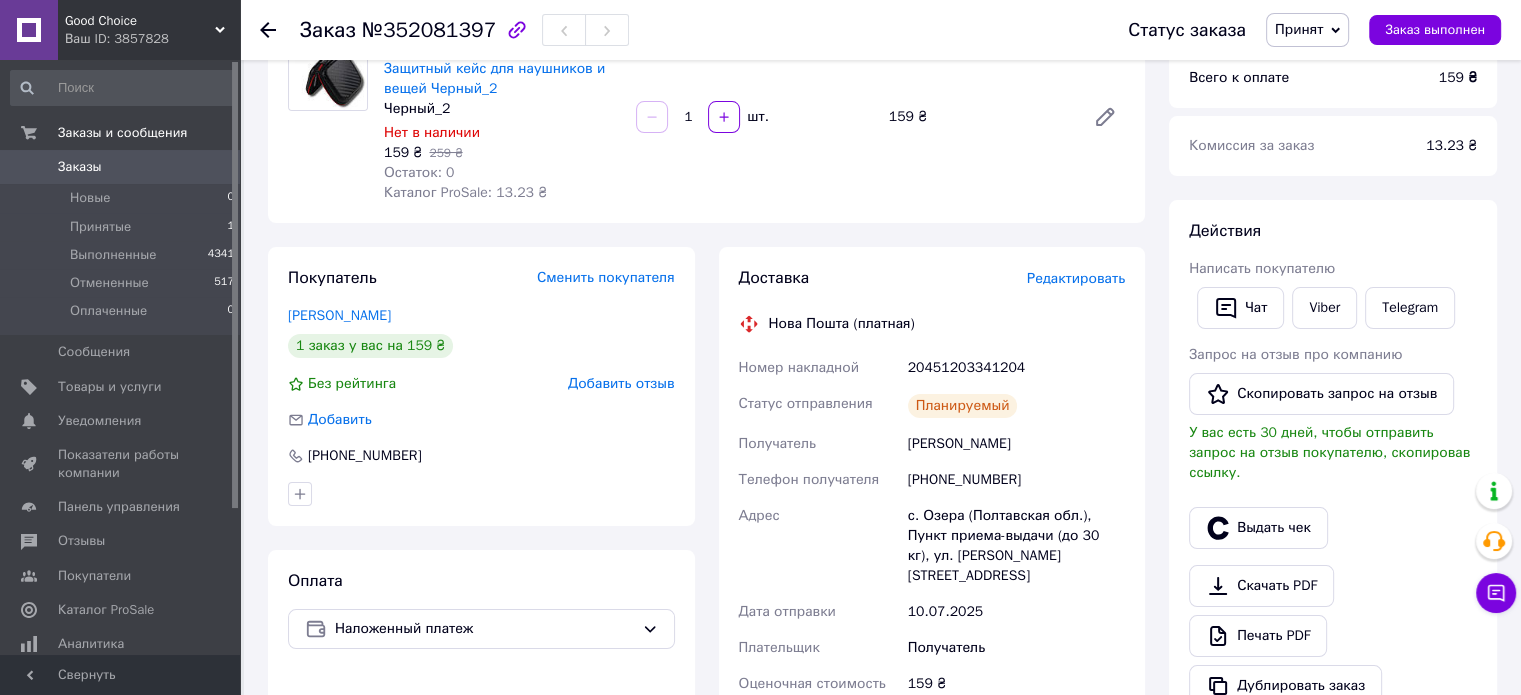 scroll, scrollTop: 200, scrollLeft: 0, axis: vertical 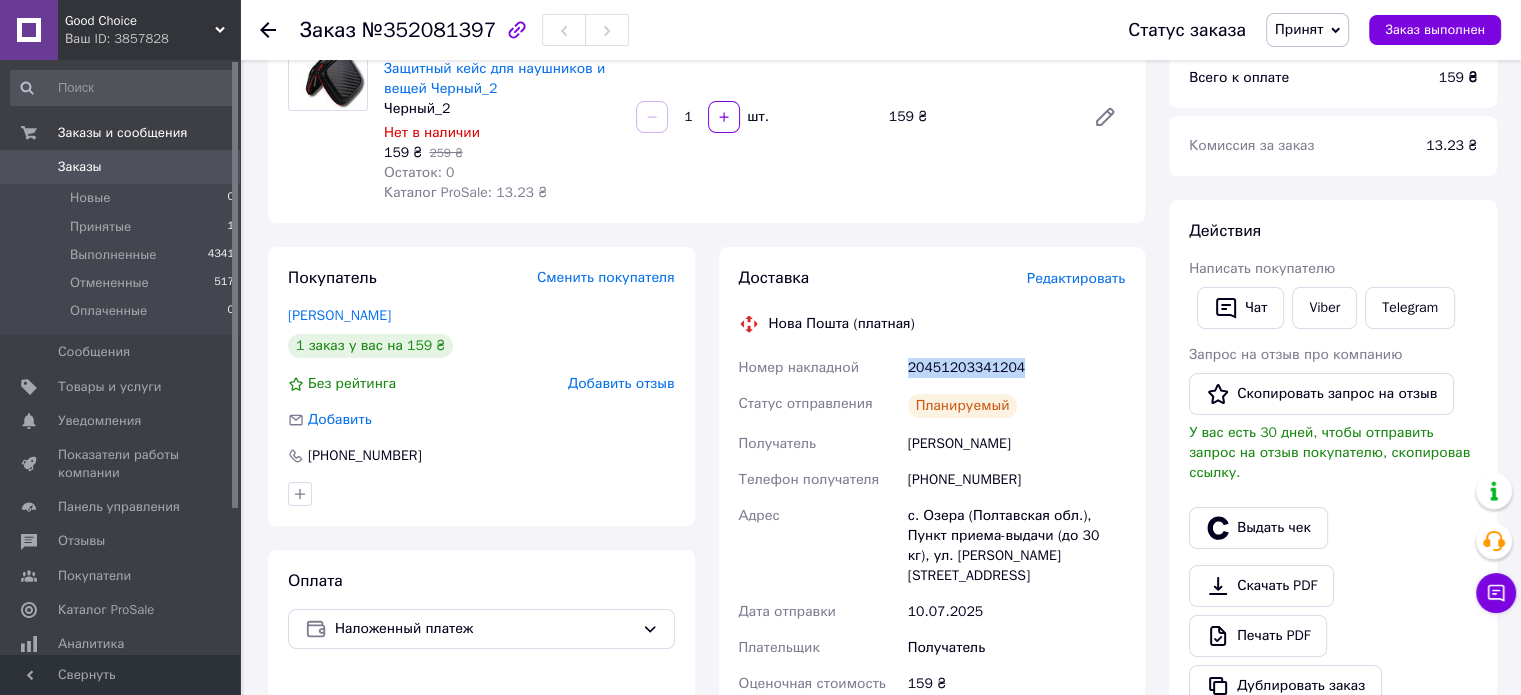 click on "20451203341204" at bounding box center (1016, 368) 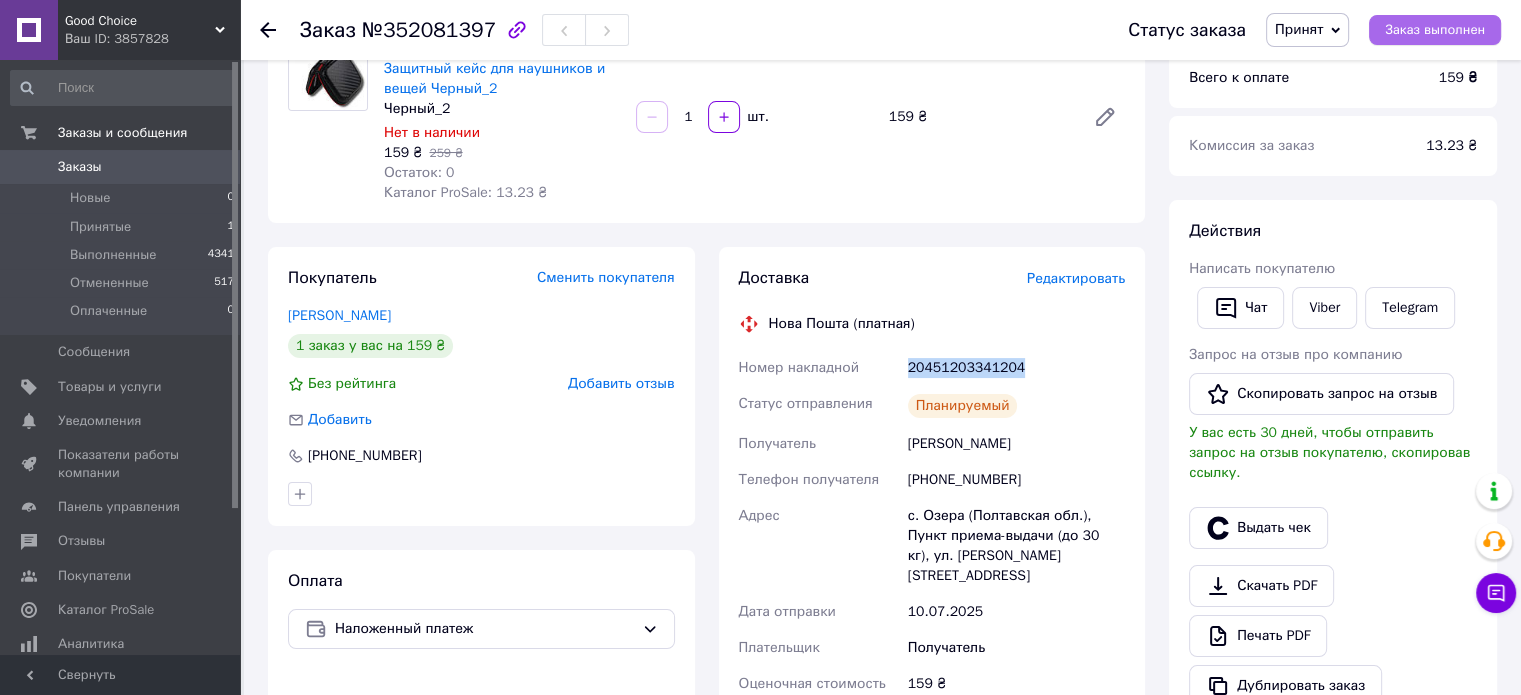 click on "Заказ выполнен" at bounding box center (1435, 30) 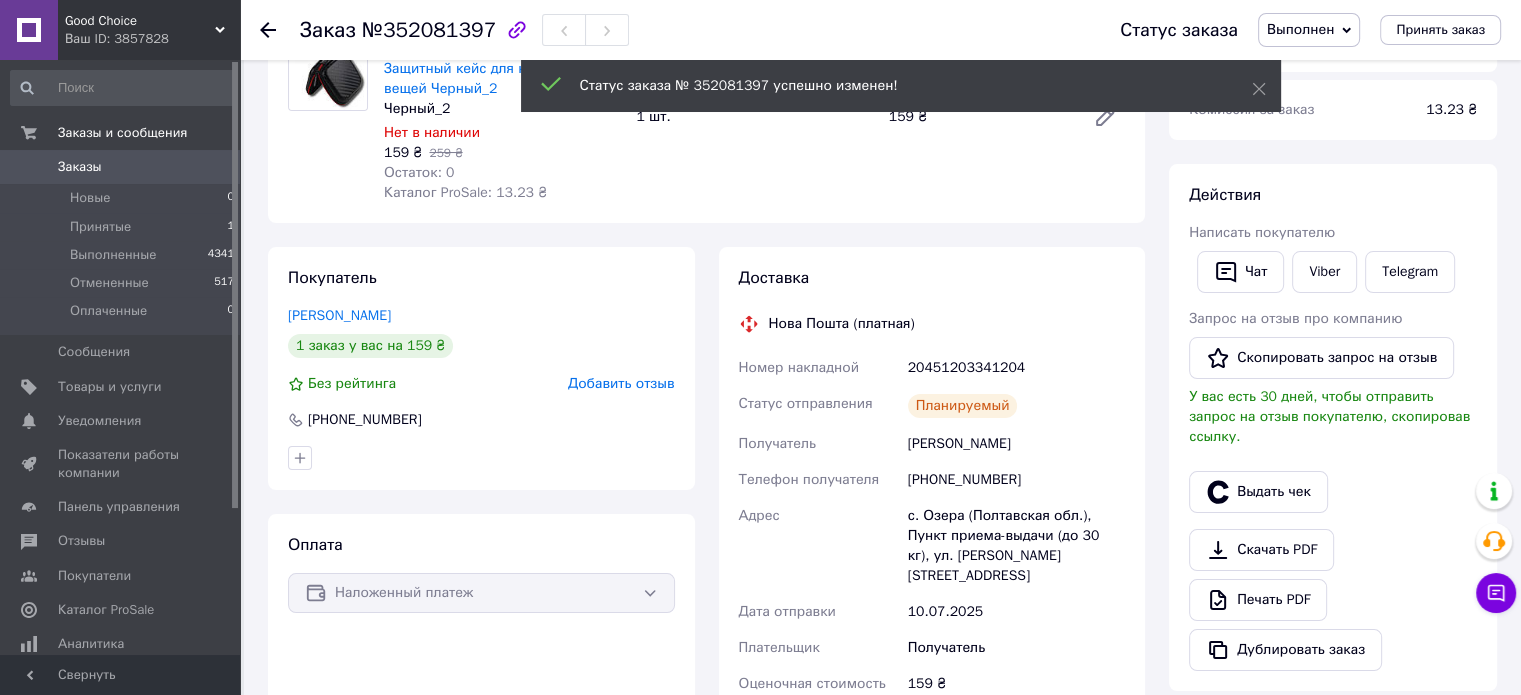 click on "Принятые" at bounding box center (100, 227) 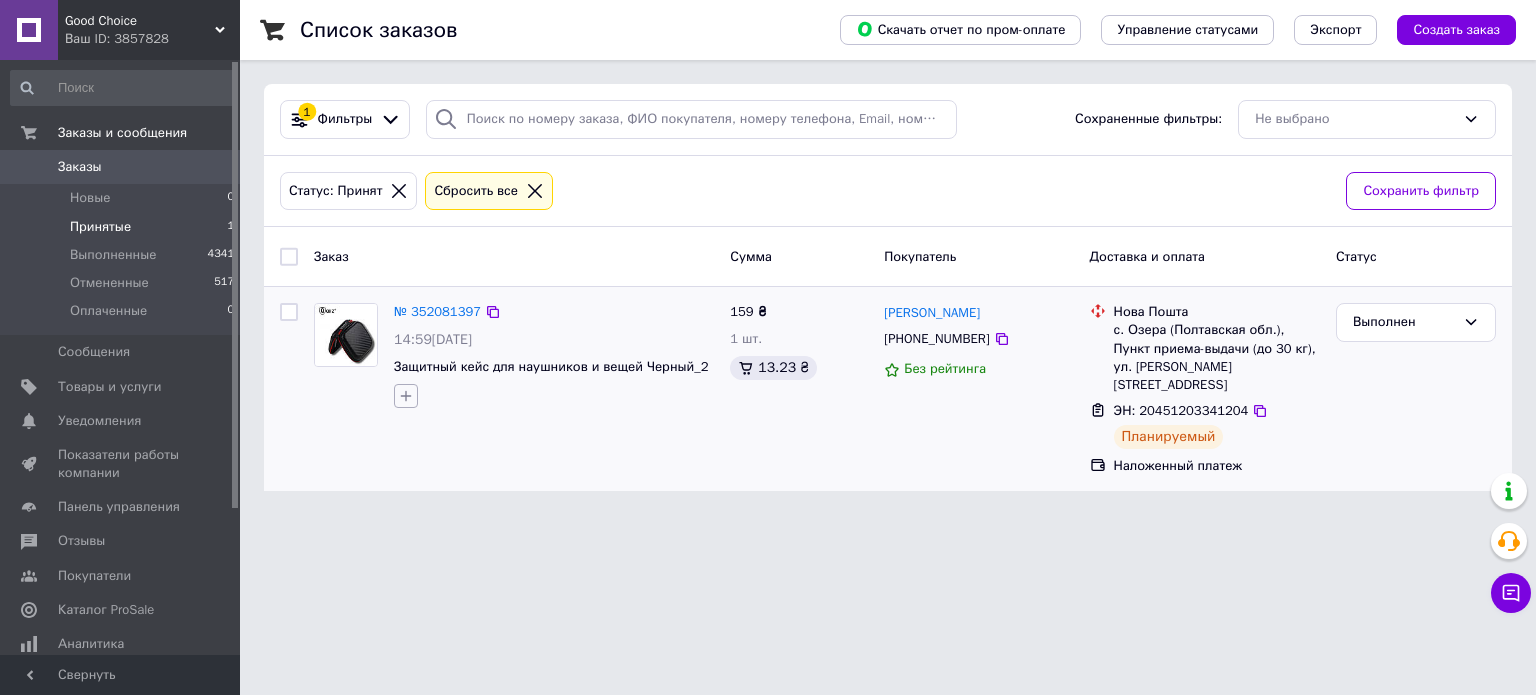 click 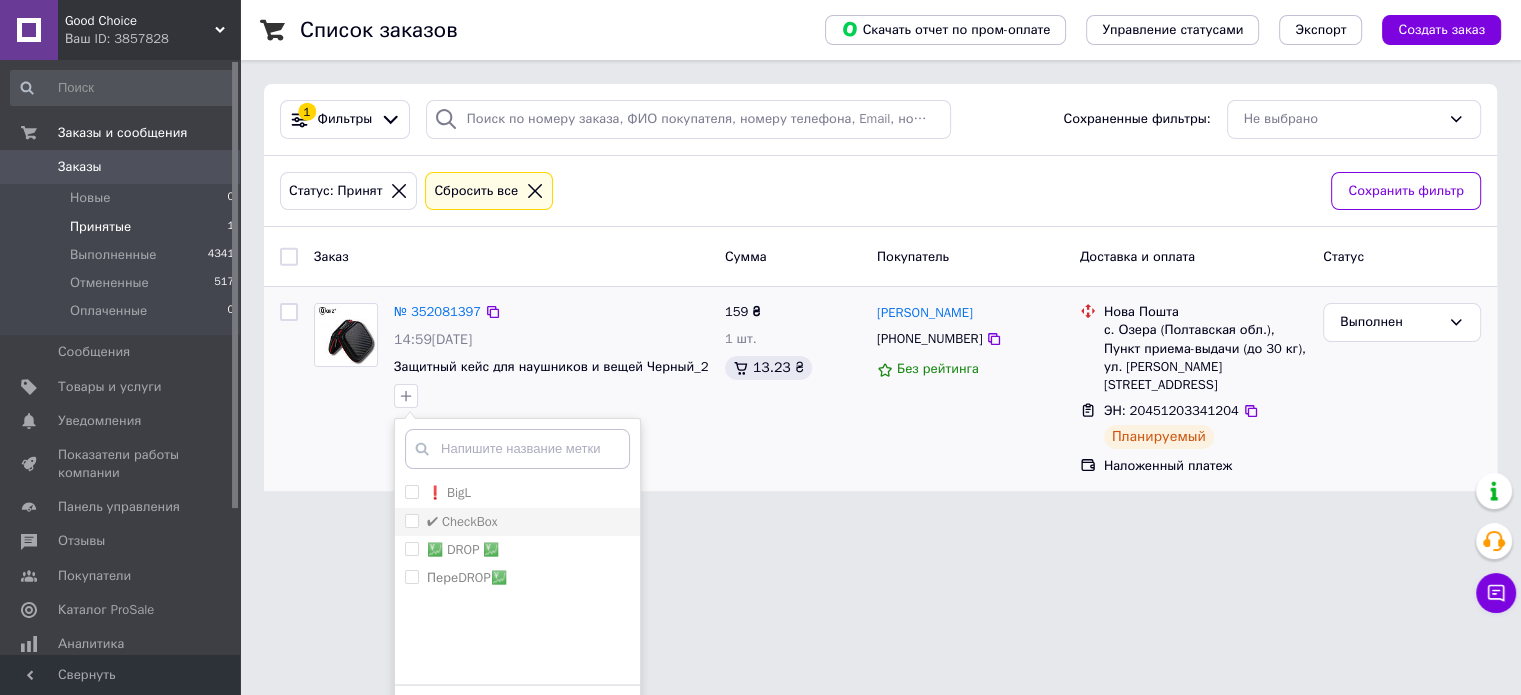 click on "✔ CheckBox" at bounding box center (462, 521) 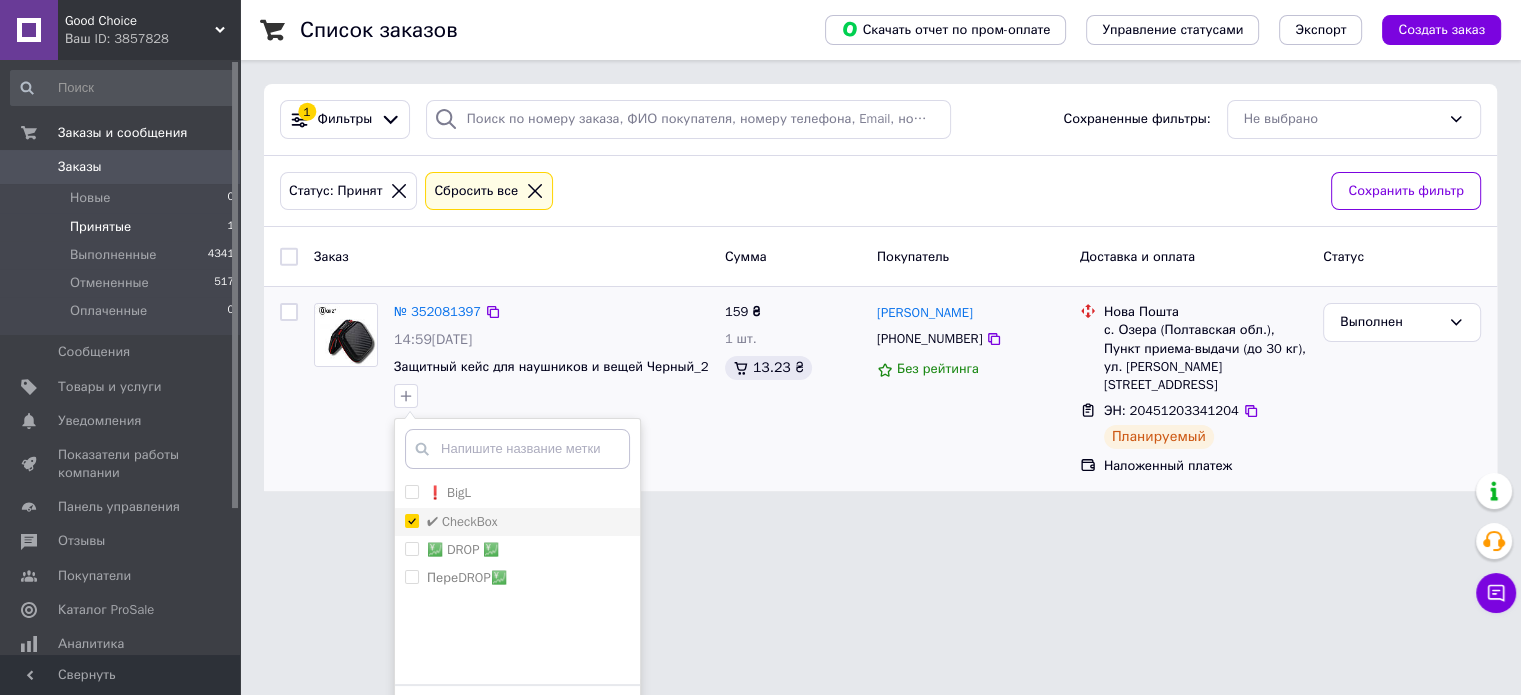 checkbox on "true" 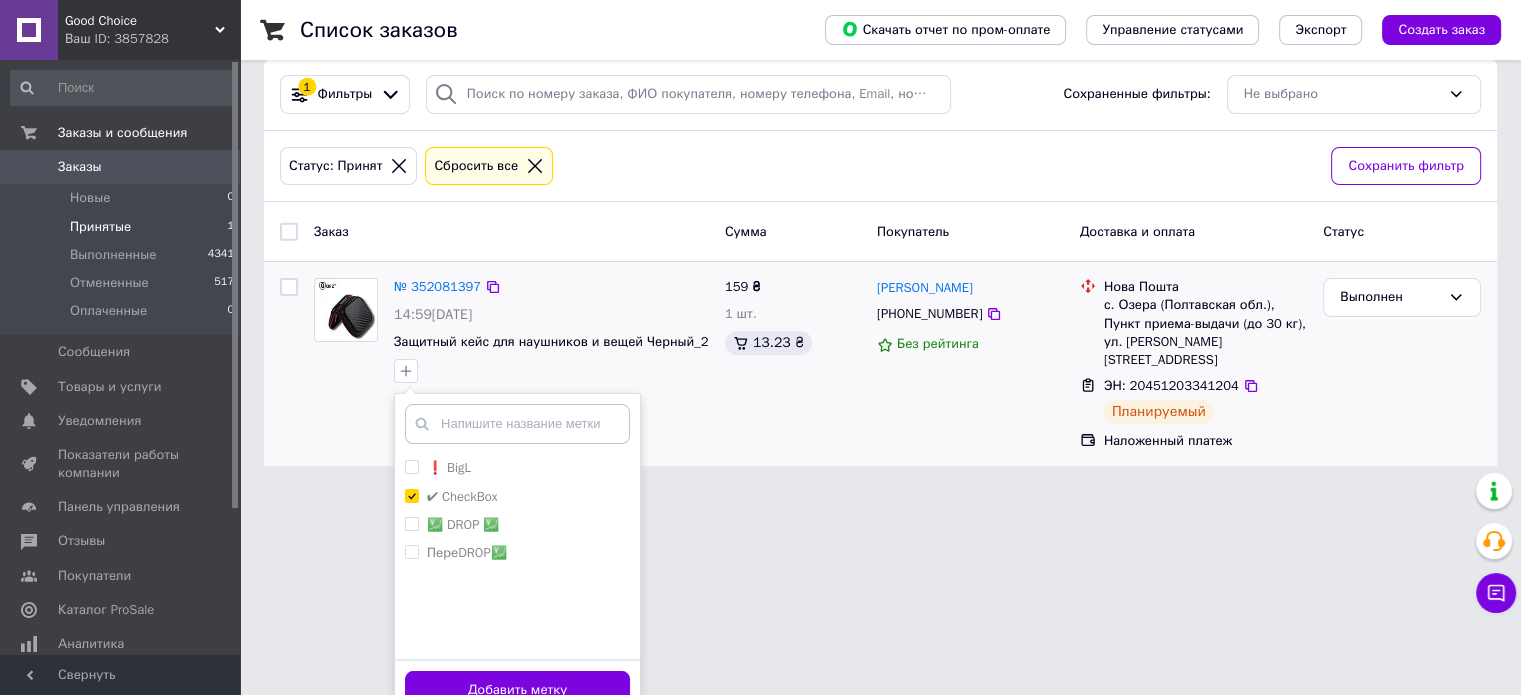 scroll, scrollTop: 48, scrollLeft: 0, axis: vertical 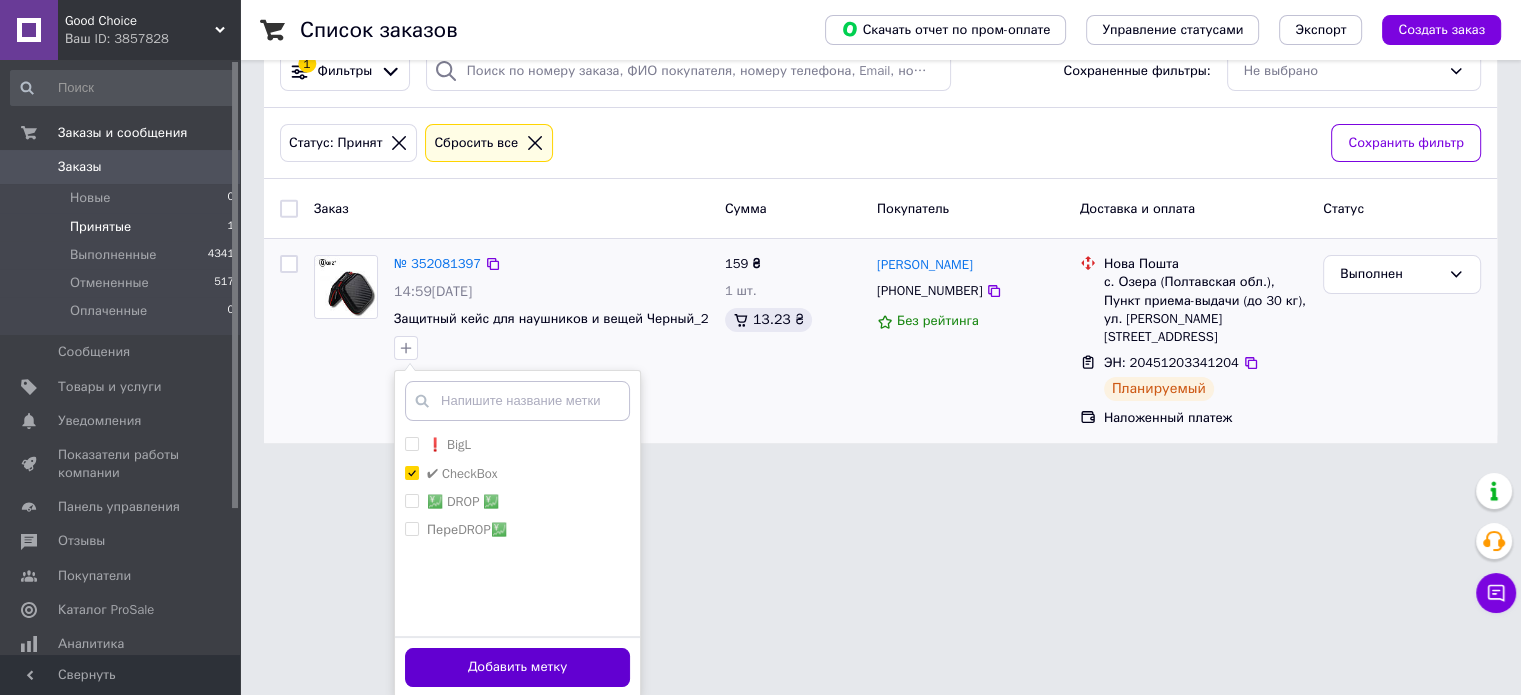 click on "Добавить метку" at bounding box center [517, 667] 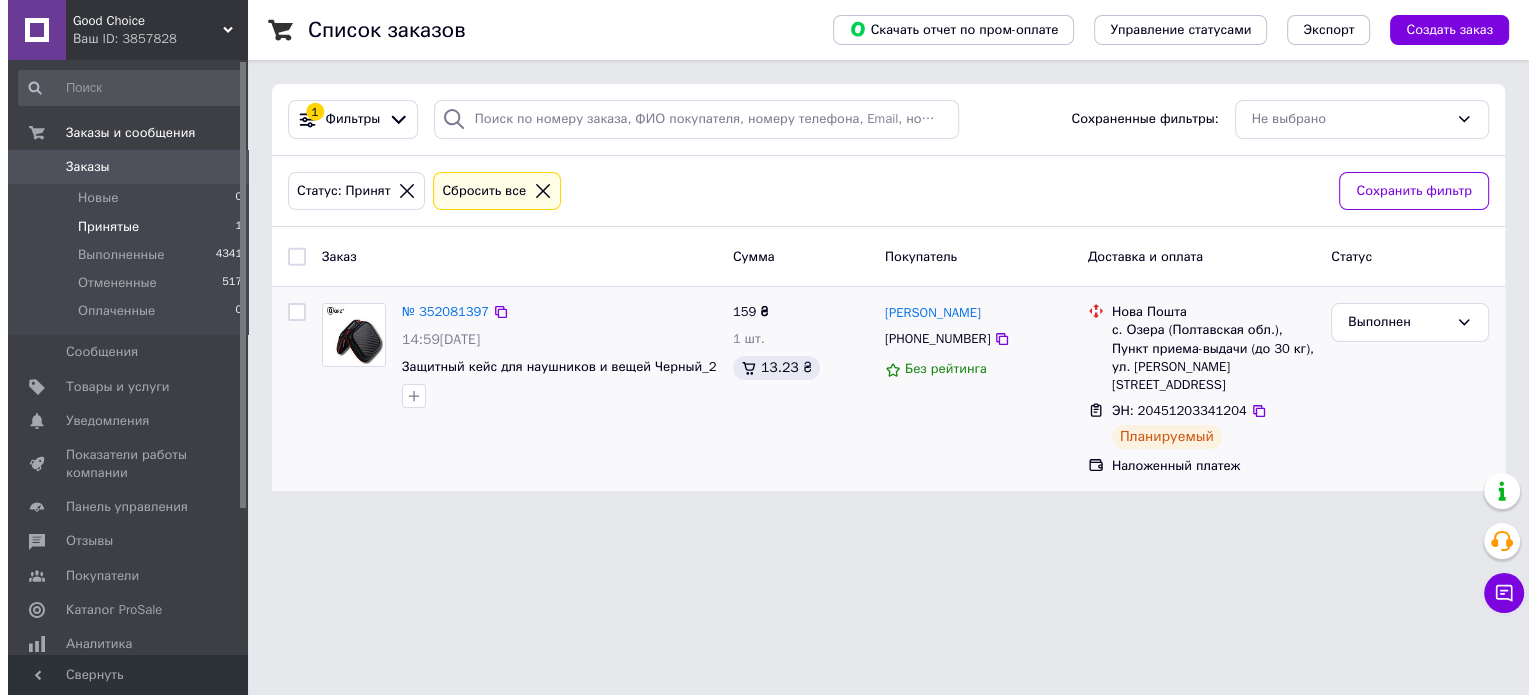 scroll, scrollTop: 0, scrollLeft: 0, axis: both 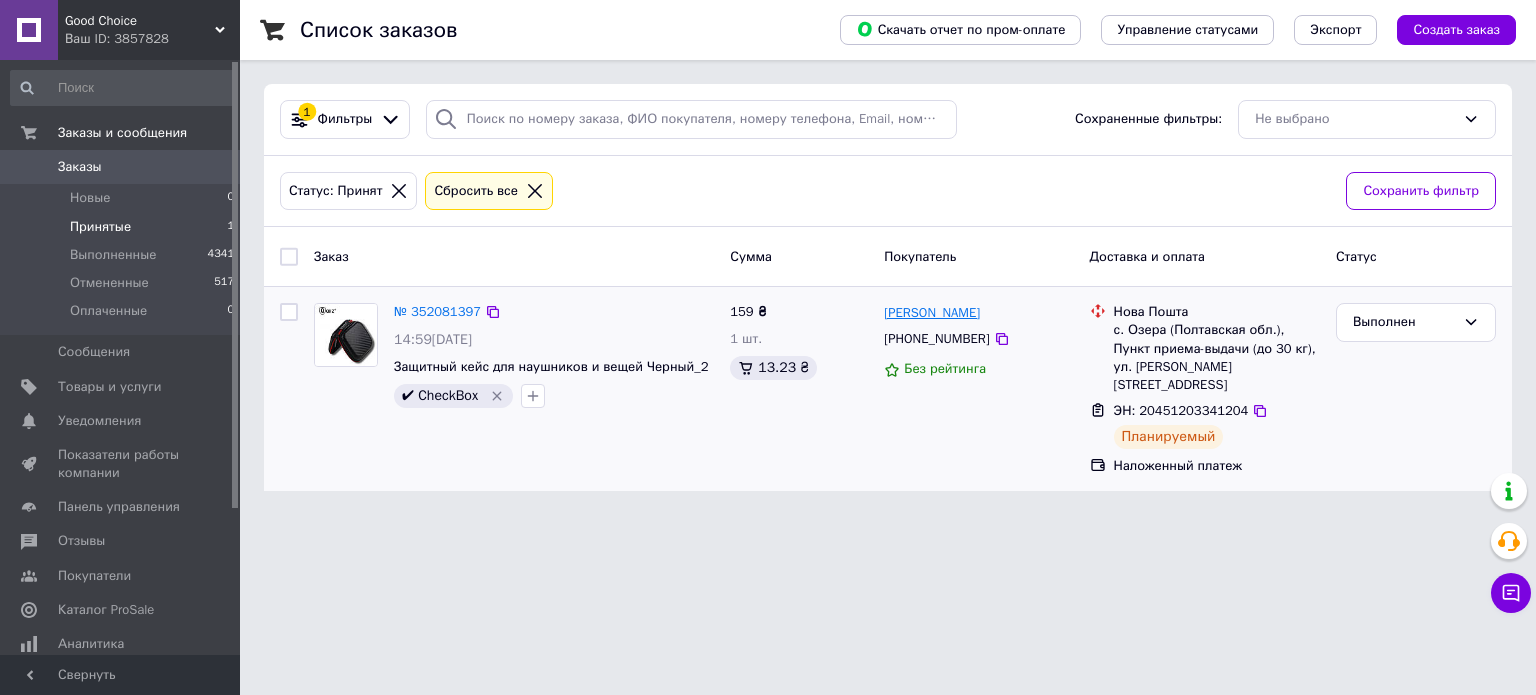 click on "Леонид Кравченко" at bounding box center (932, 313) 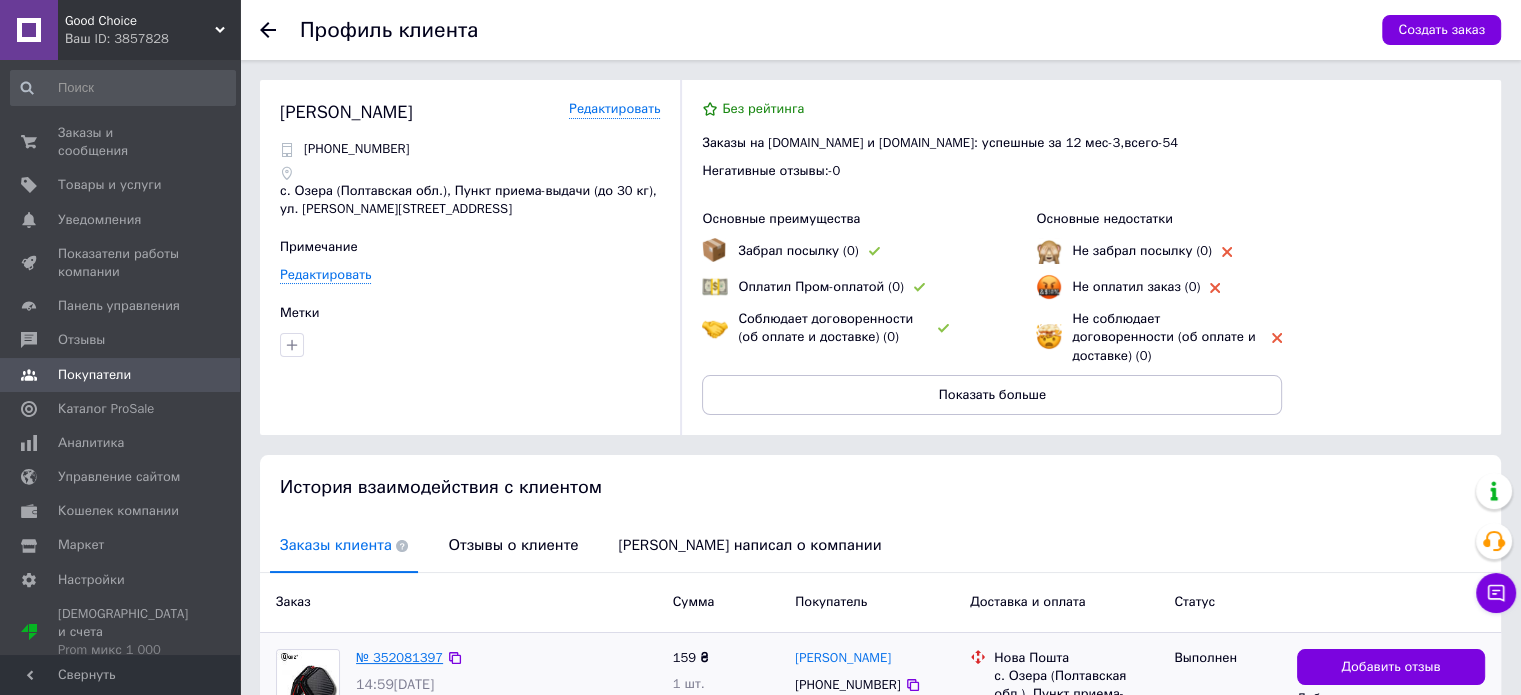 click on "№ 352081397" at bounding box center [399, 657] 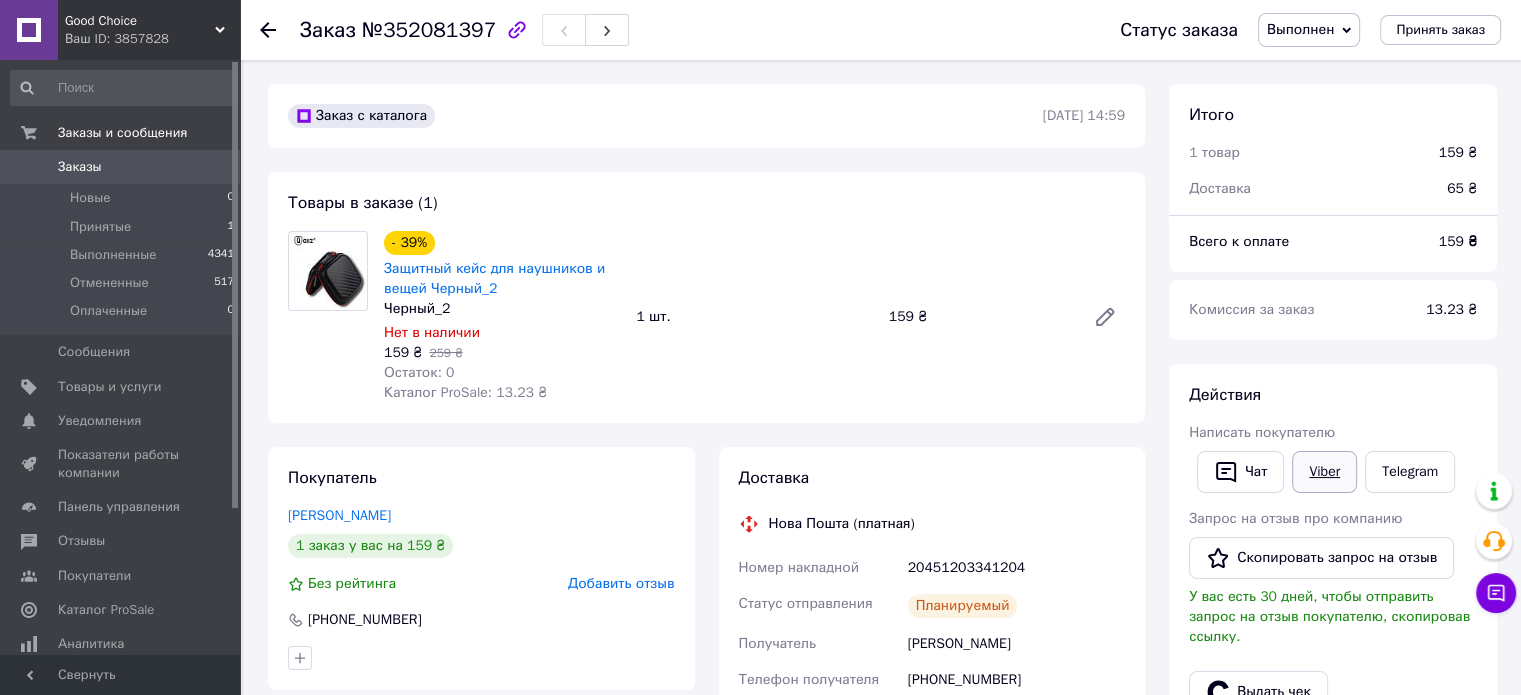 click on "Viber" at bounding box center [1324, 472] 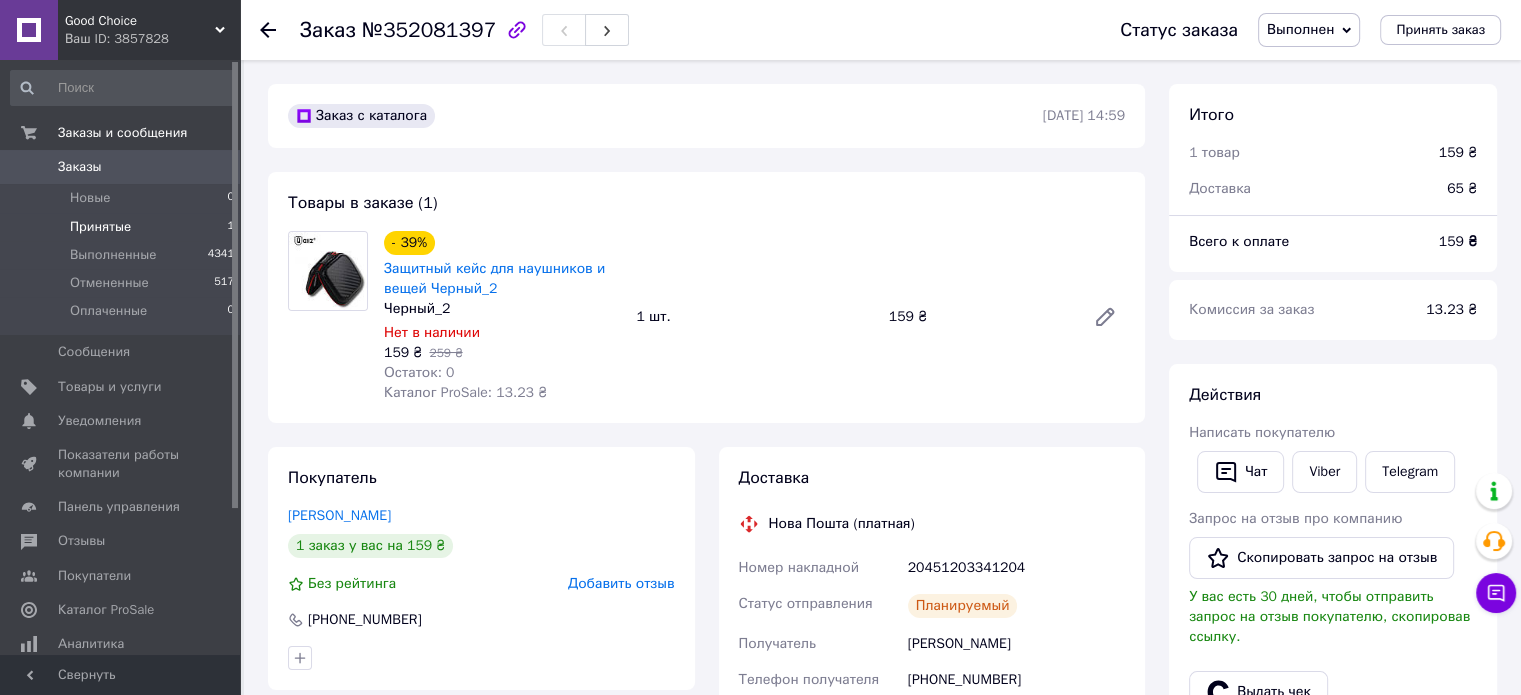 click on "Принятые" at bounding box center (100, 227) 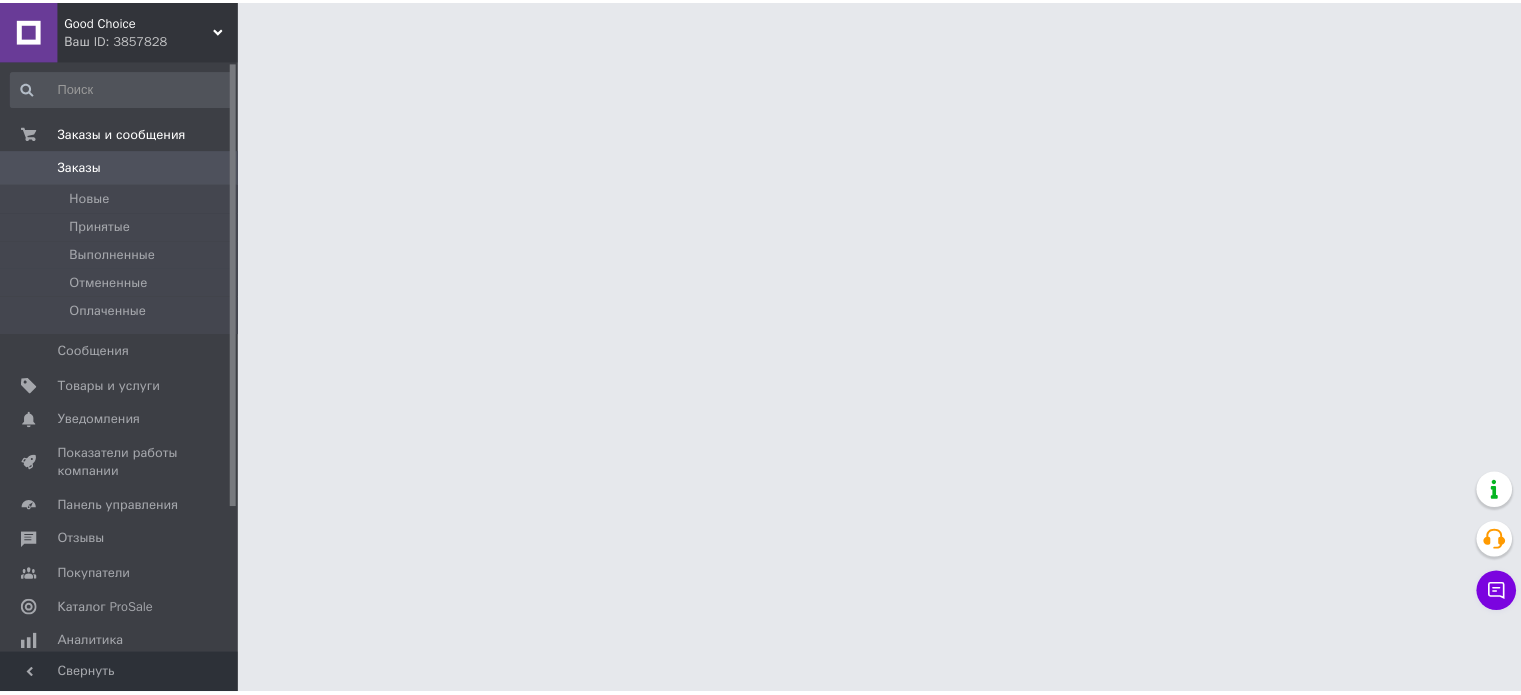 scroll, scrollTop: 0, scrollLeft: 0, axis: both 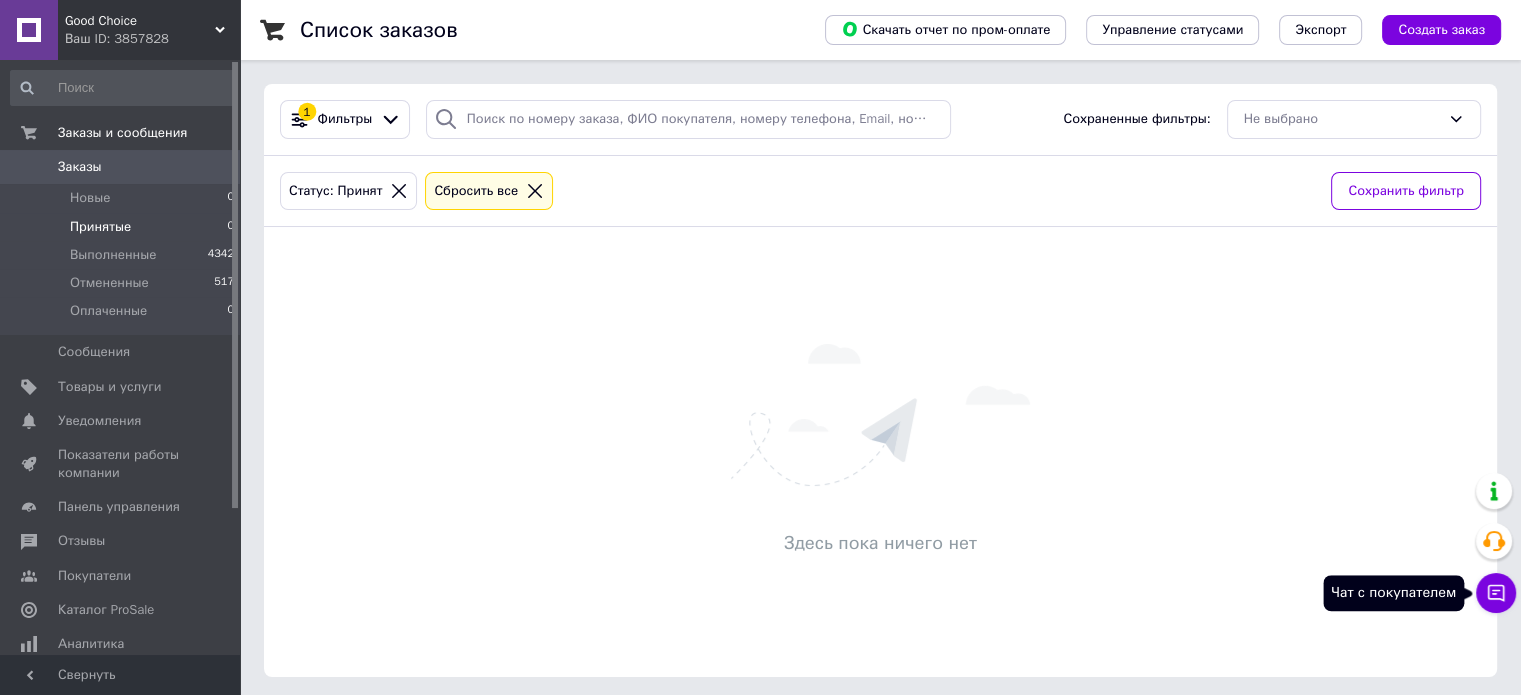 click on "Чат с покупателем" at bounding box center [1496, 593] 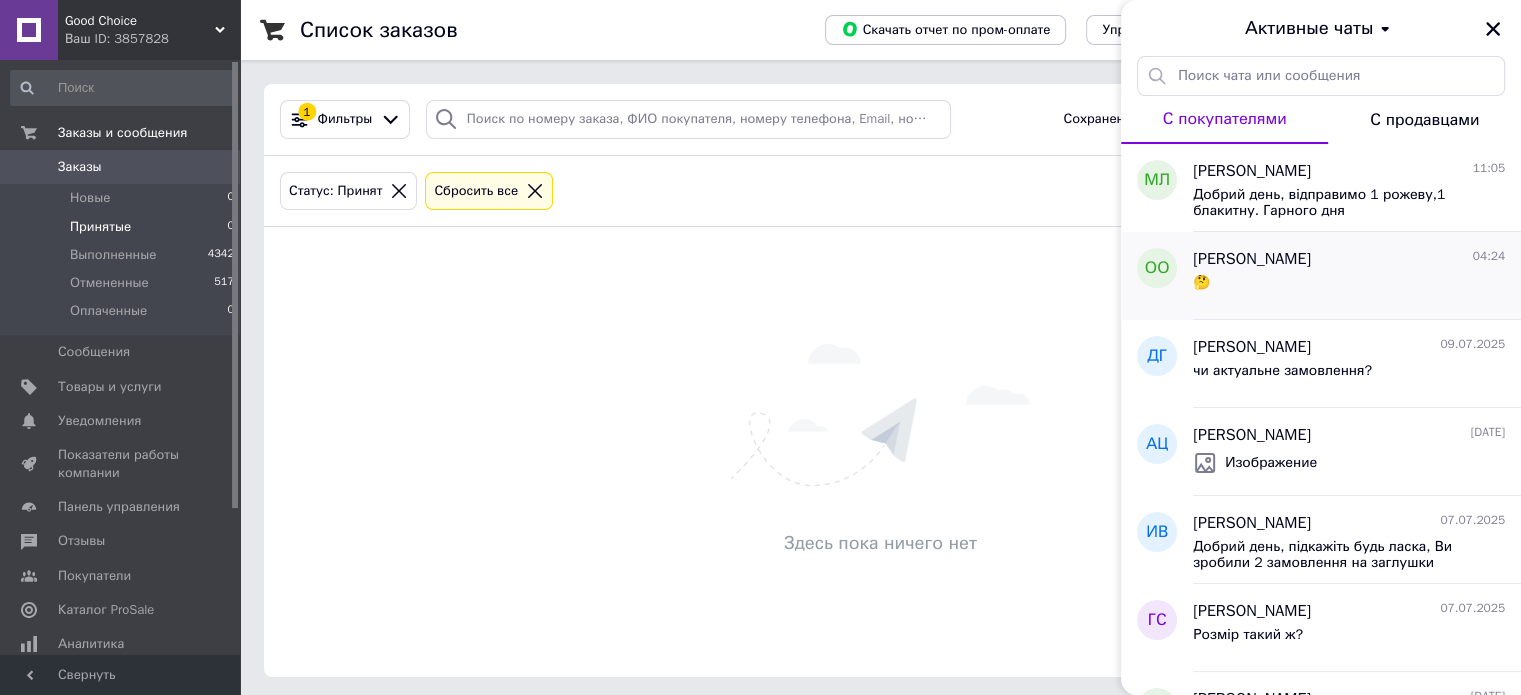 click on "🤔" at bounding box center (1349, 287) 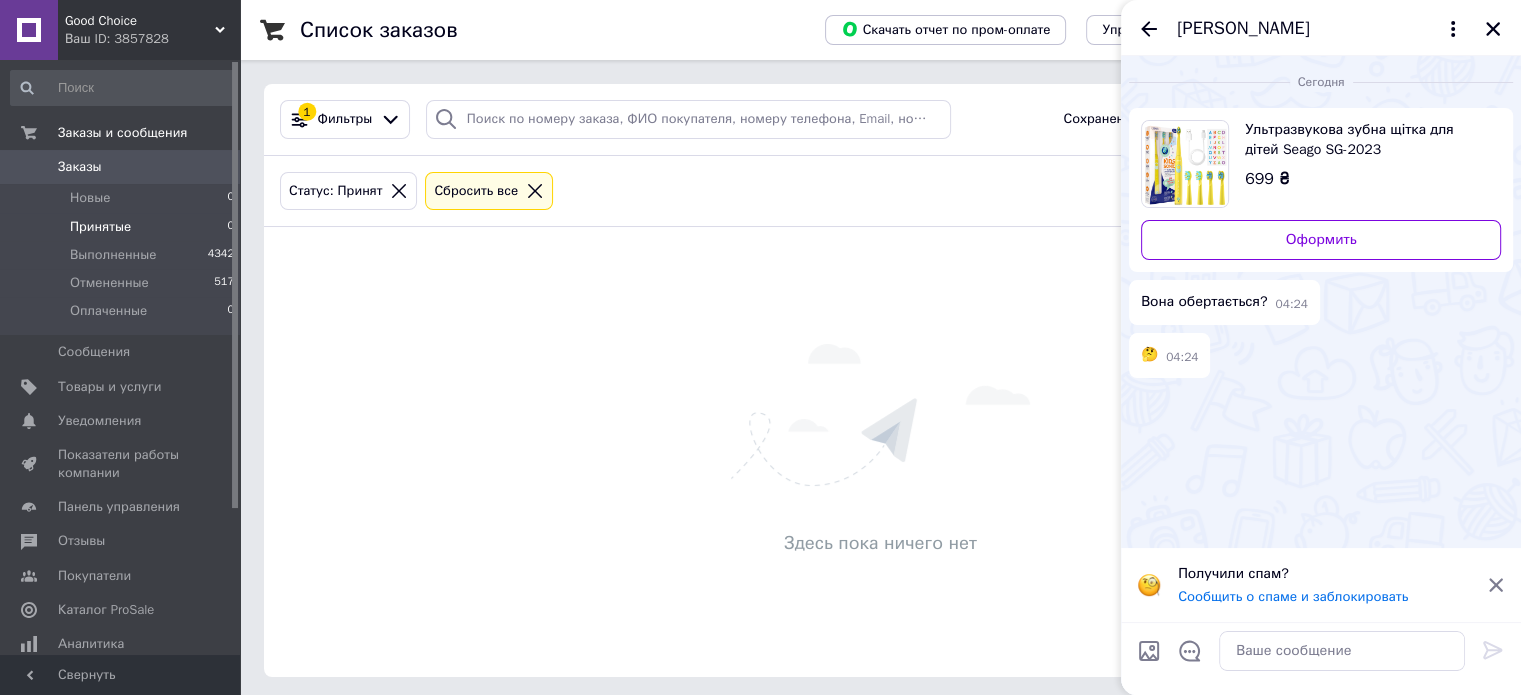 click at bounding box center (1185, 164) 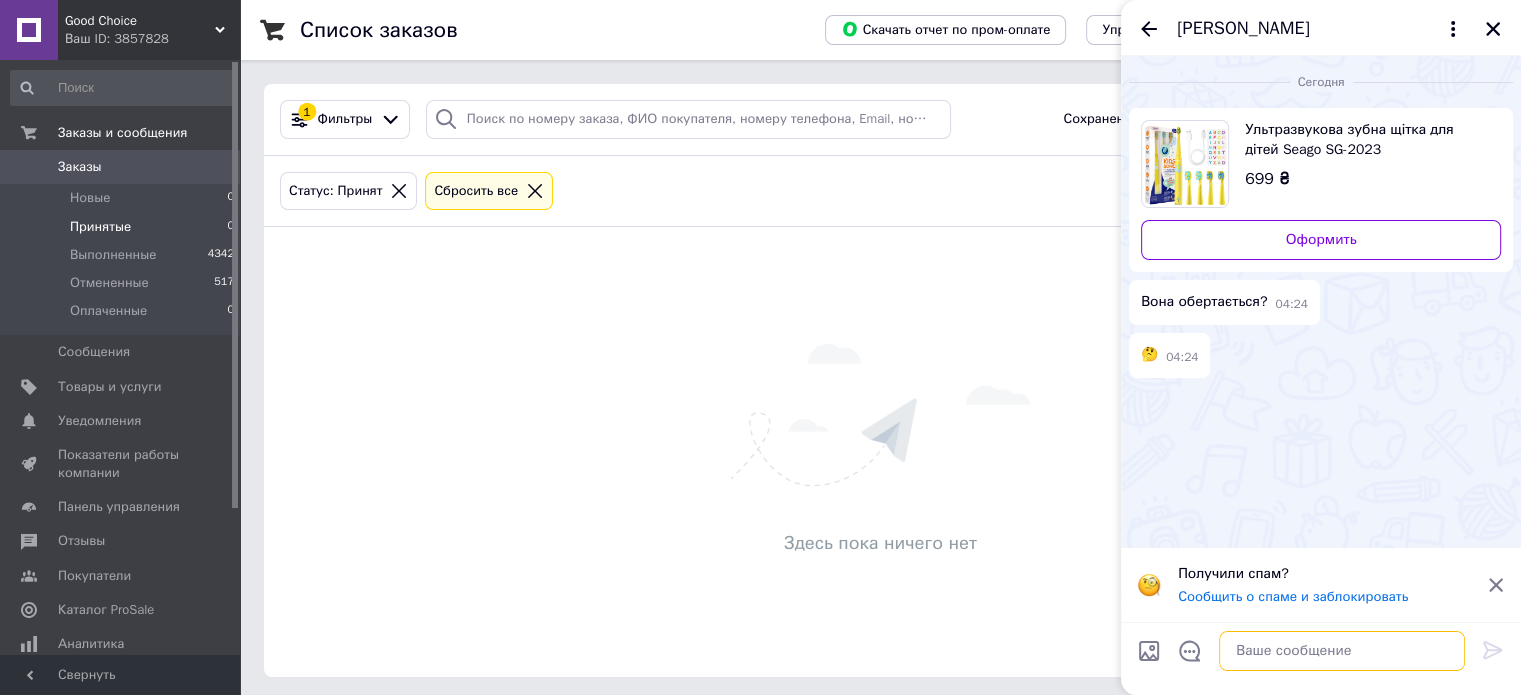 click at bounding box center (1342, 651) 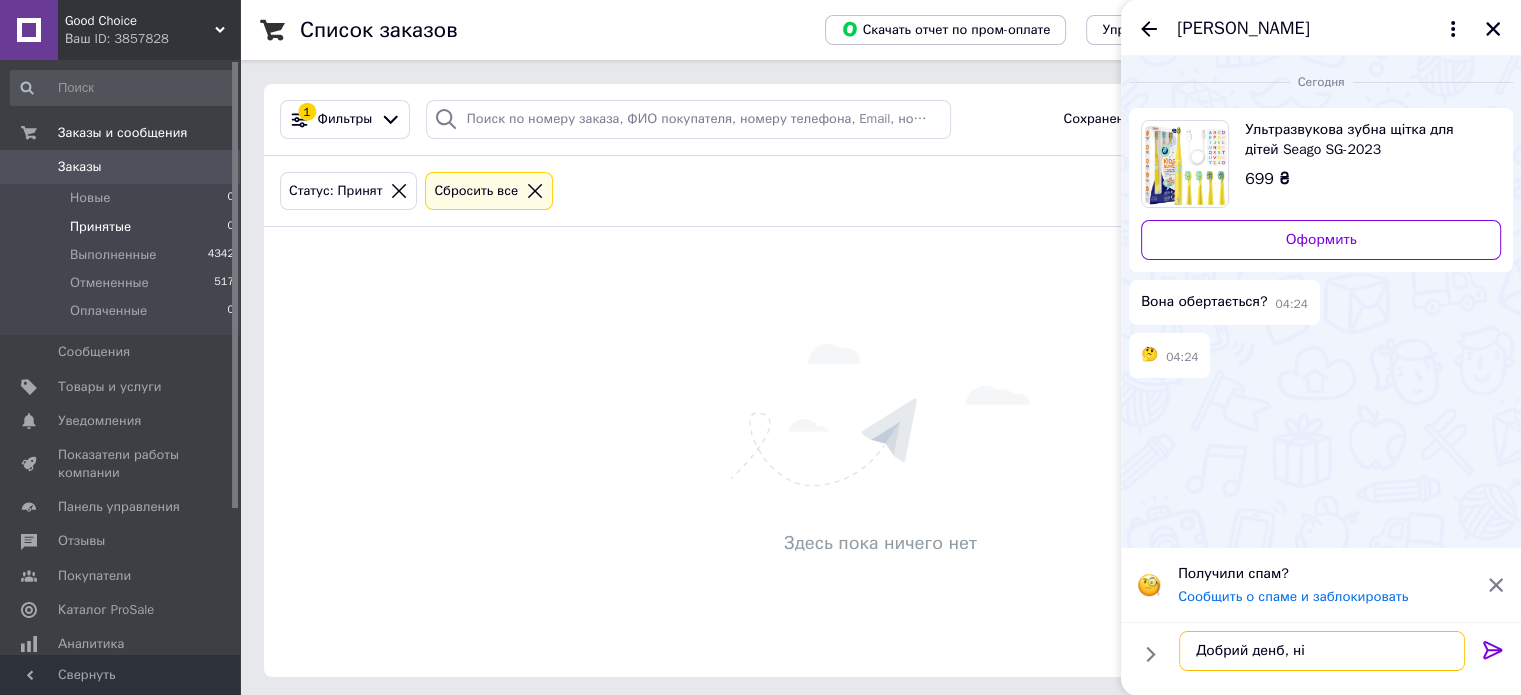 drag, startPoint x: 1273, startPoint y: 652, endPoint x: 1280, endPoint y: 660, distance: 10.630146 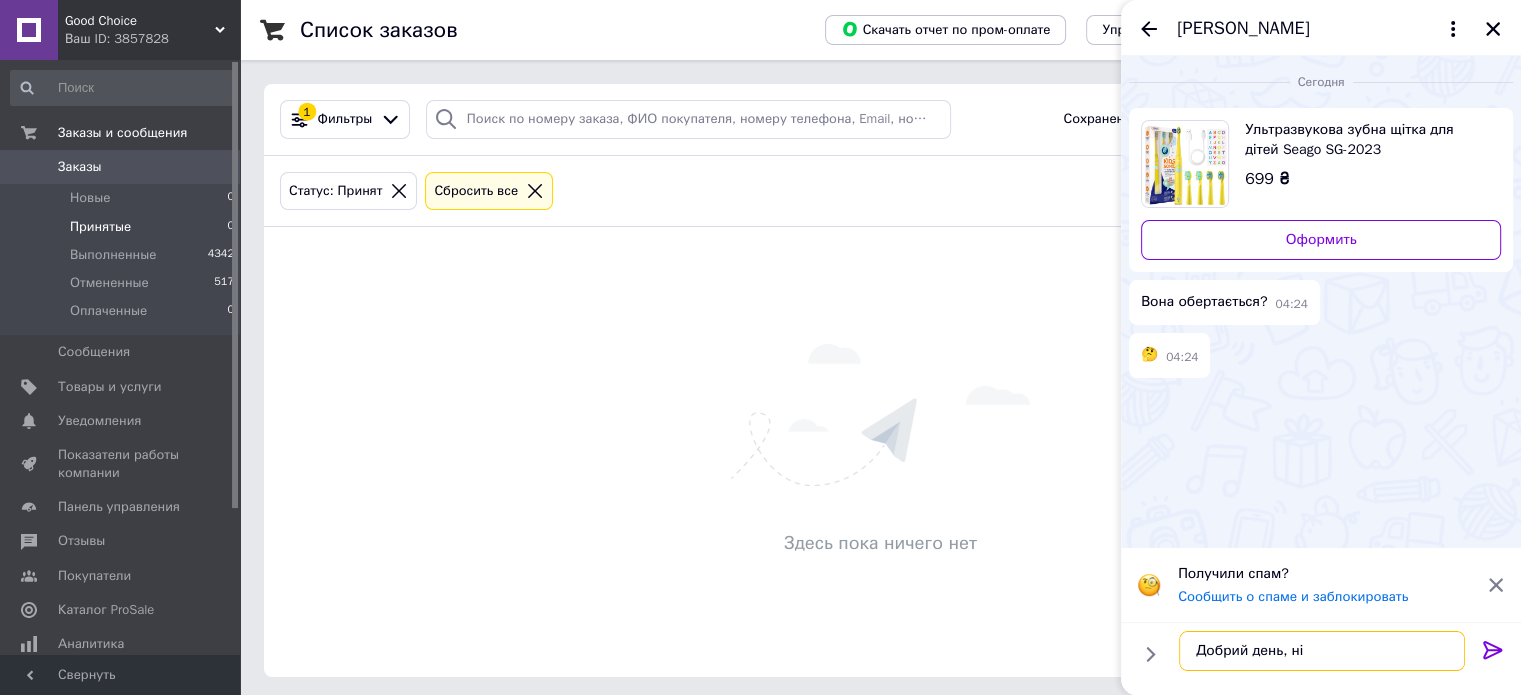 type on "Добрий день, ні" 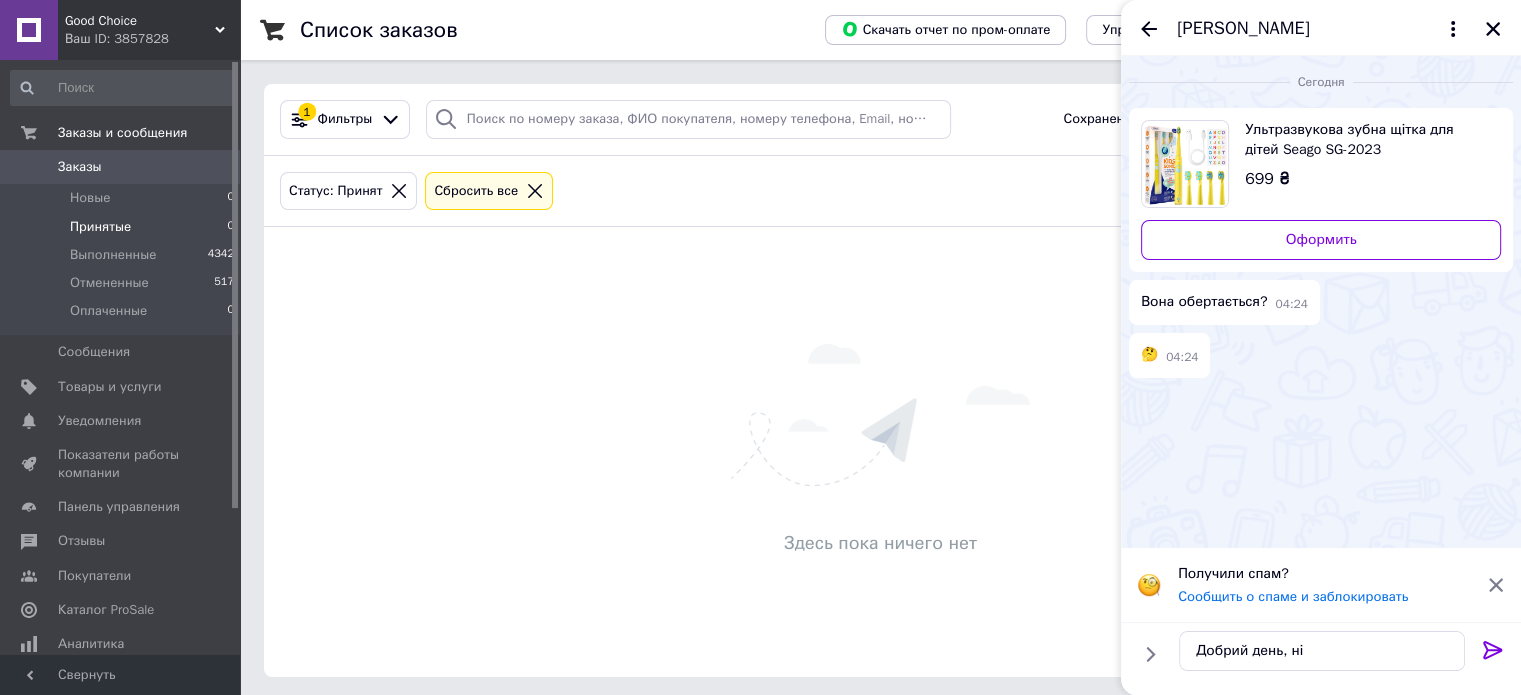click 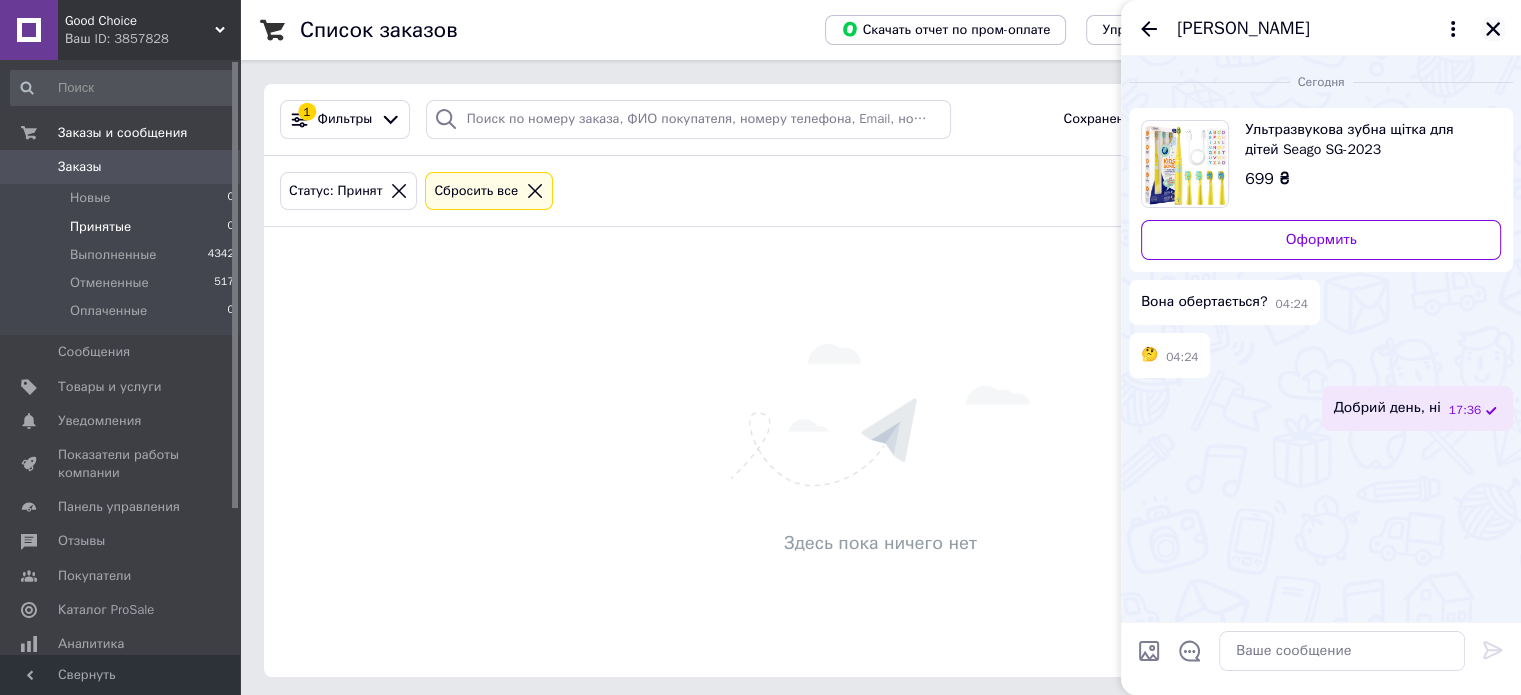 click 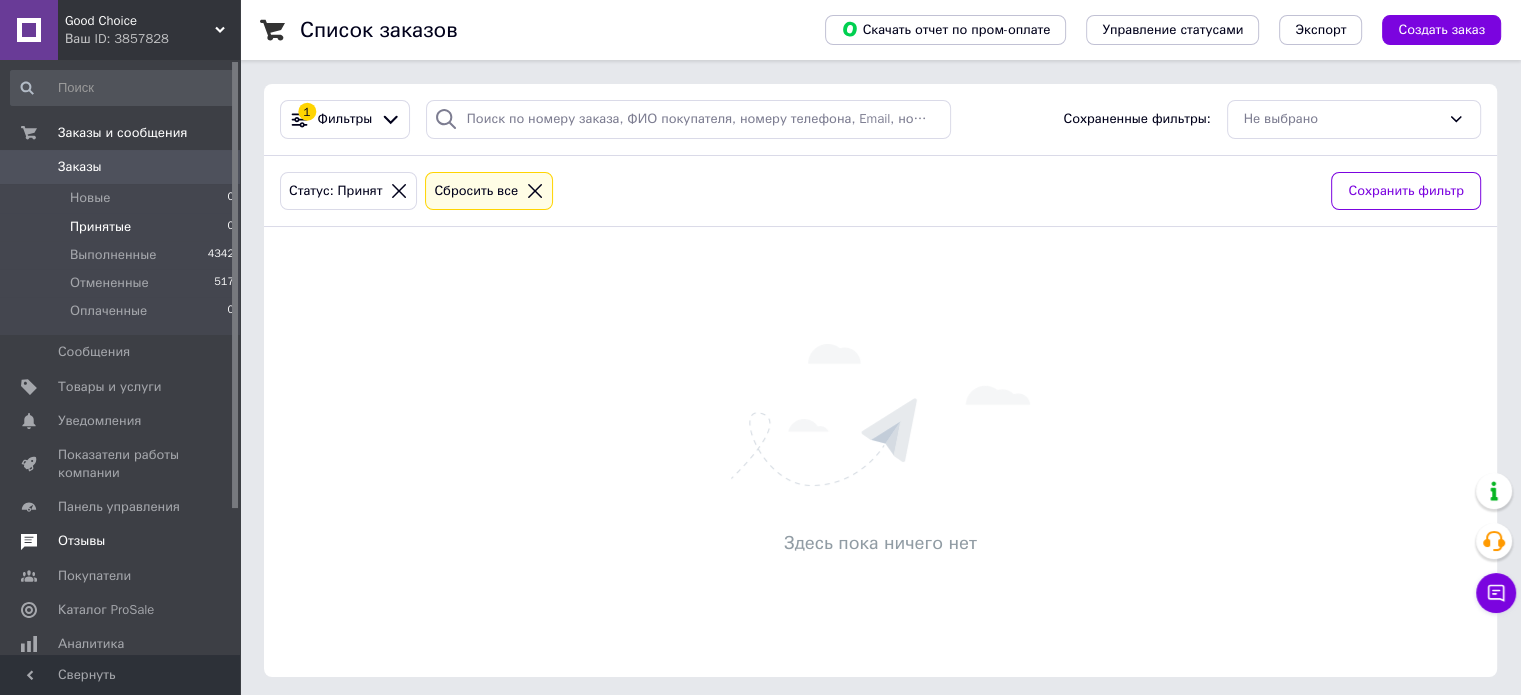 click on "Отзывы" at bounding box center (123, 541) 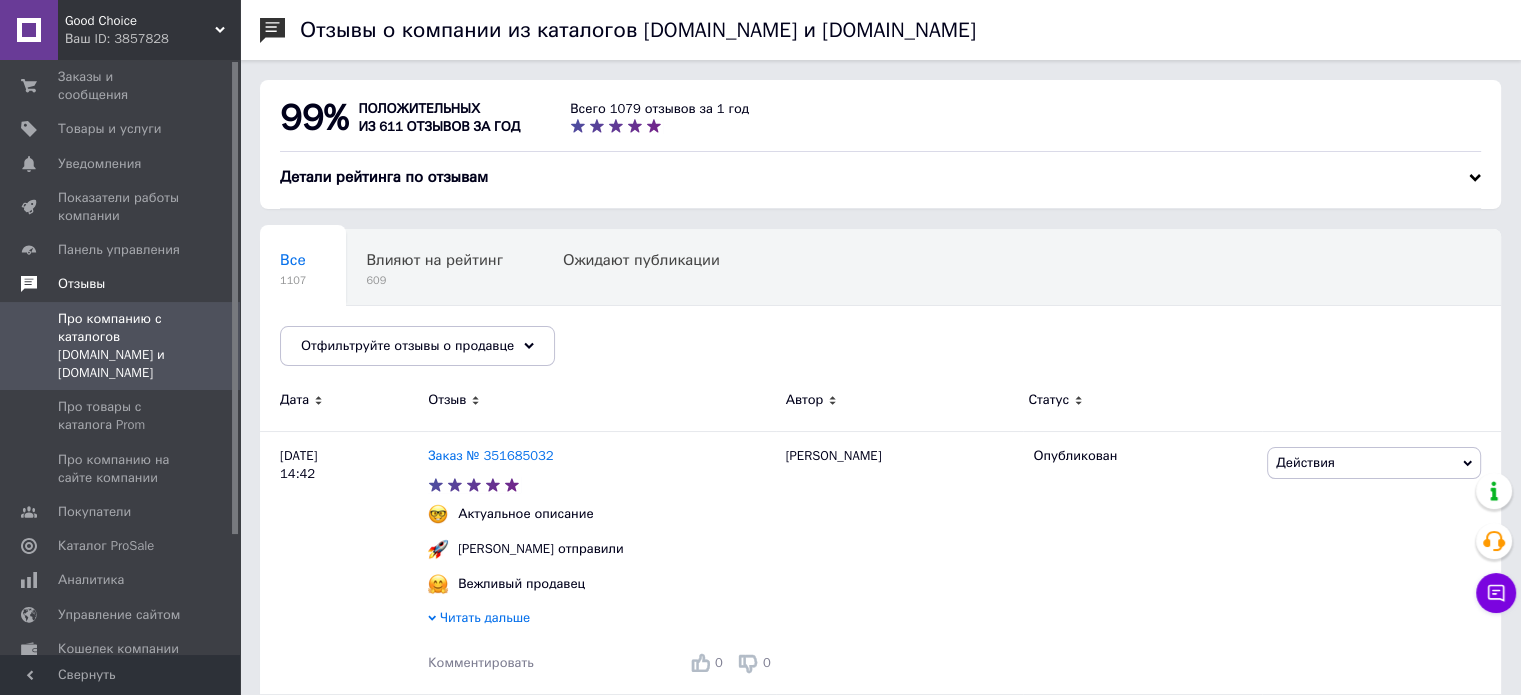 scroll, scrollTop: 0, scrollLeft: 0, axis: both 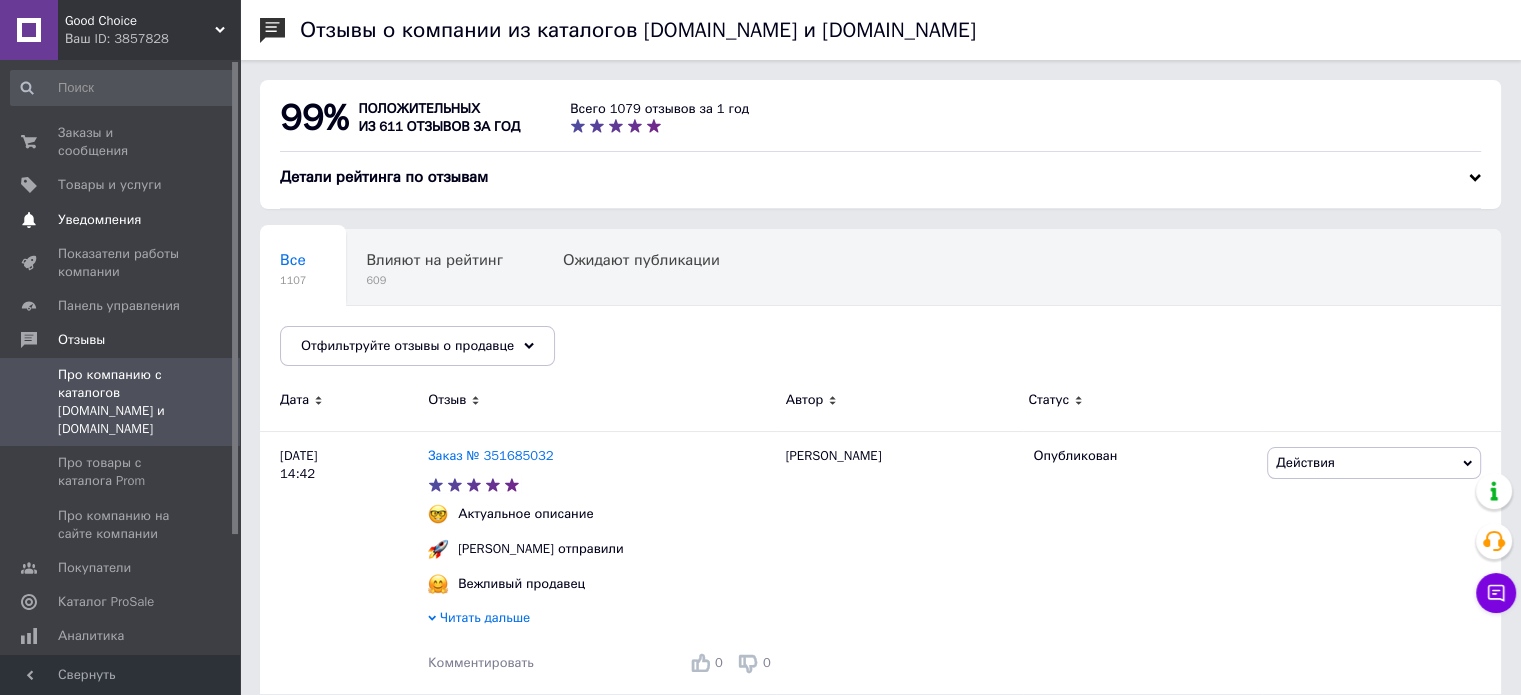 click on "Уведомления" at bounding box center (99, 220) 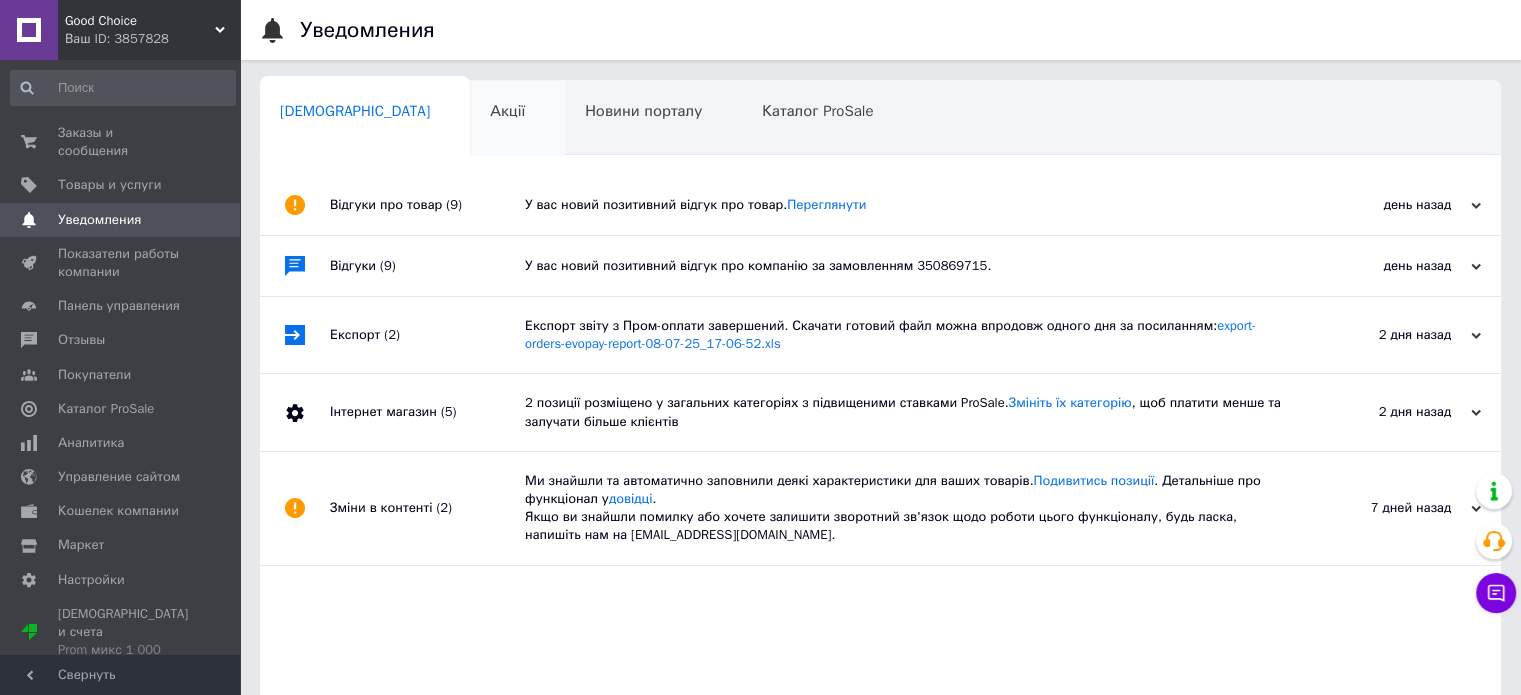 click on "Акції 0" at bounding box center [517, 119] 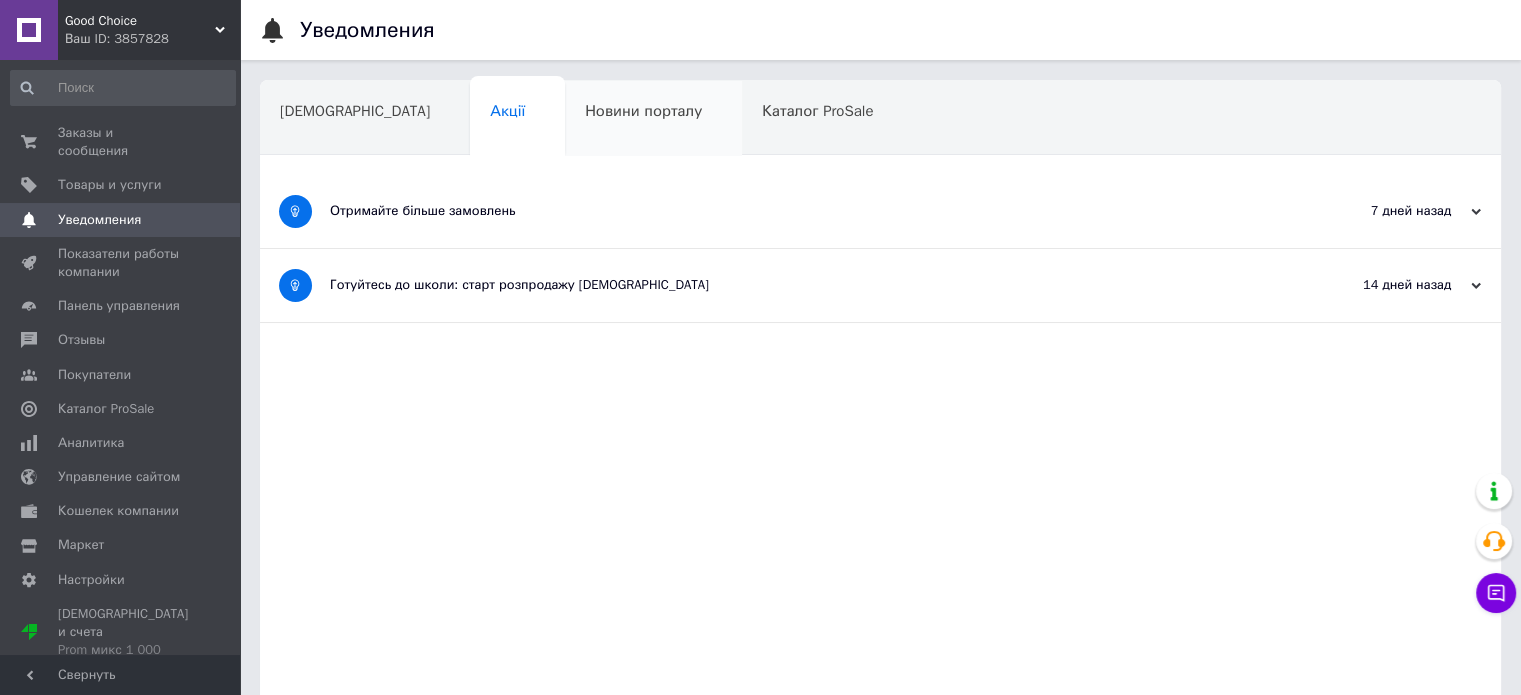 click on "Новини порталу" at bounding box center [643, 111] 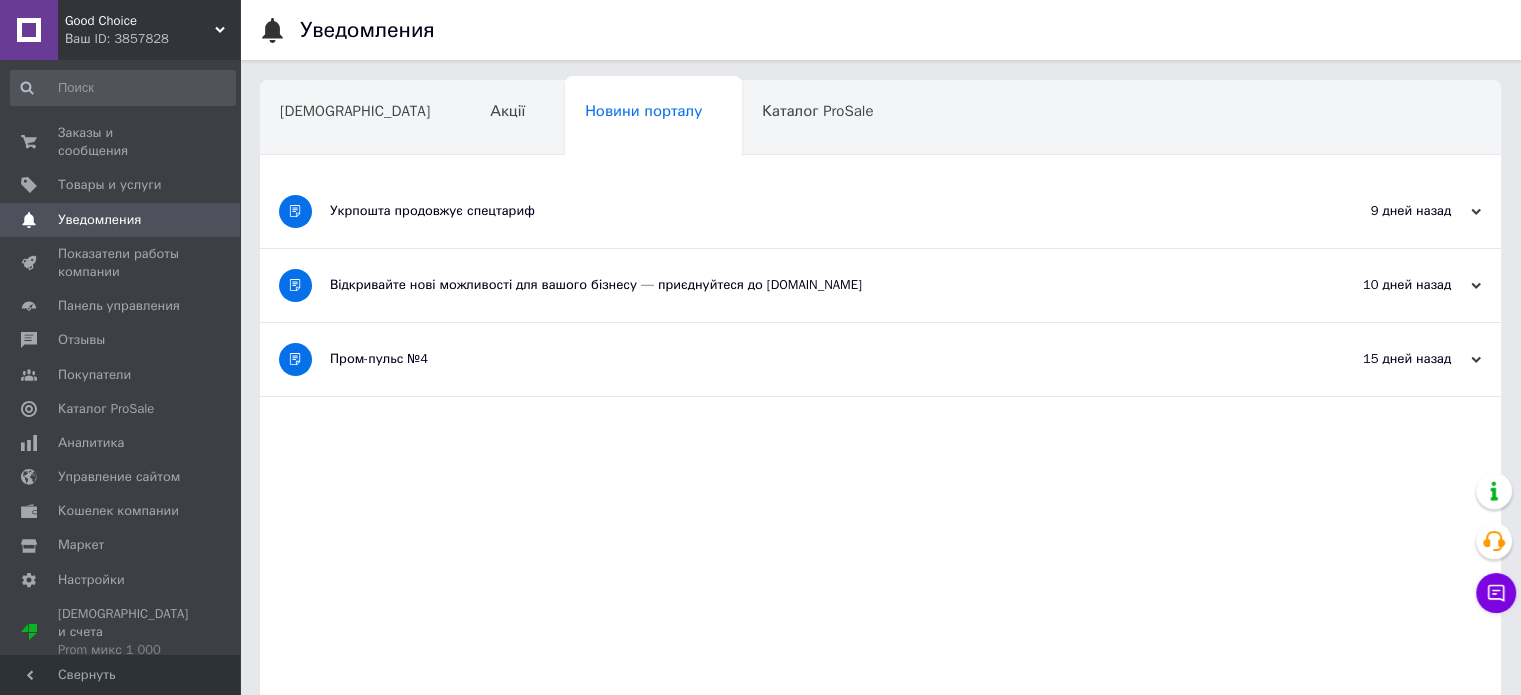 click on "Відкривайте нові можливості для вашого бізнесу — приєднуйтеся до [DOMAIN_NAME]" at bounding box center (805, 285) 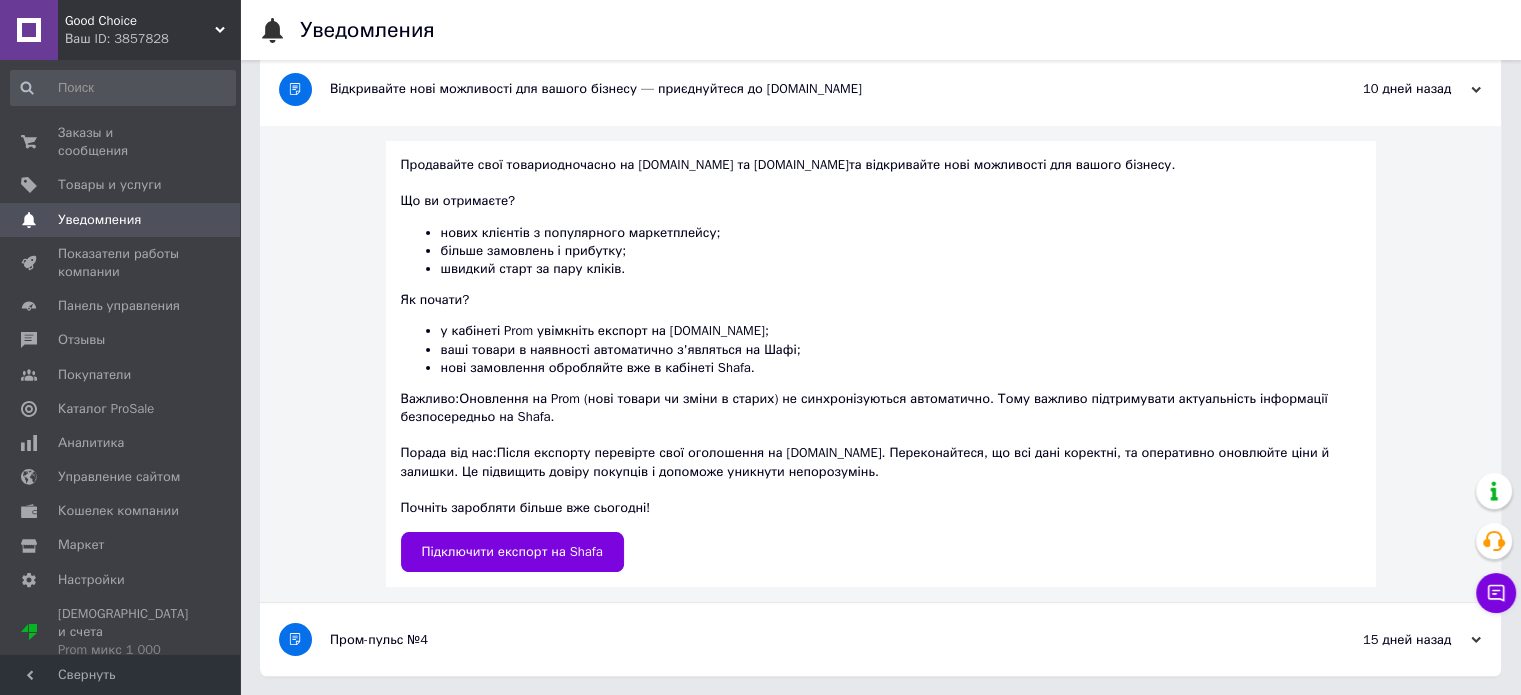 scroll, scrollTop: 96, scrollLeft: 0, axis: vertical 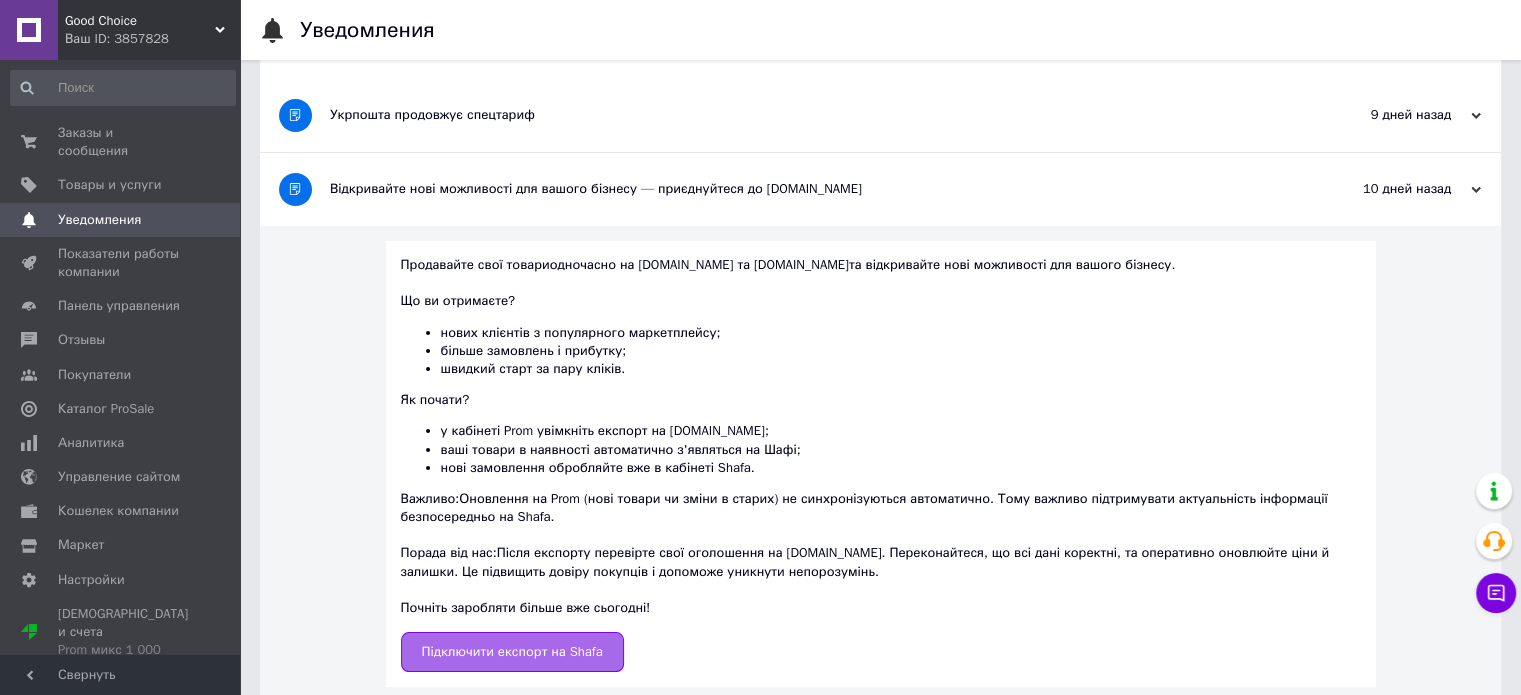click on "Підключити експорт на Shafa" at bounding box center [512, 652] 